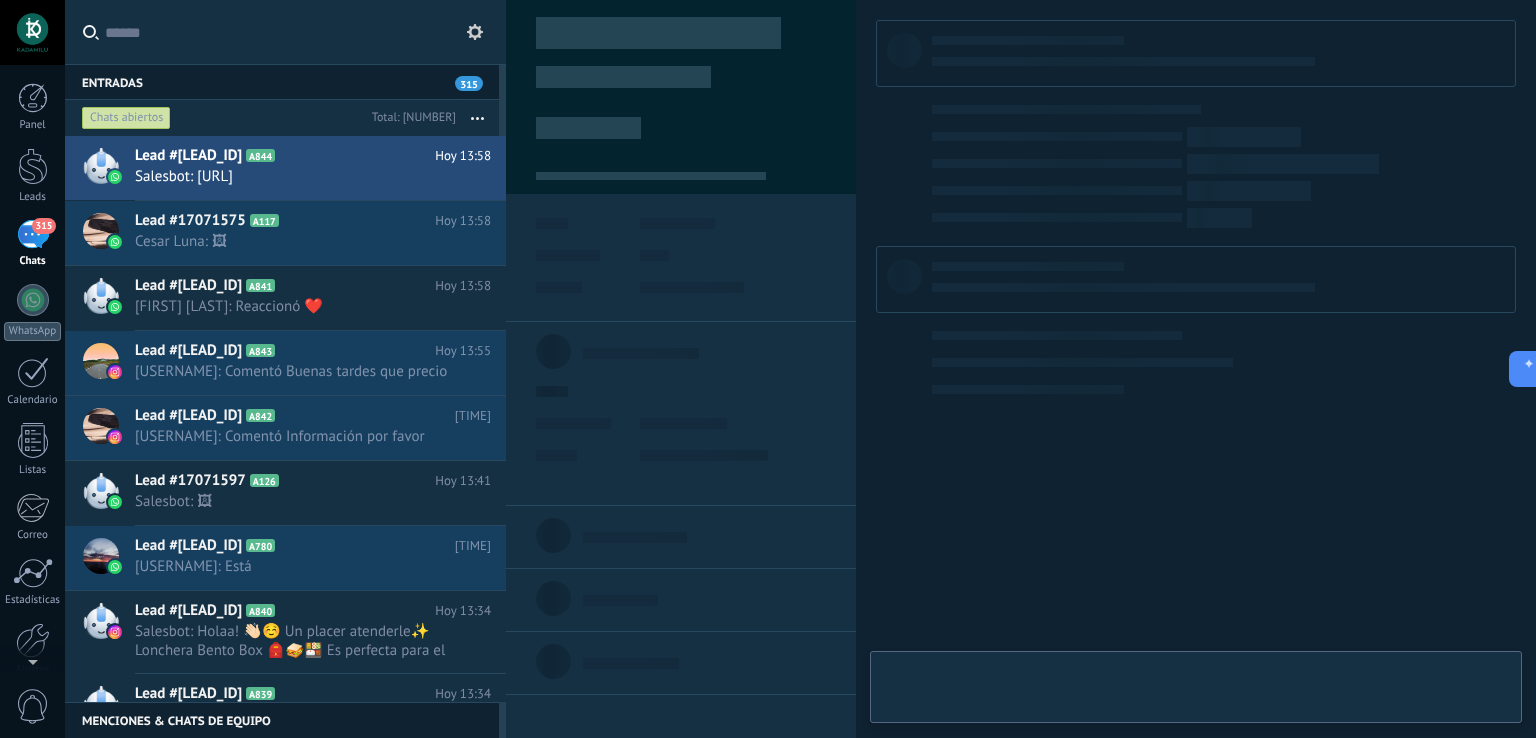 scroll, scrollTop: 0, scrollLeft: 0, axis: both 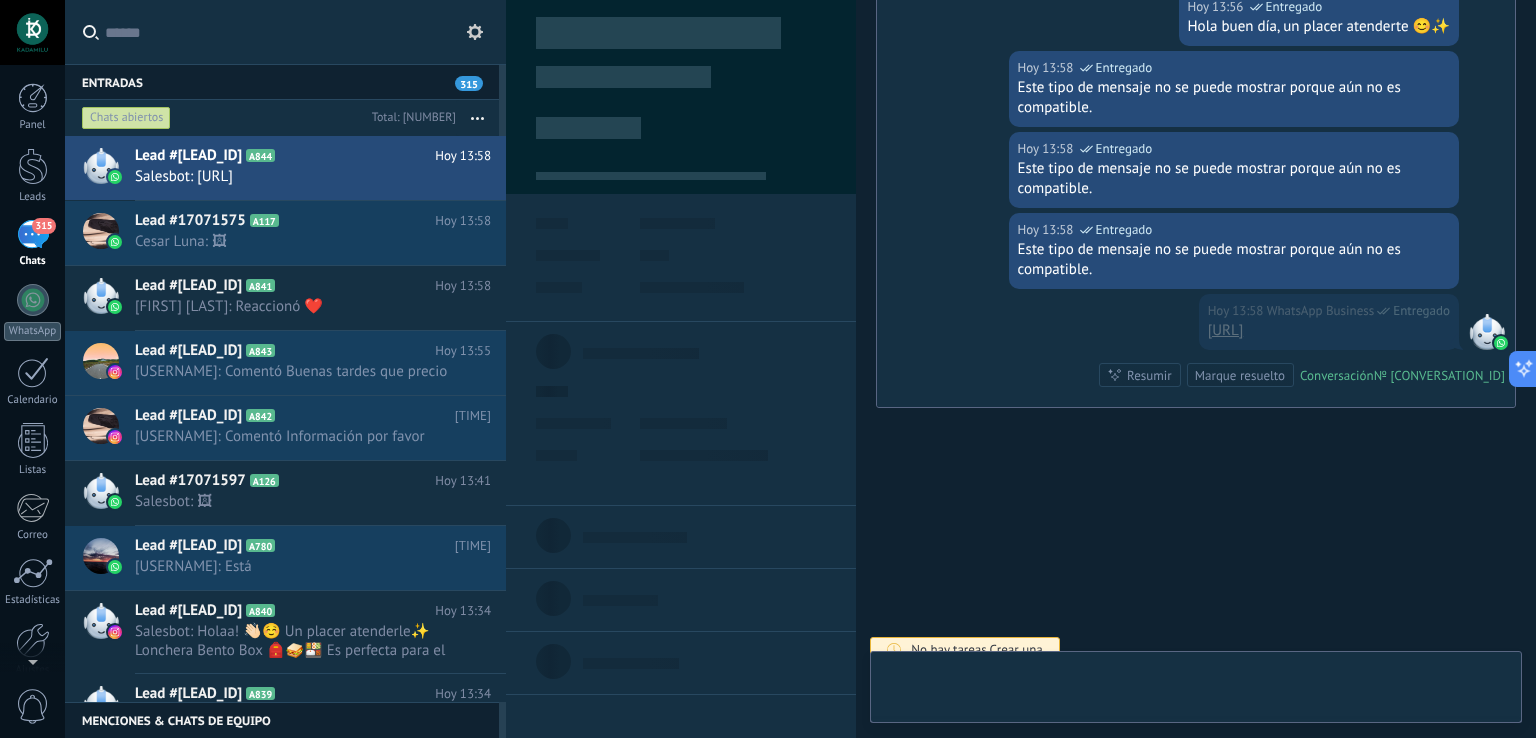 type on "**********" 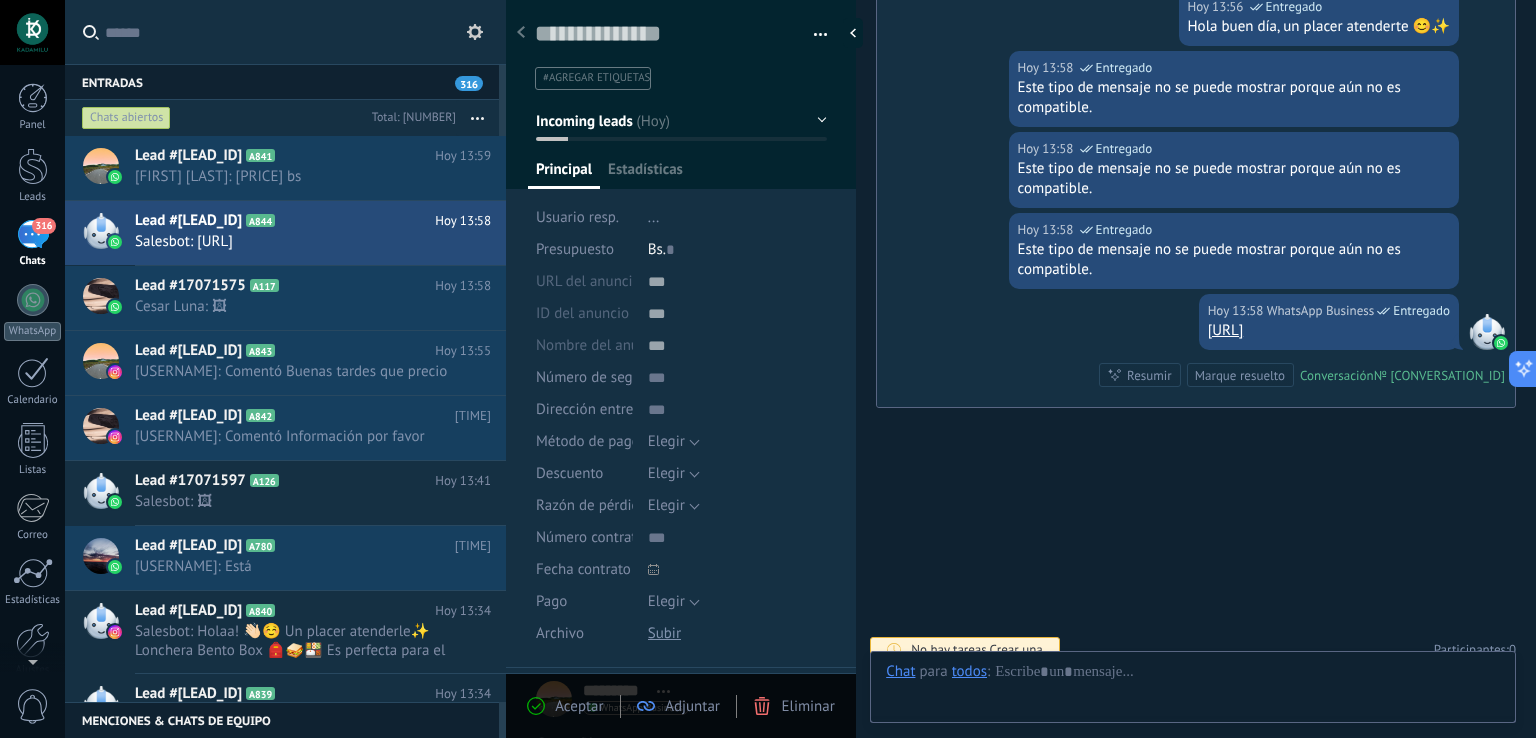 scroll, scrollTop: 29, scrollLeft: 0, axis: vertical 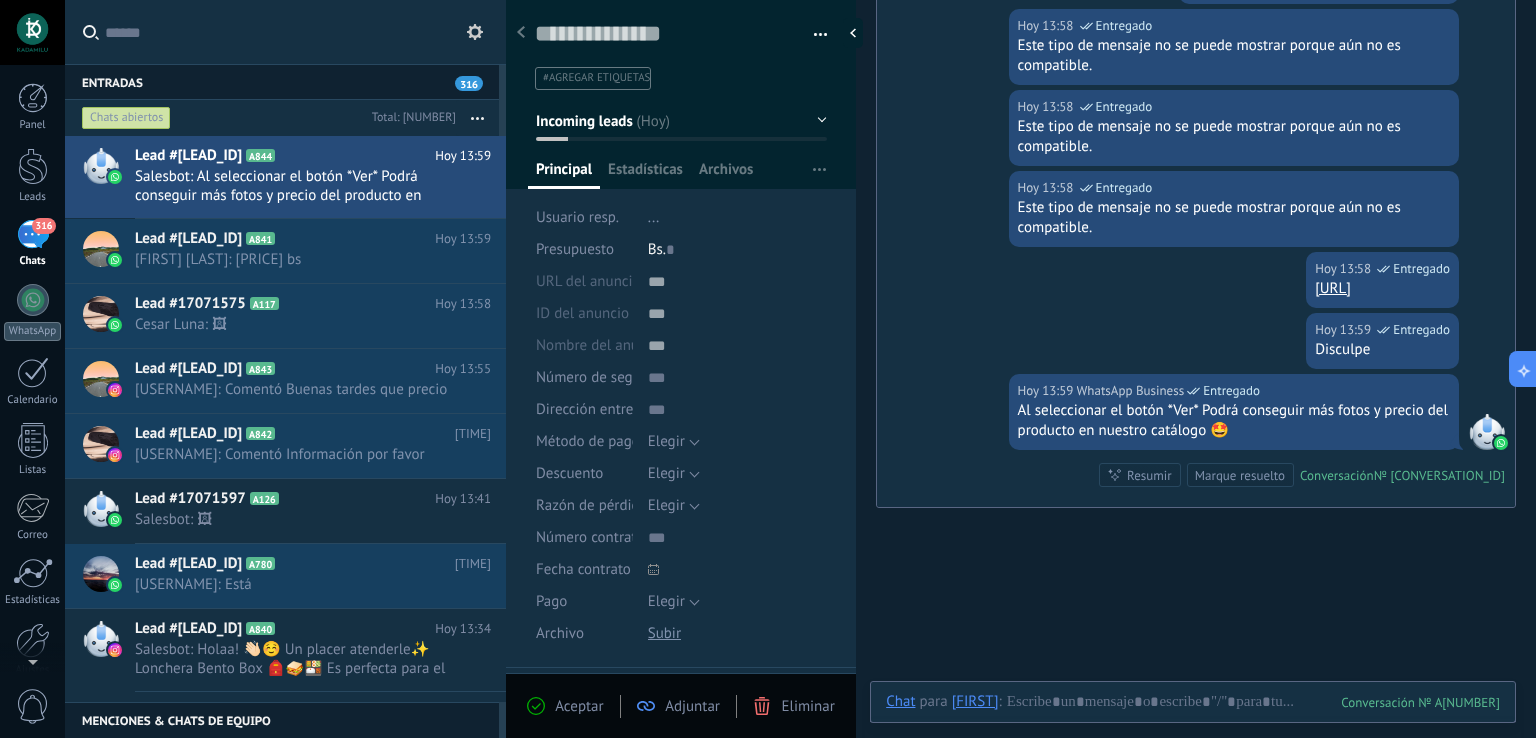 click on "https://www.instagram.com/reel/DF-ghipxhNO/?igsh=NzZjMnBoeHJ5aDVh" at bounding box center (1382, 289) 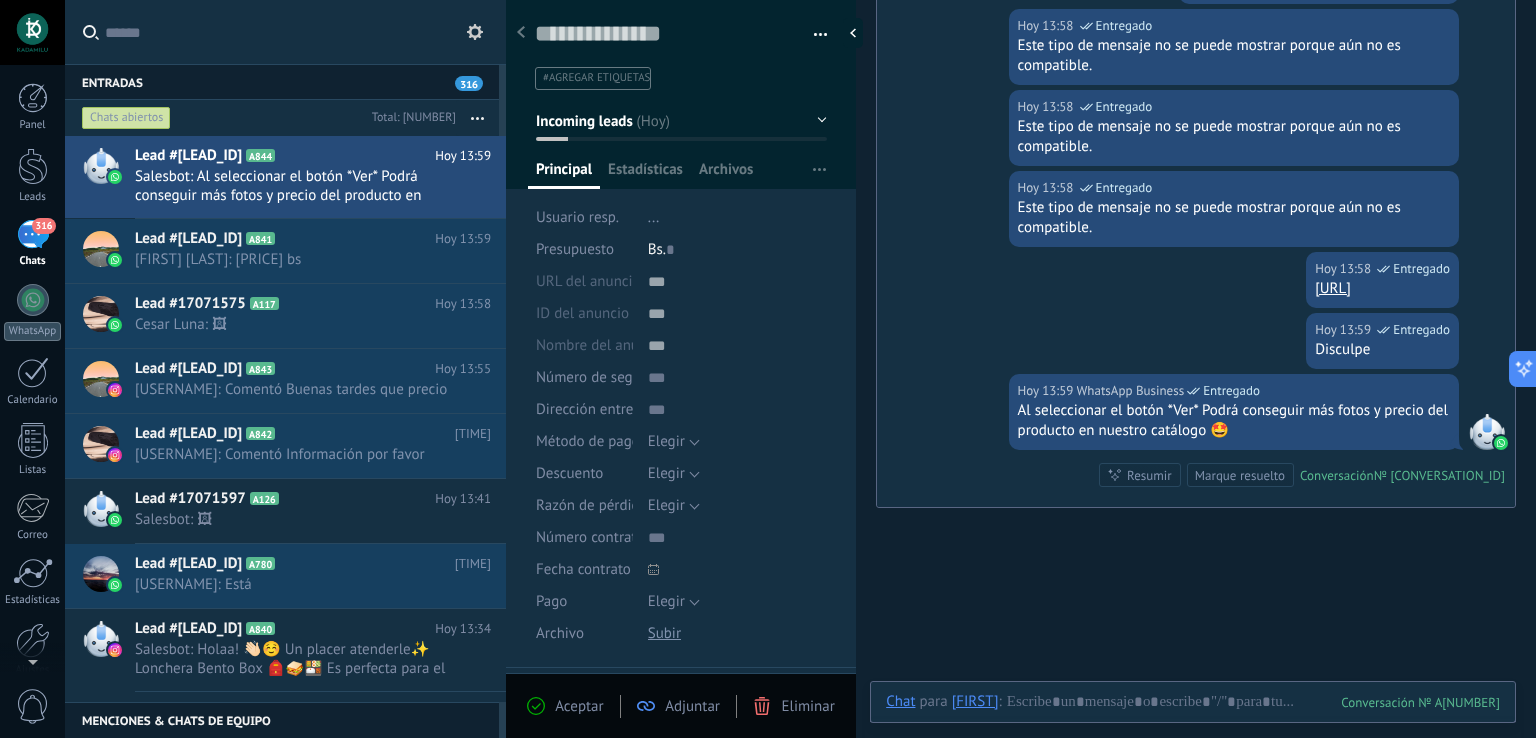 click on "https://www.instagram.com/reel/DF-ghipxhNO/?igsh=NzZjMnBoeHJ5aDVh" at bounding box center (1382, 289) 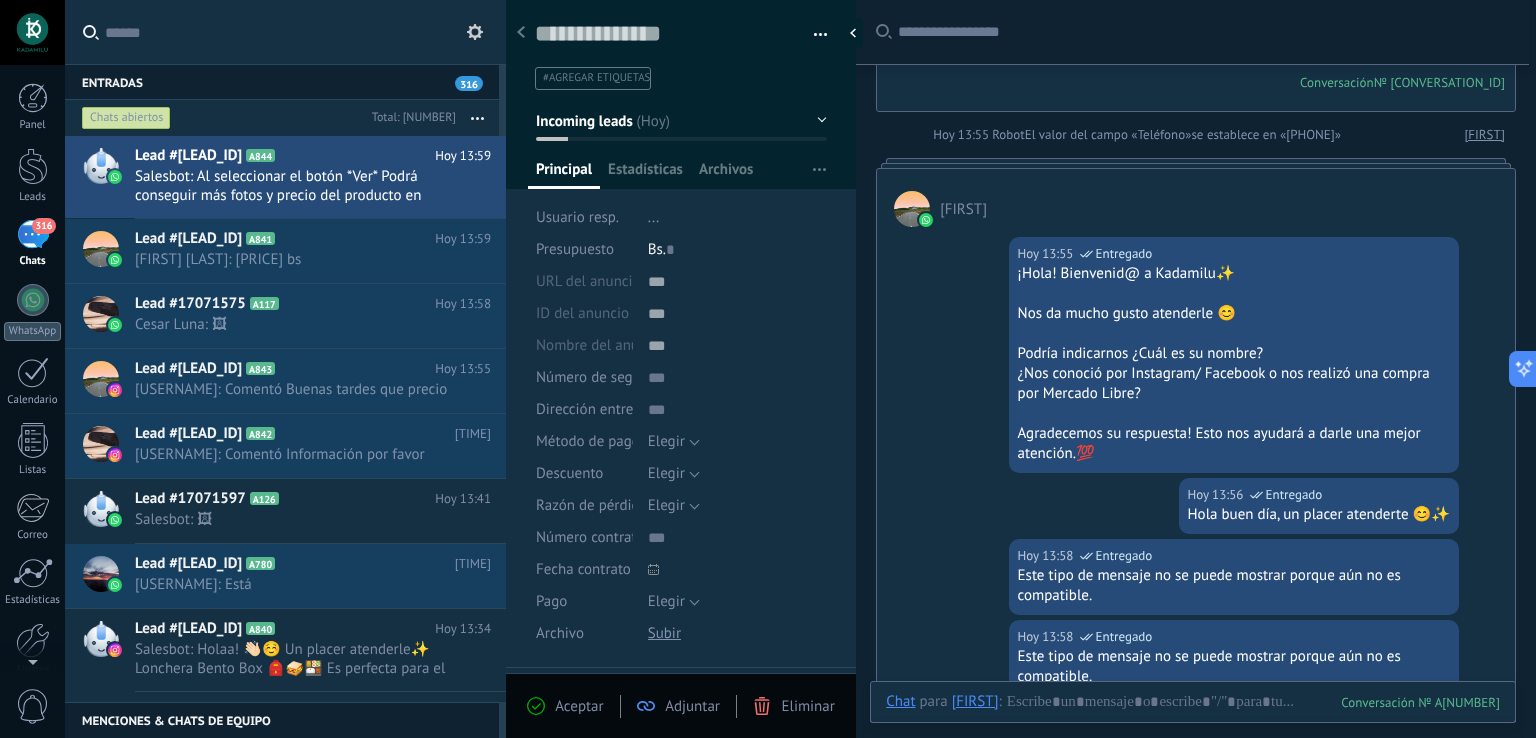 scroll, scrollTop: 200, scrollLeft: 0, axis: vertical 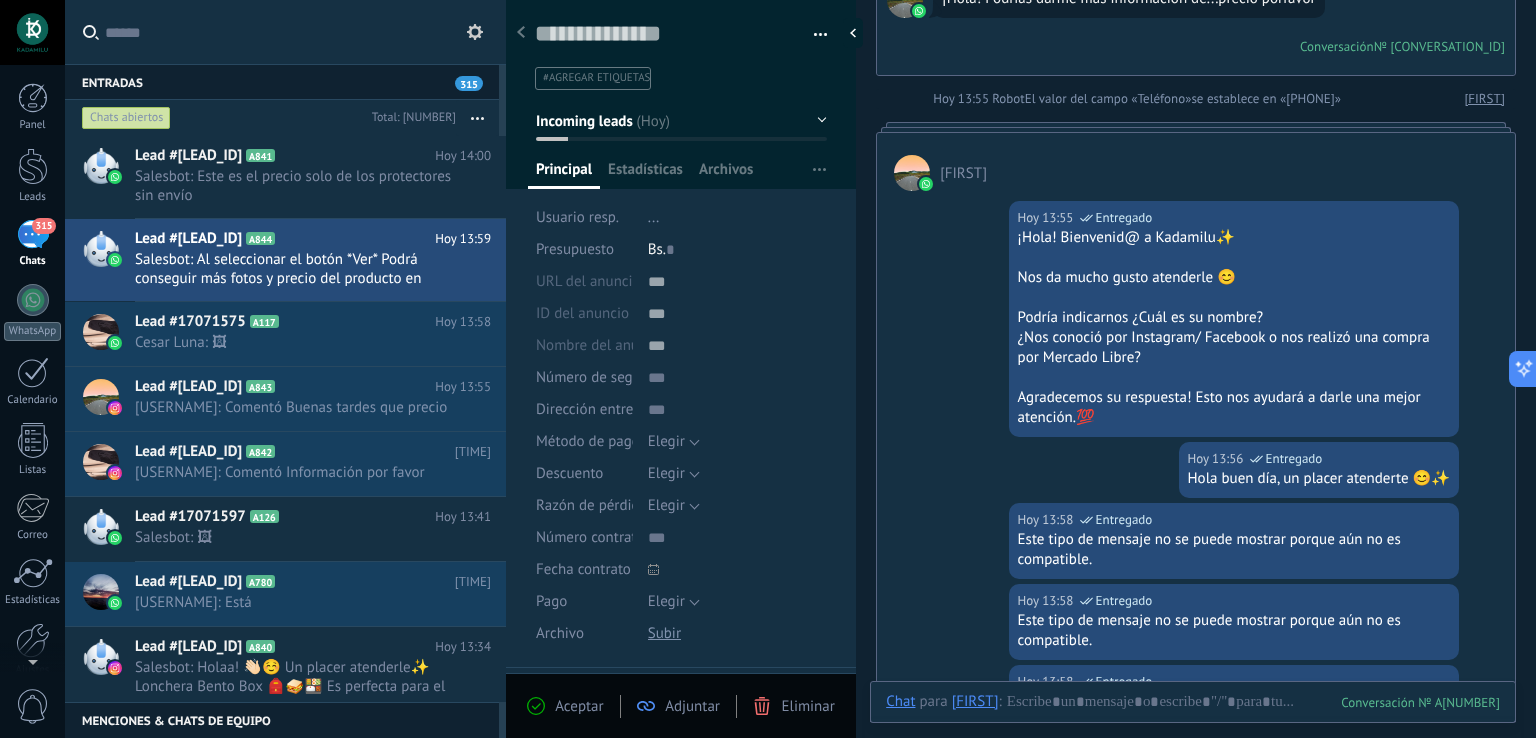 click on "315" at bounding box center (33, 234) 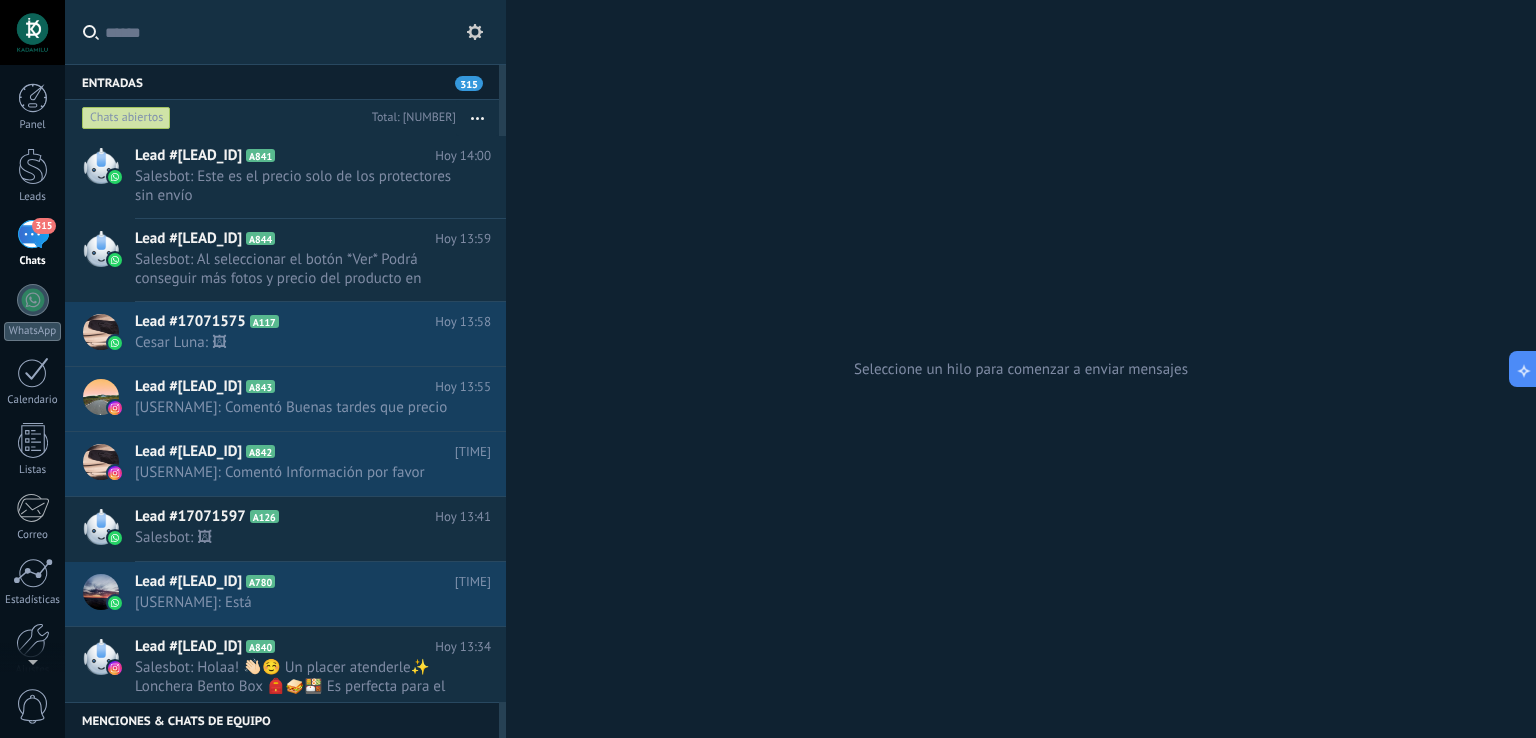 click on "315" at bounding box center [33, 234] 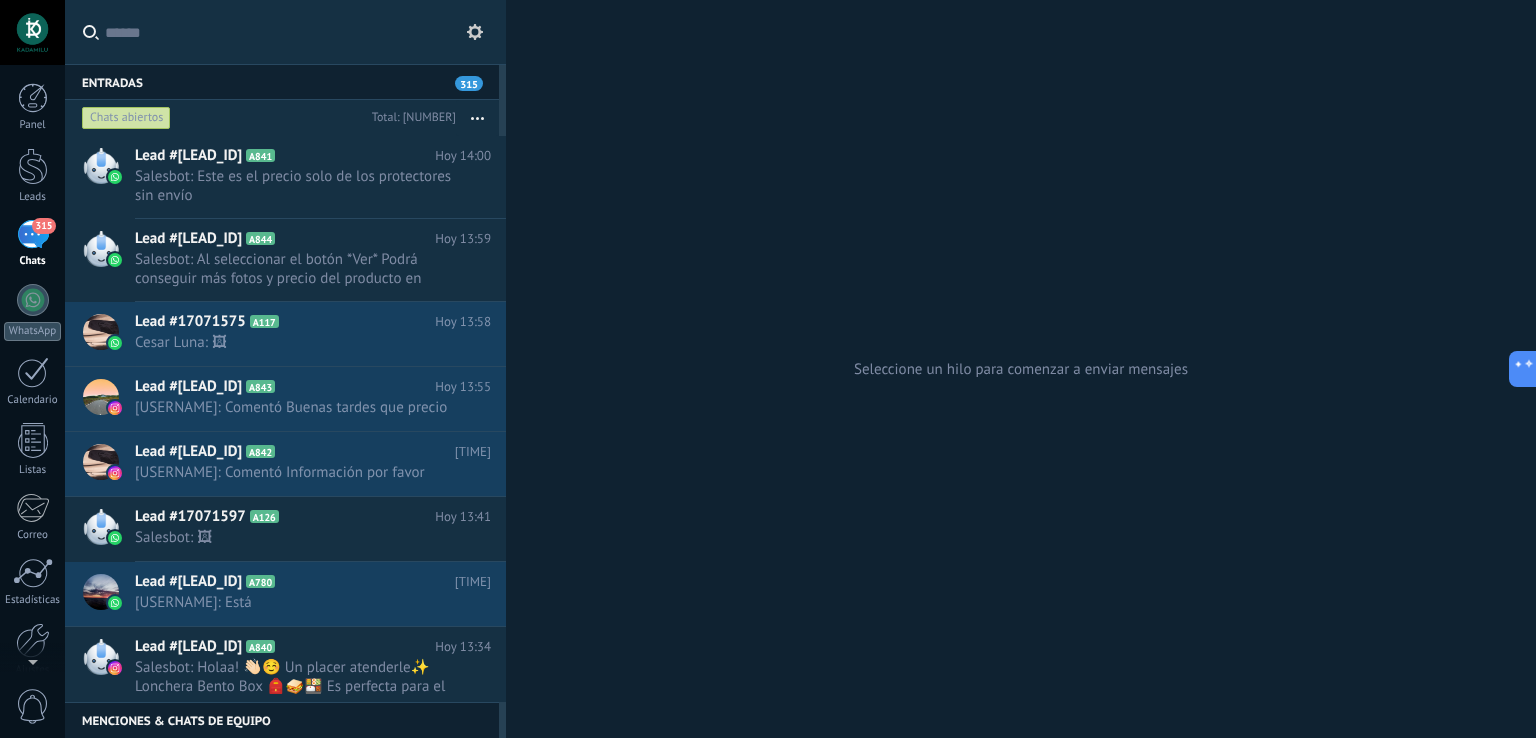 click on "315" at bounding box center (33, 234) 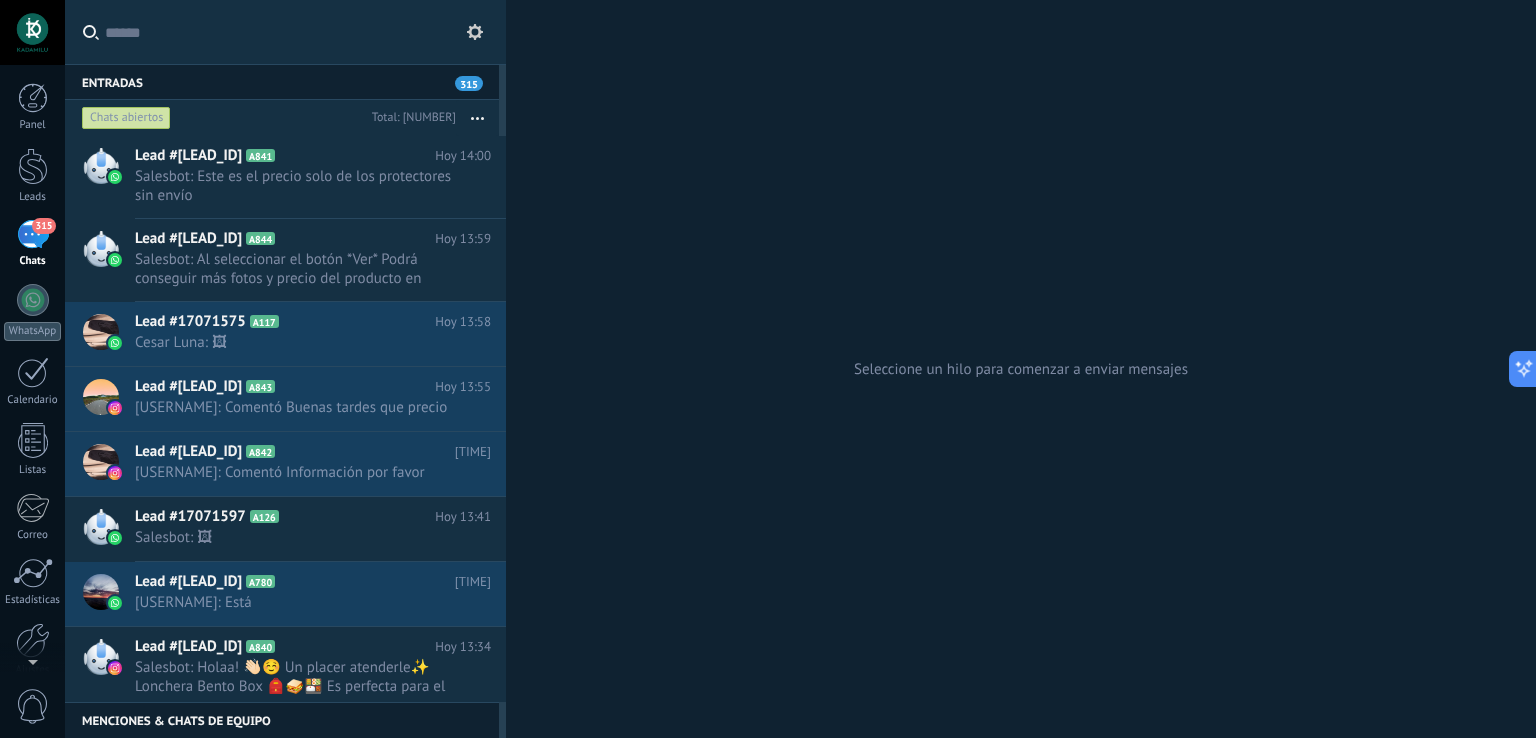click on "315" at bounding box center (469, 83) 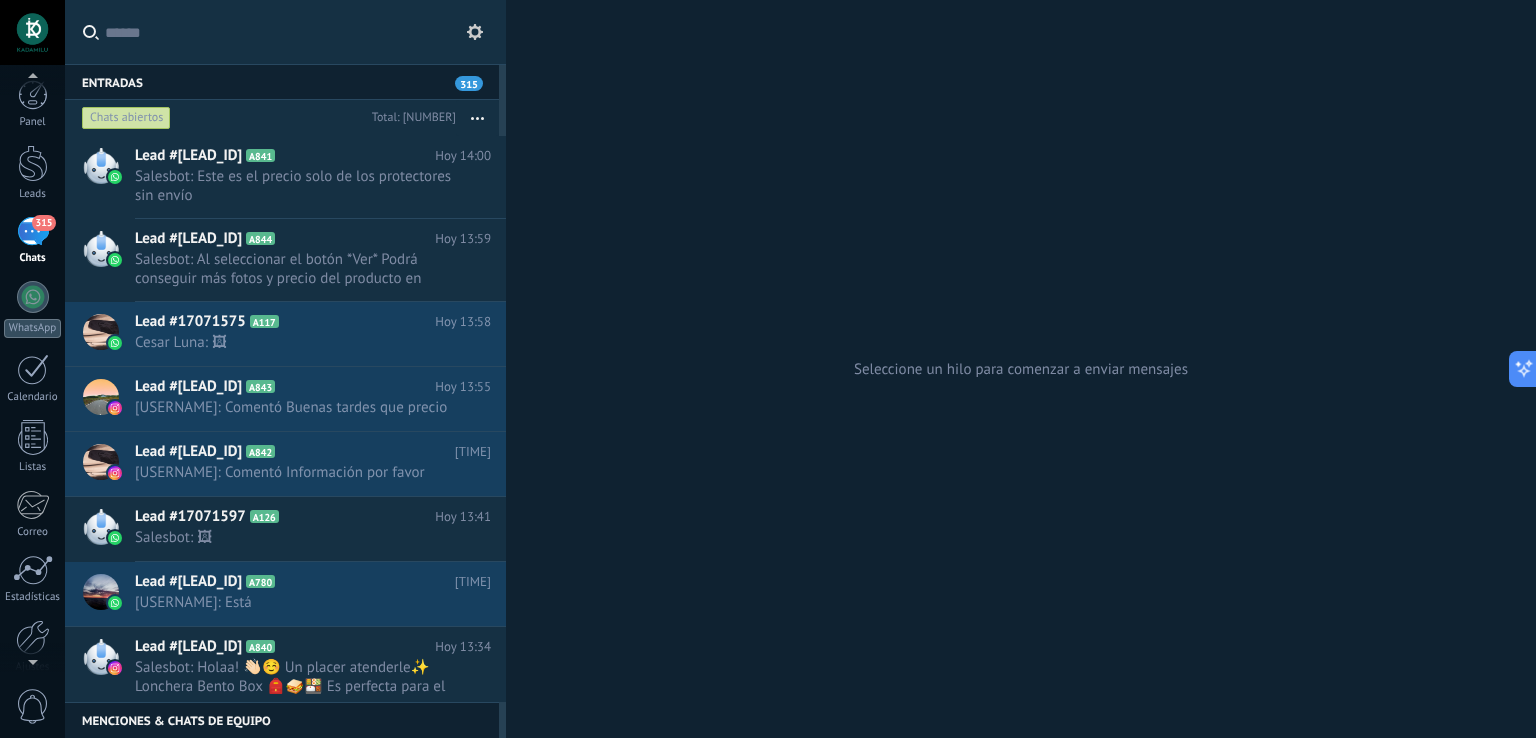 scroll, scrollTop: 0, scrollLeft: 0, axis: both 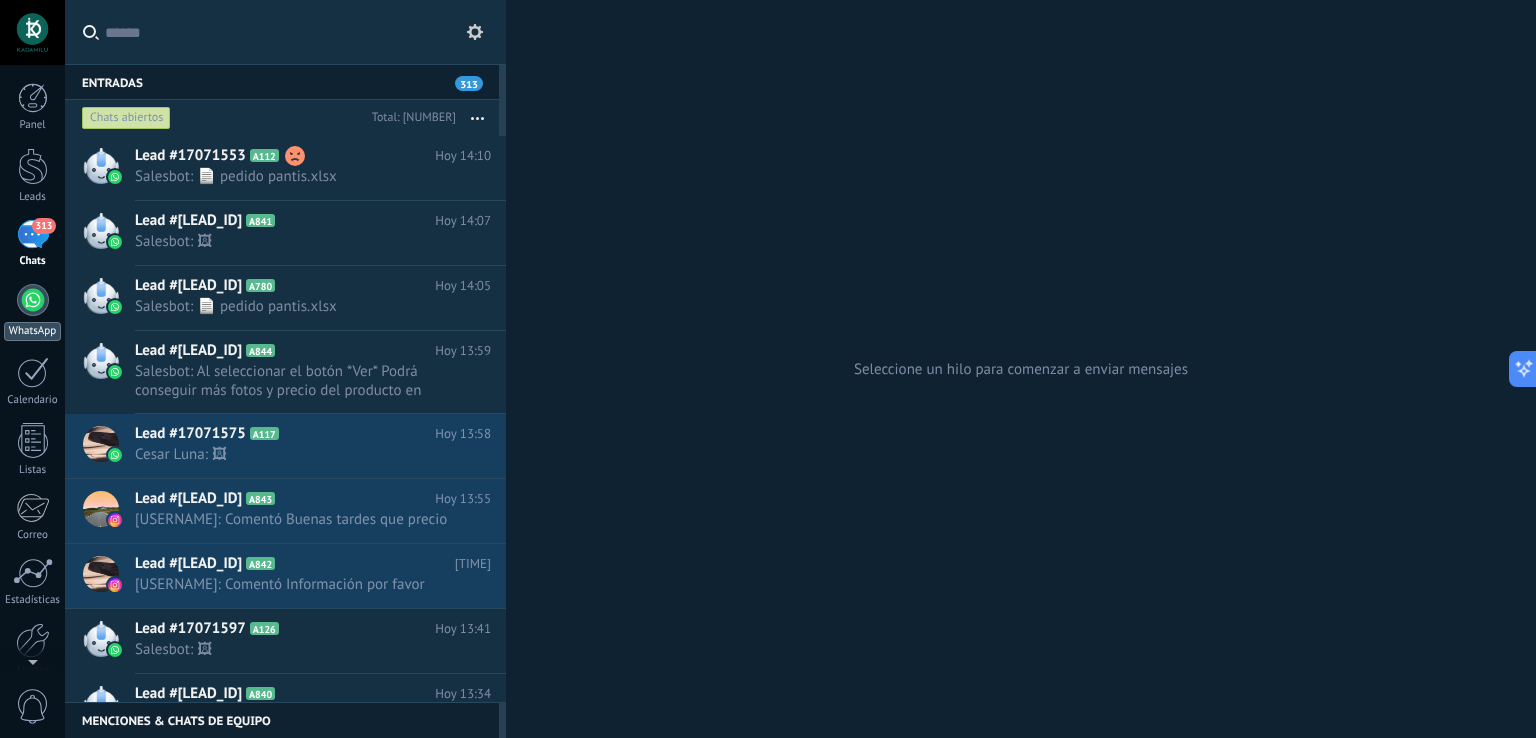 click at bounding box center (33, 300) 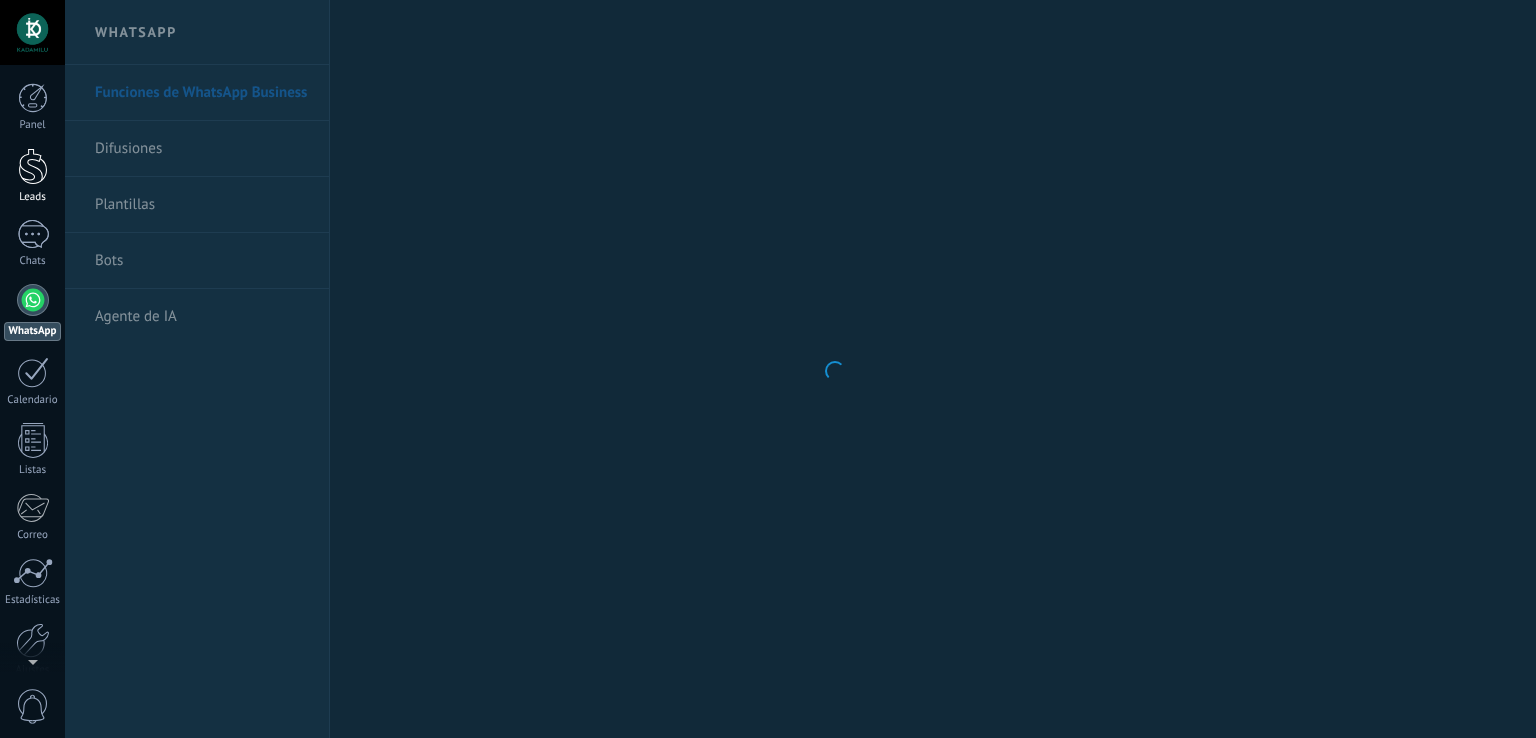 scroll, scrollTop: 0, scrollLeft: 0, axis: both 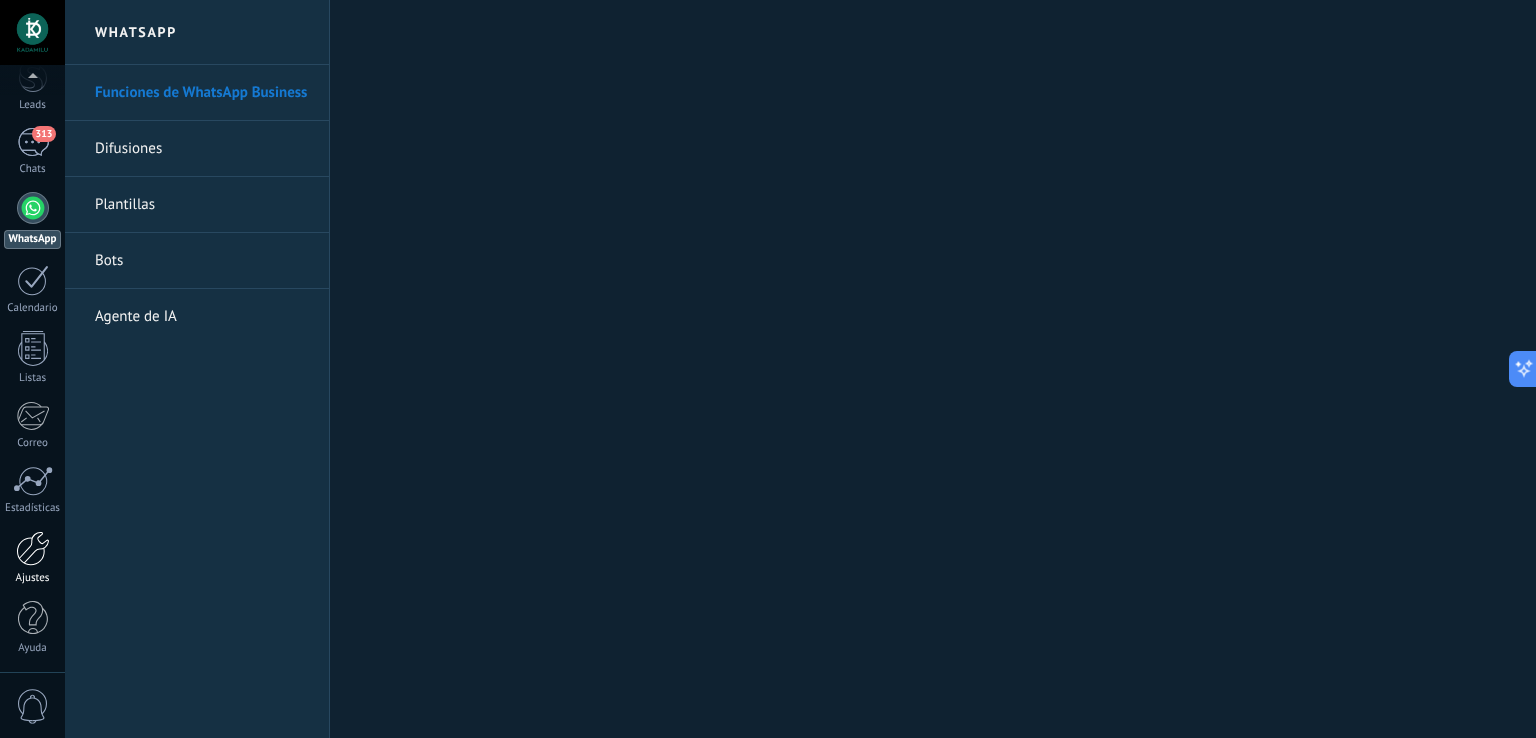 click on "Ajustes" at bounding box center (33, 578) 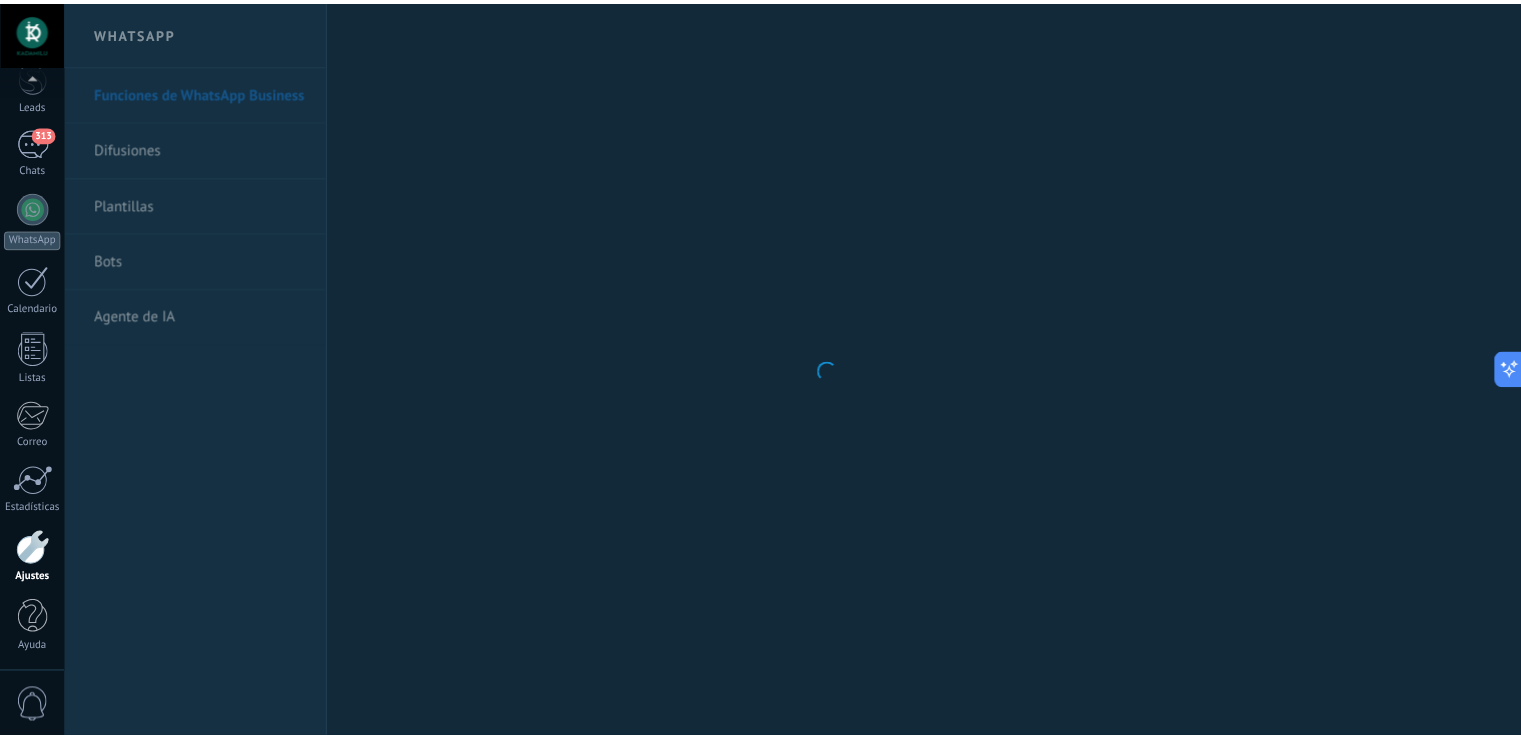 scroll, scrollTop: 93, scrollLeft: 0, axis: vertical 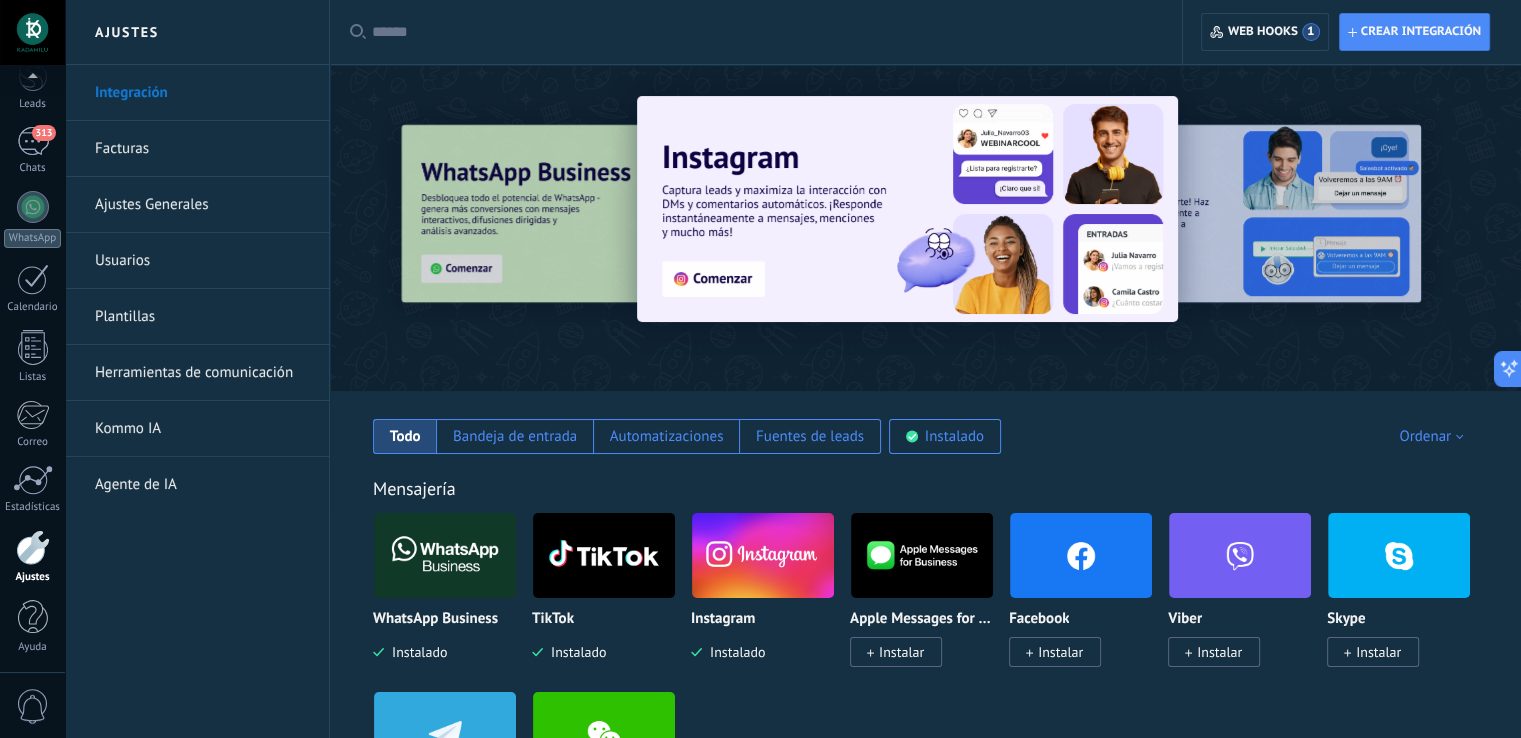 click on "Ajustes Generales" at bounding box center (202, 205) 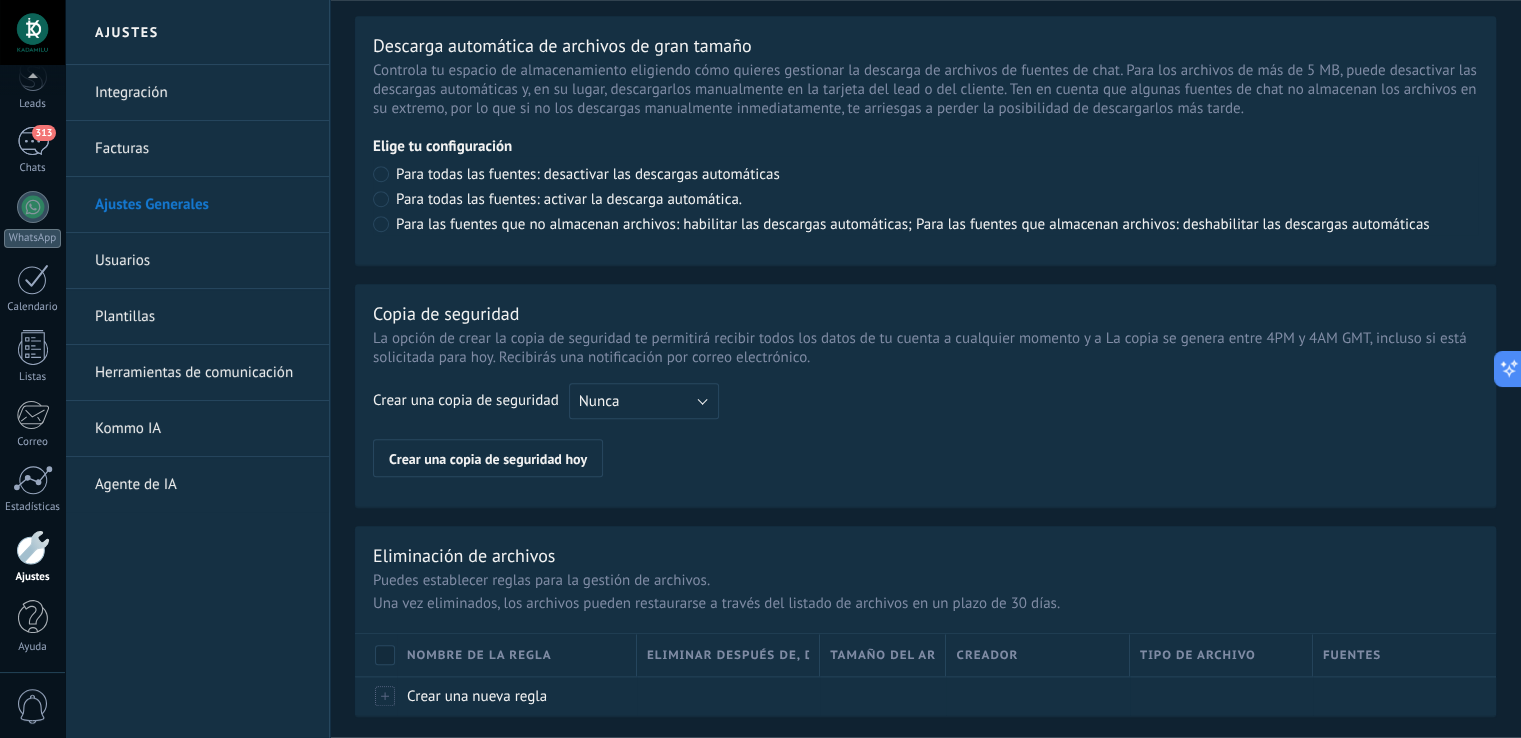 scroll, scrollTop: 1468, scrollLeft: 0, axis: vertical 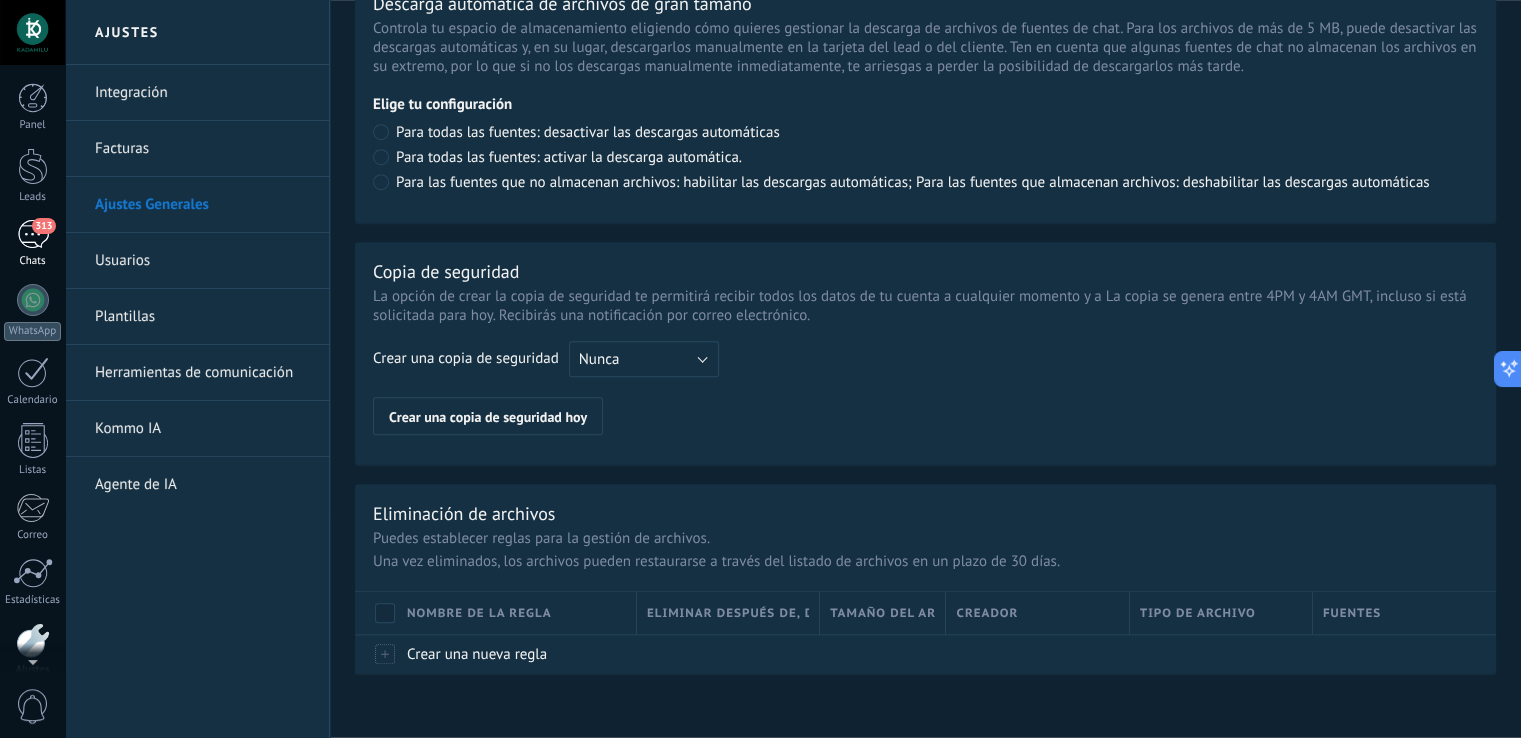 click on "313" at bounding box center [33, 234] 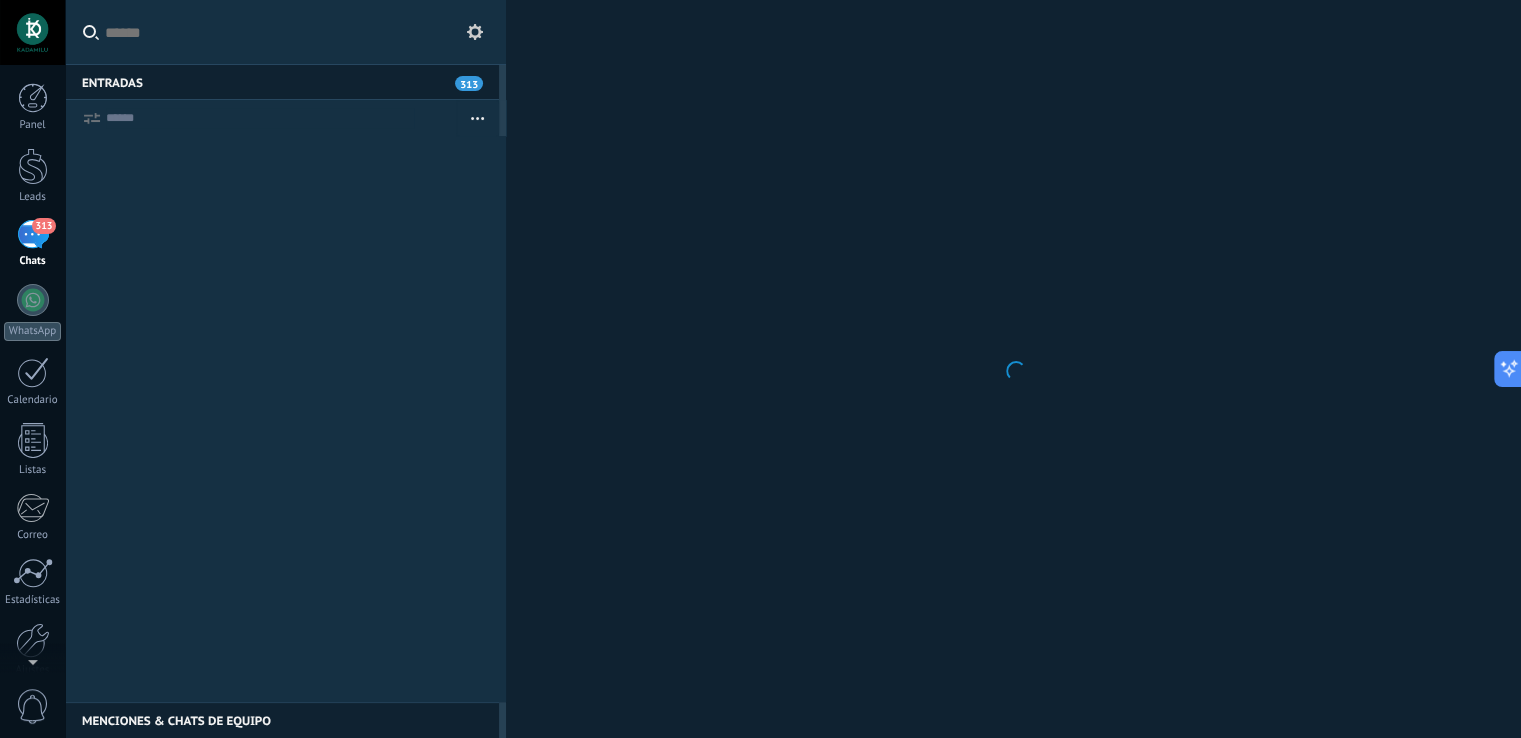 scroll, scrollTop: 0, scrollLeft: 0, axis: both 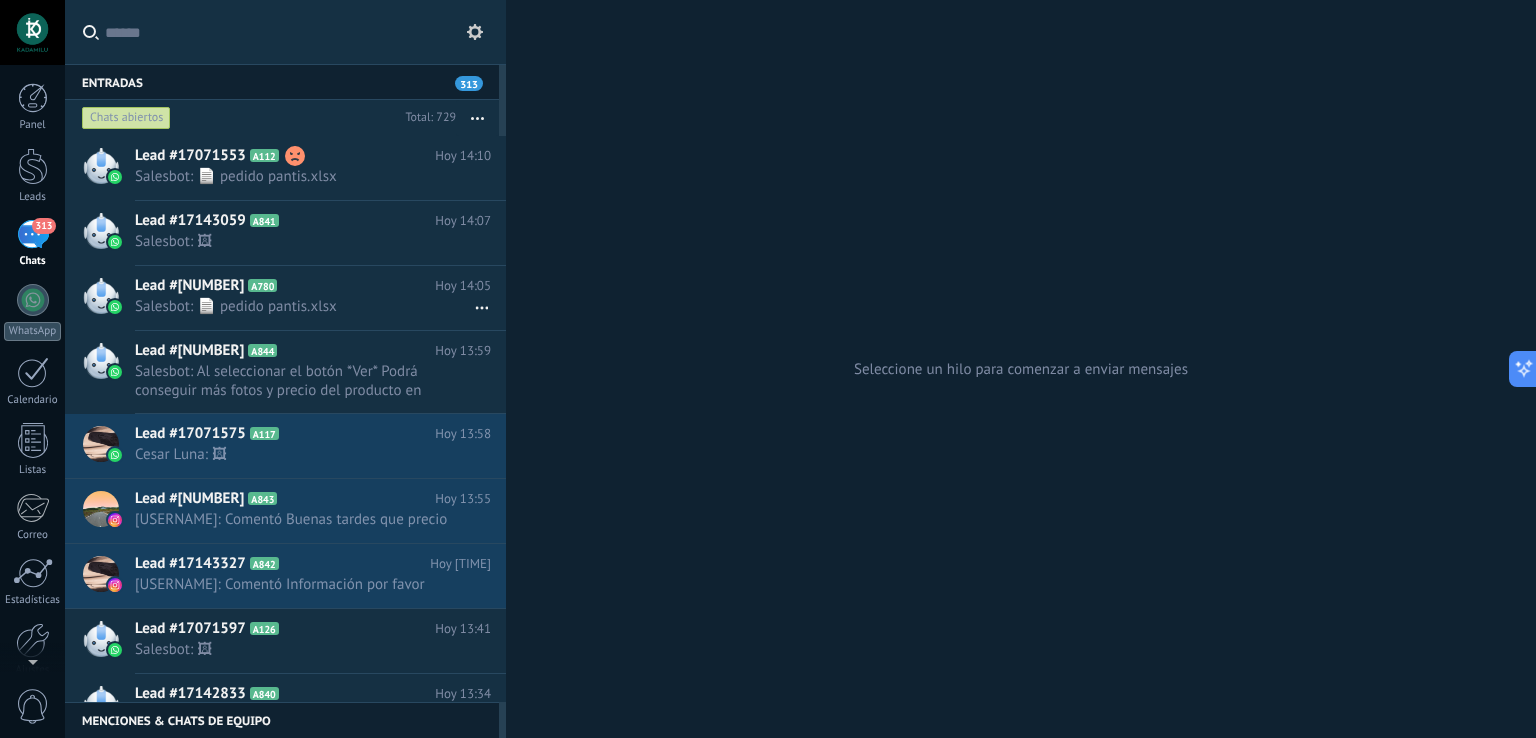 click on "313" at bounding box center [33, 234] 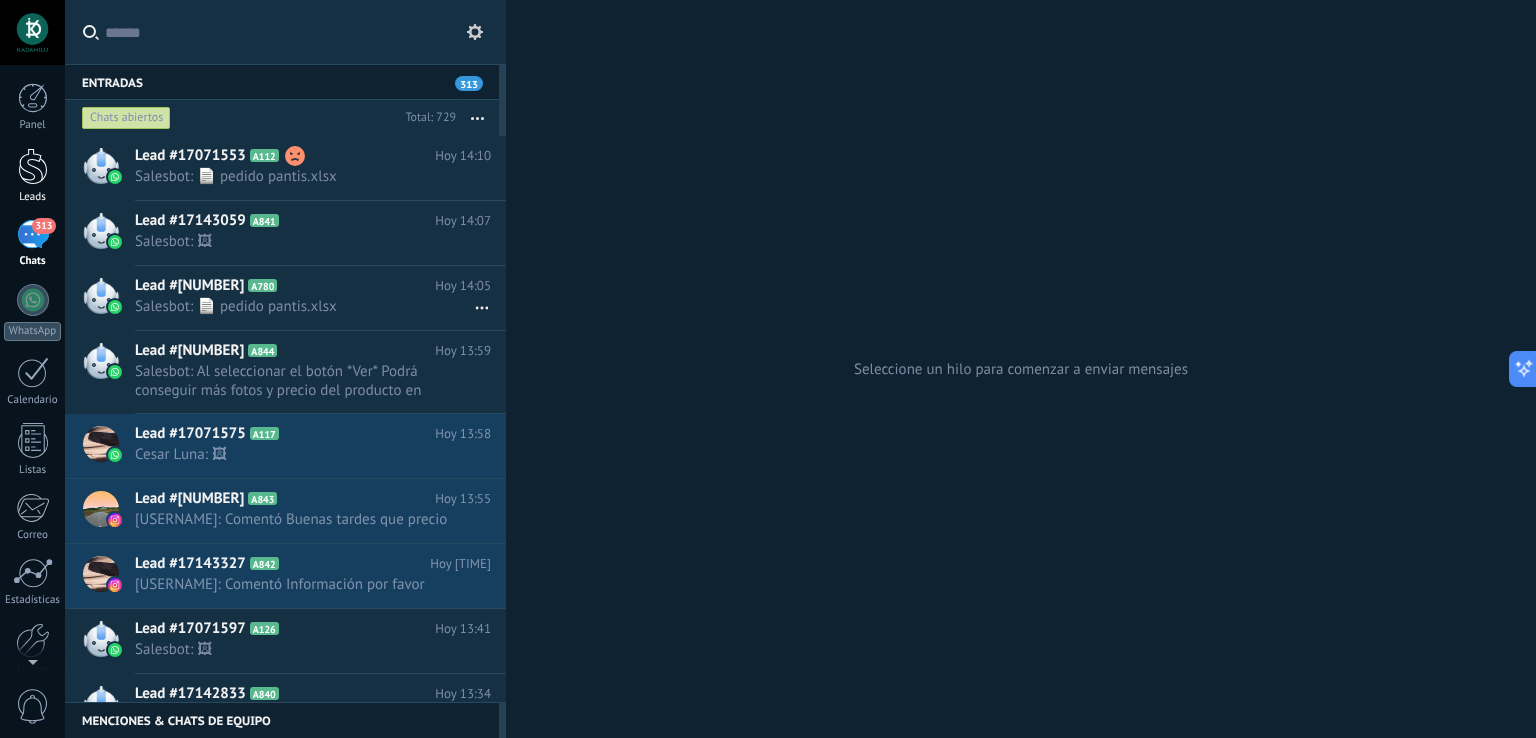 click at bounding box center (33, 166) 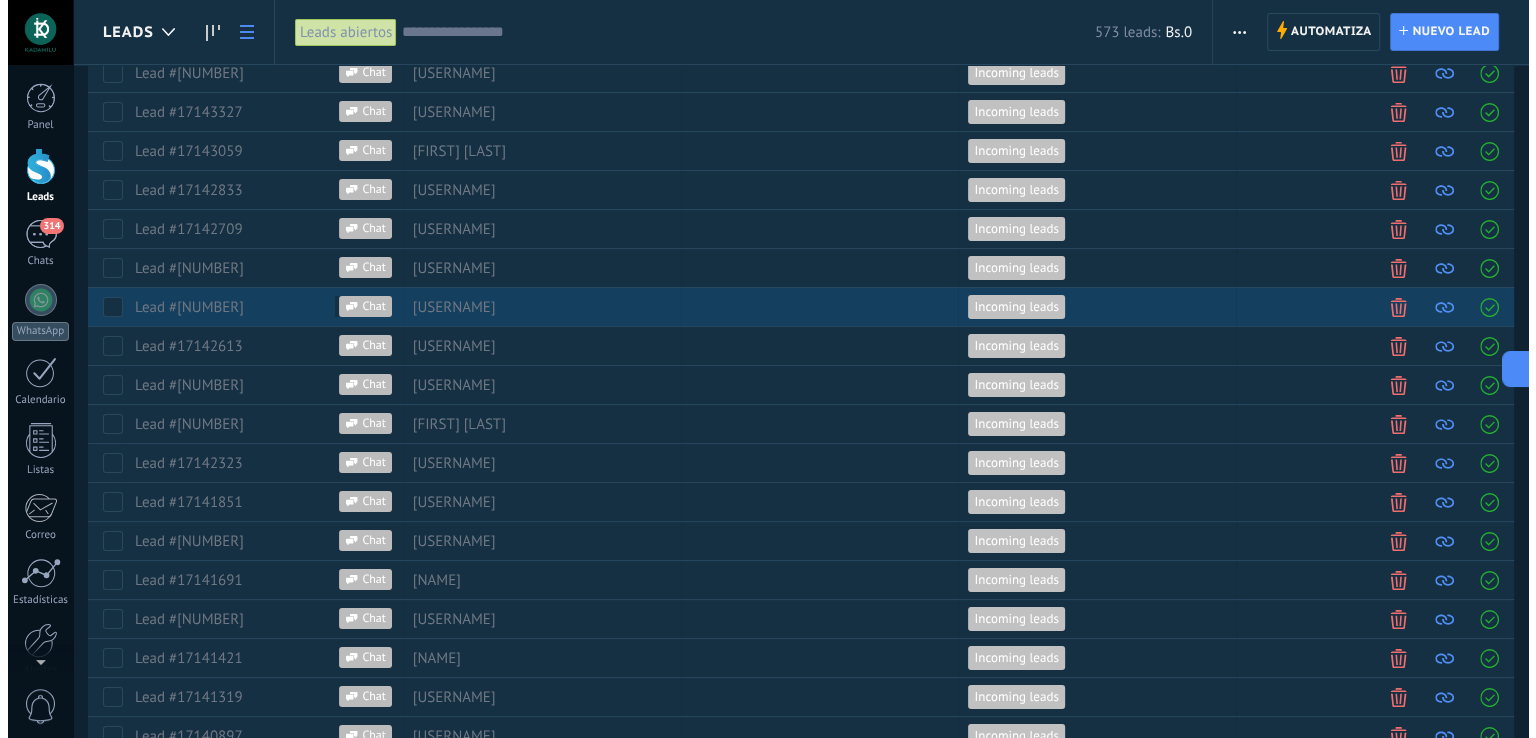 scroll, scrollTop: 0, scrollLeft: 0, axis: both 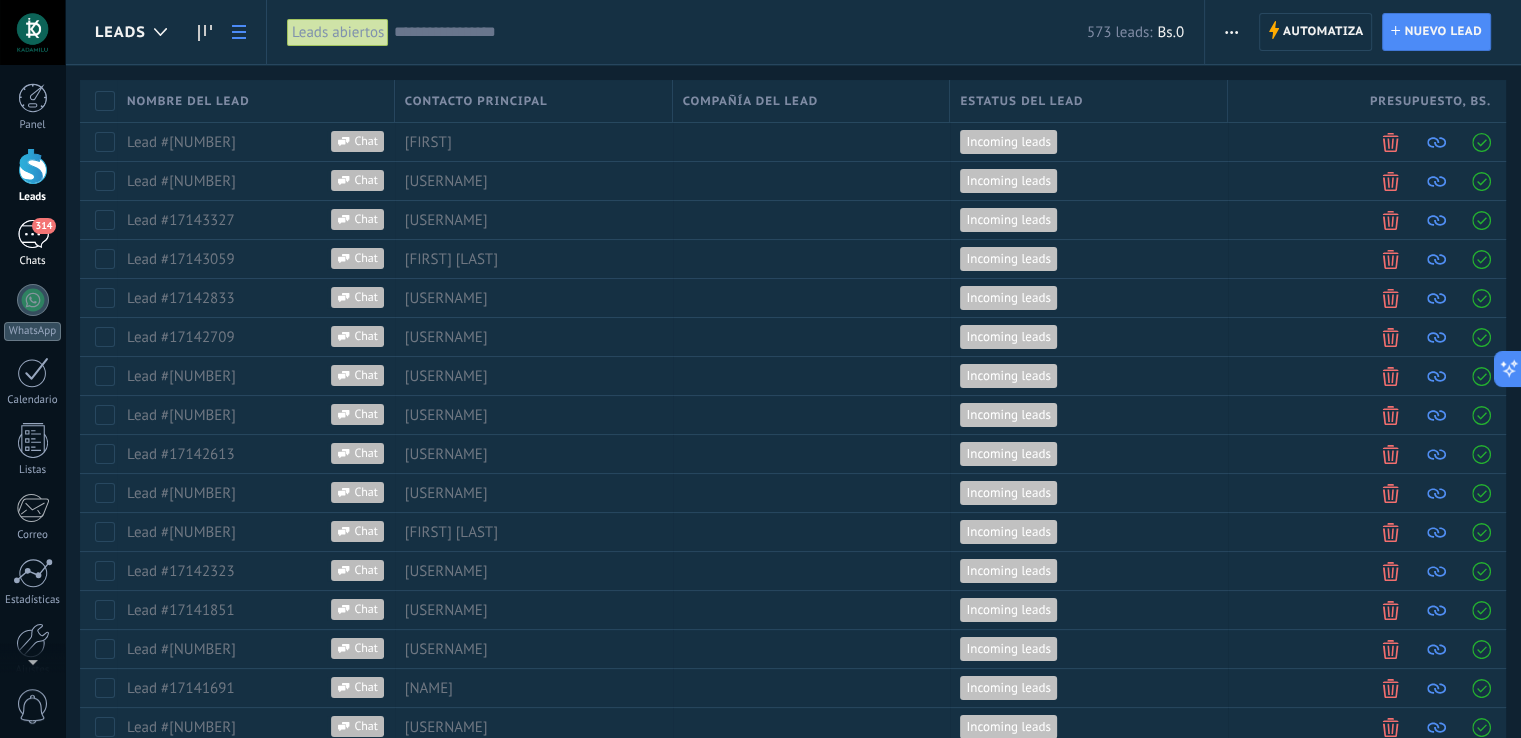 click on "314" at bounding box center [33, 234] 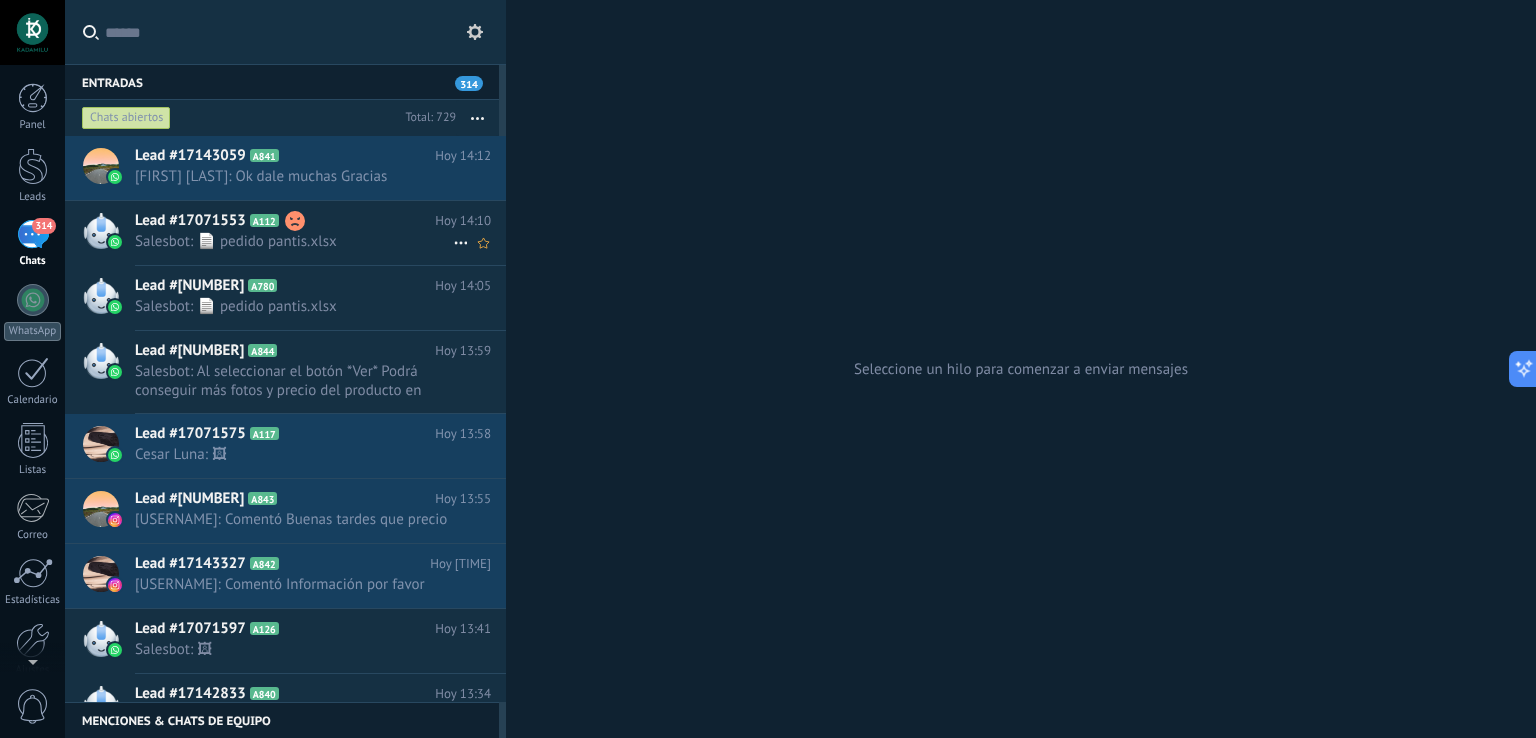 click on "Lead #[NUMBER]
A[NUMBER]
Hoy [TIME]
Salesbot: 📄 pedido pantis.xlsx" at bounding box center (285, 221) 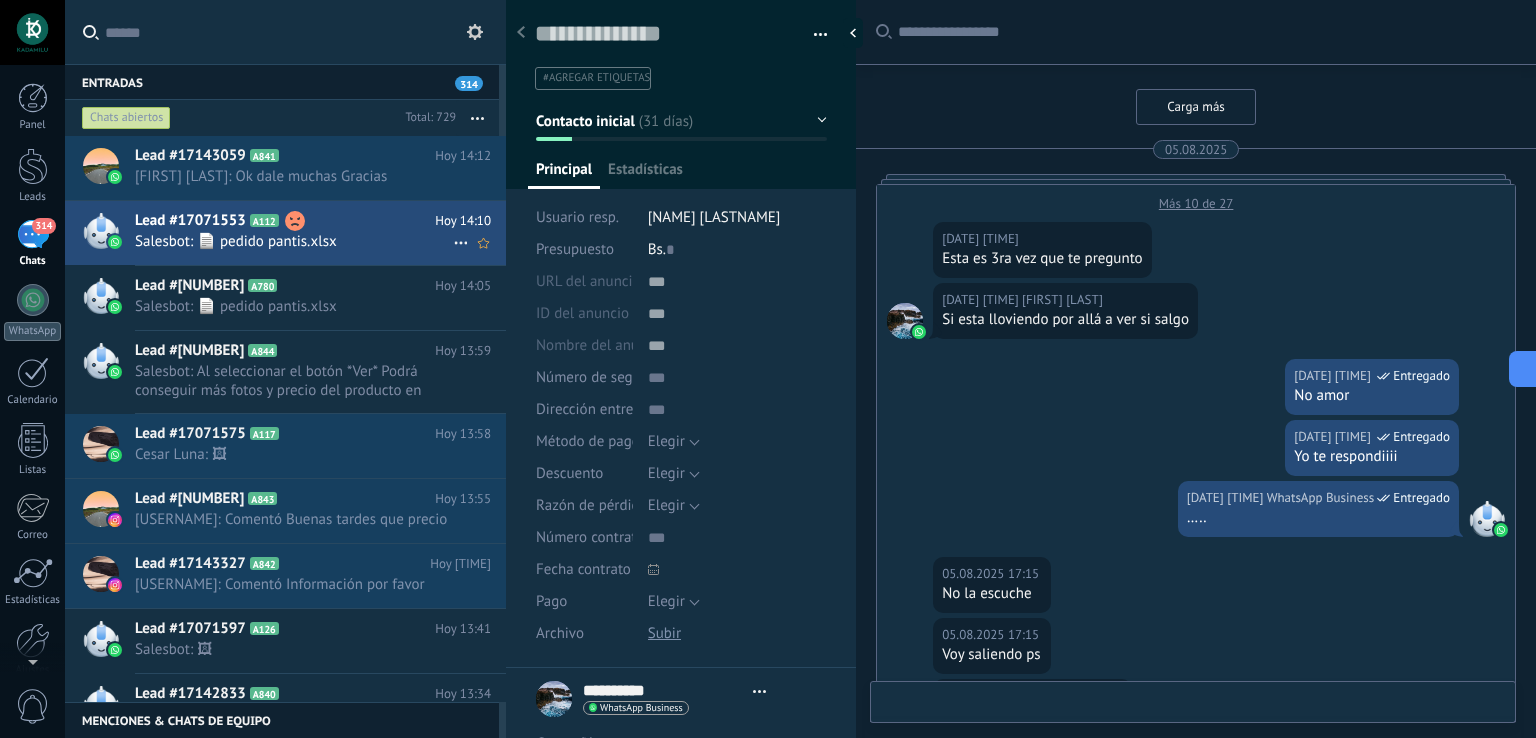 scroll, scrollTop: 2330, scrollLeft: 0, axis: vertical 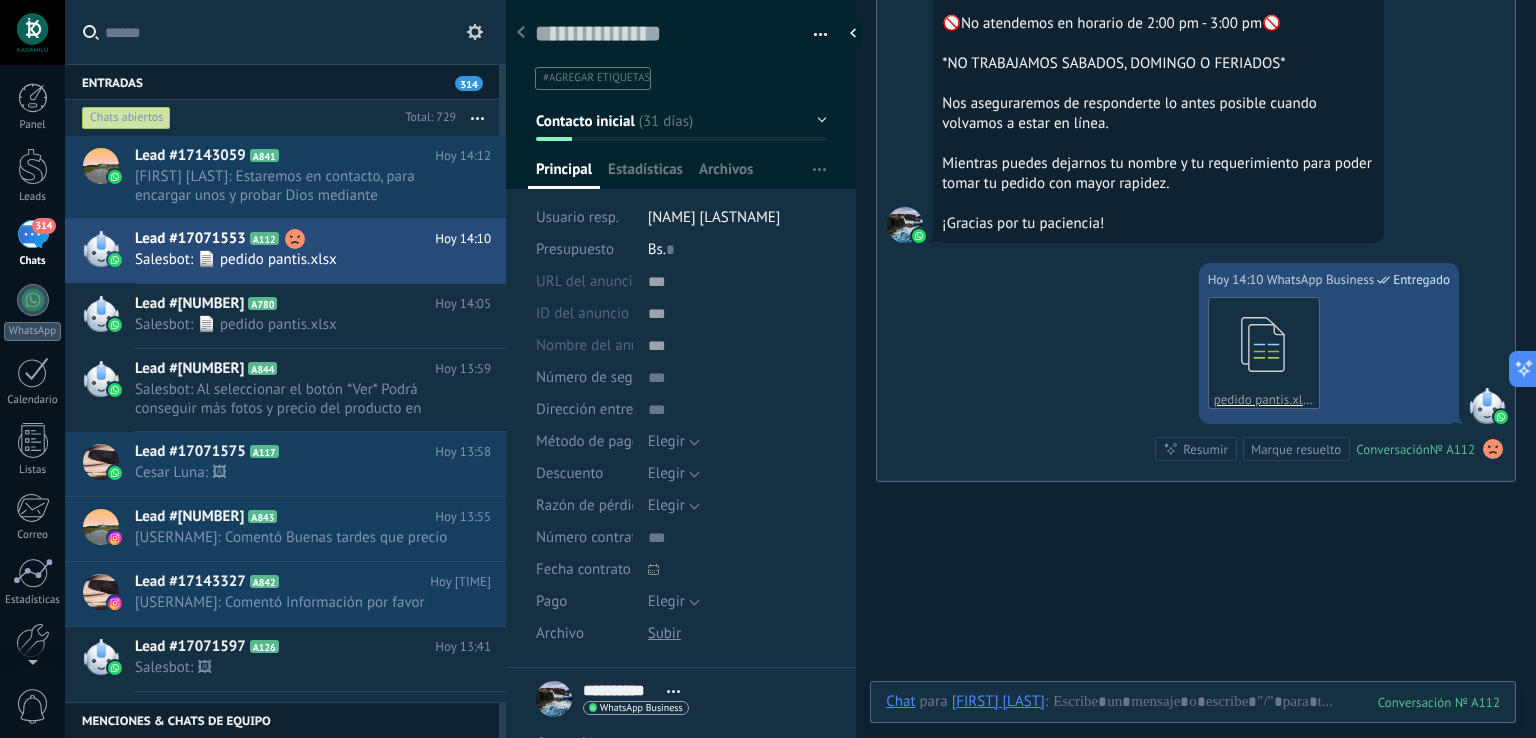 click at bounding box center [1501, 417] 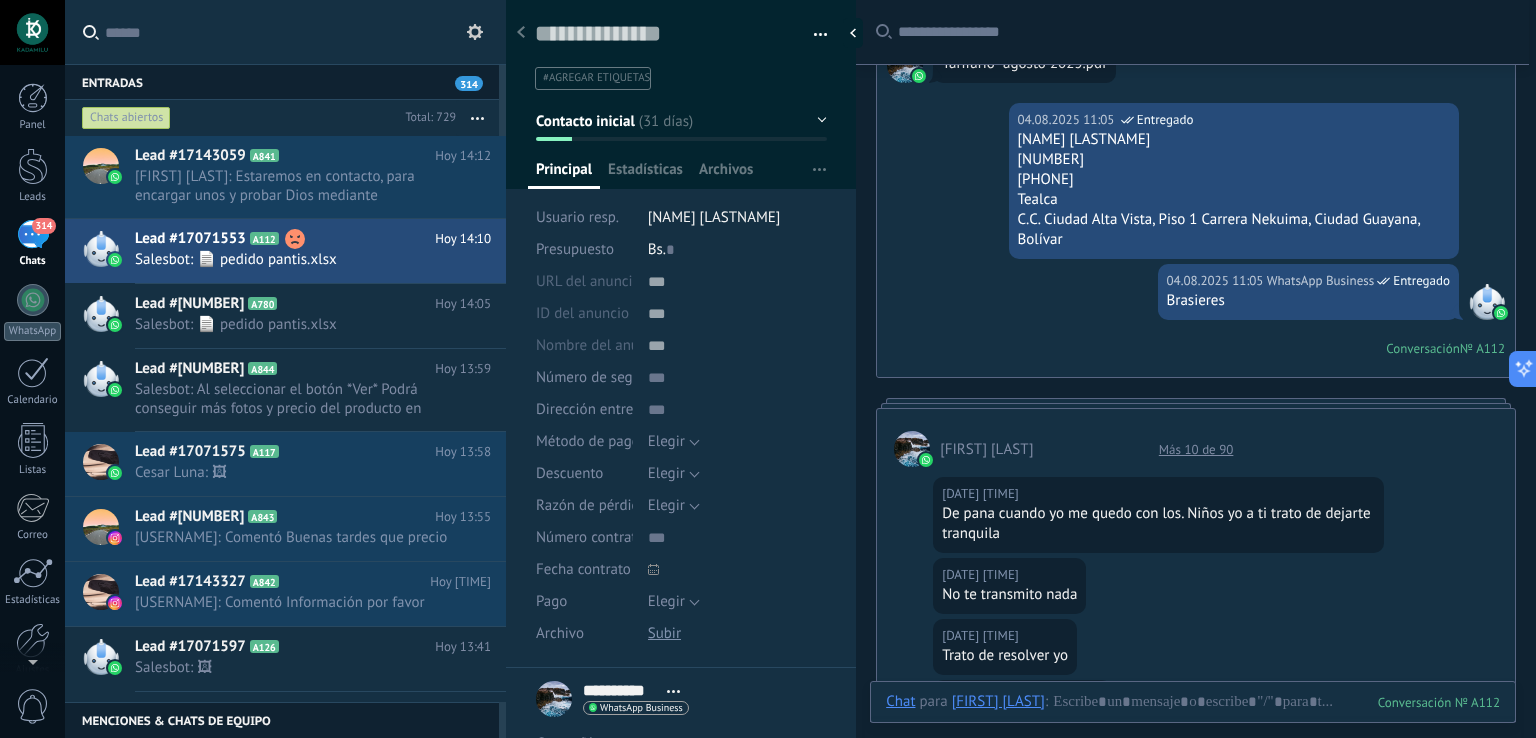 scroll, scrollTop: 4340, scrollLeft: 0, axis: vertical 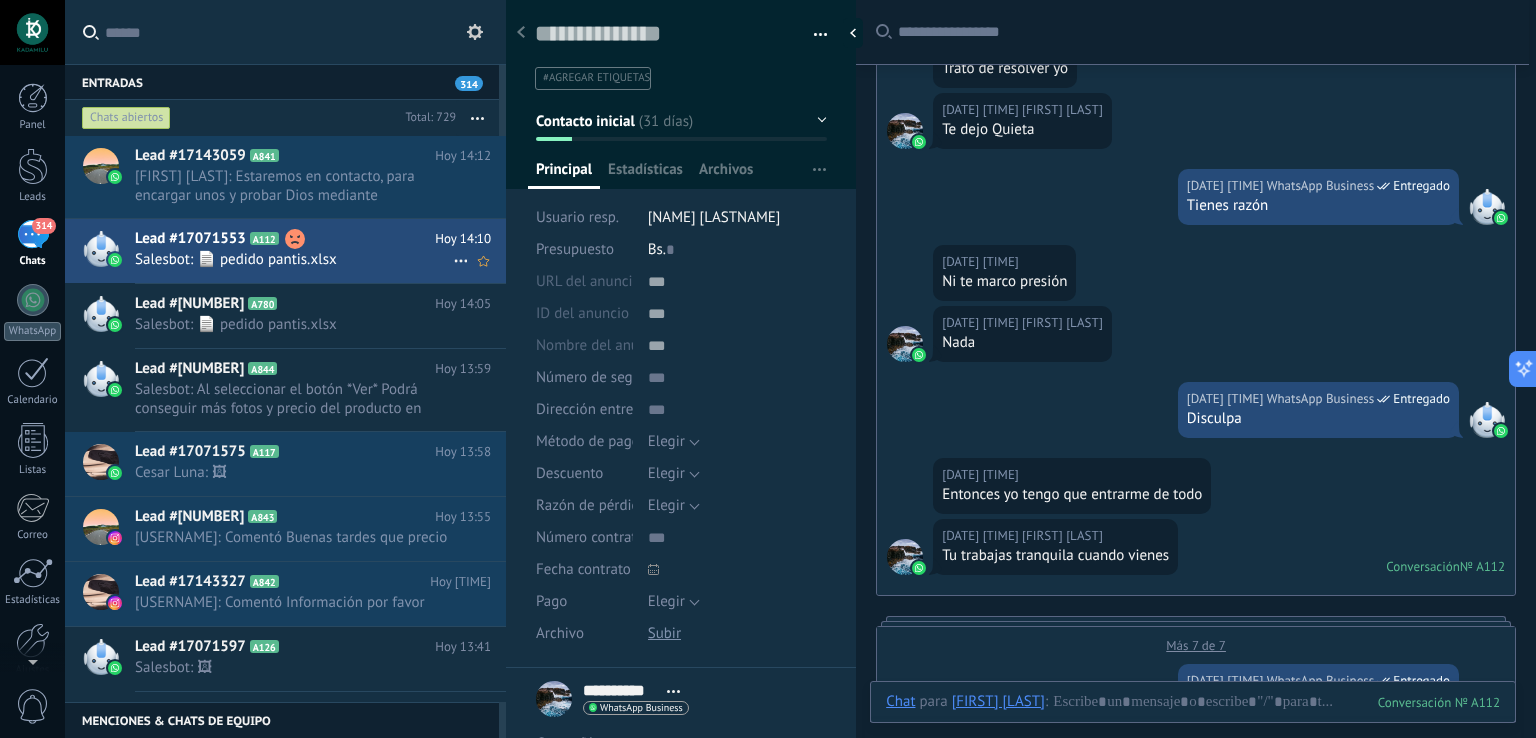 click on "Salesbot: 📄 pedido pantis.xlsx" at bounding box center [294, 259] 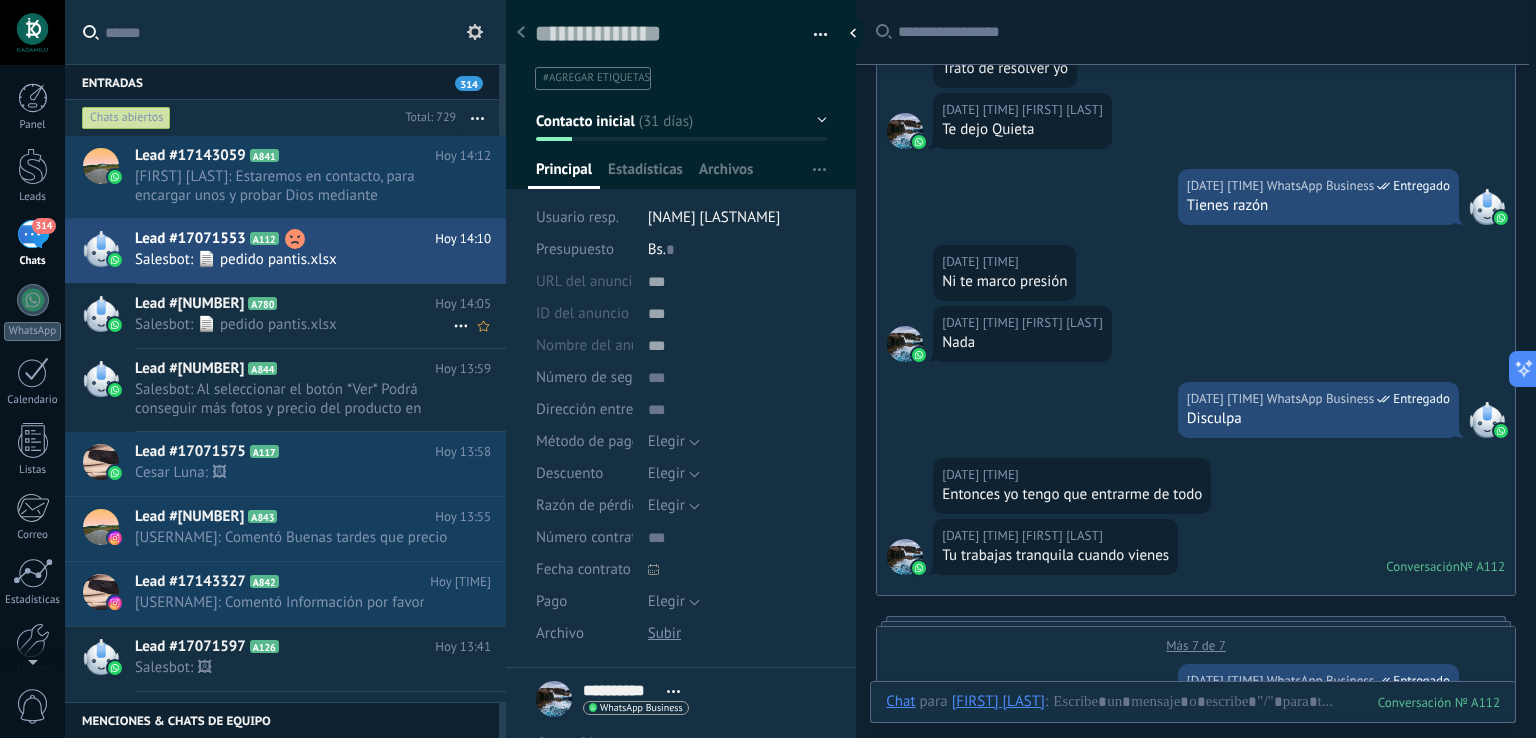 click 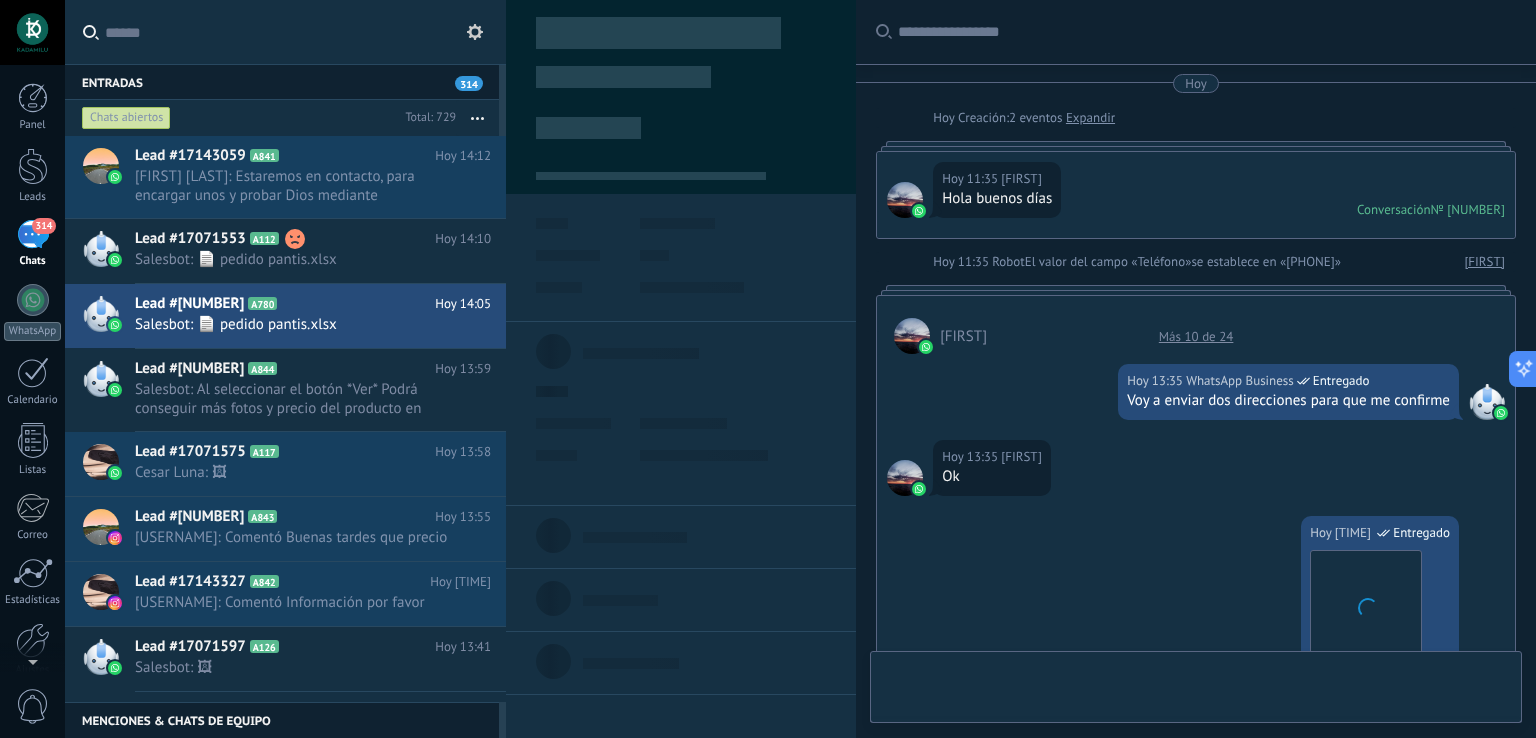 type on "**********" 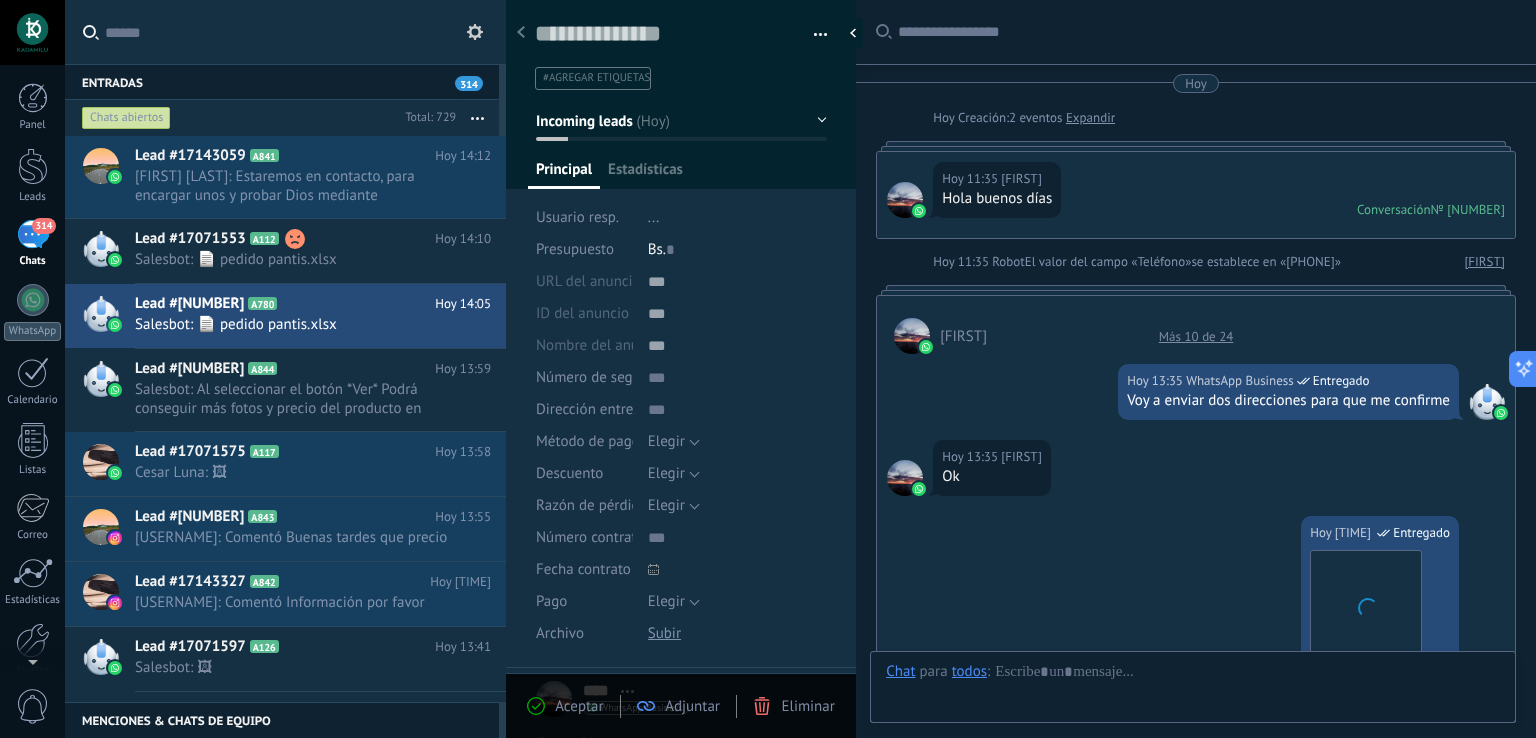 scroll, scrollTop: 29, scrollLeft: 0, axis: vertical 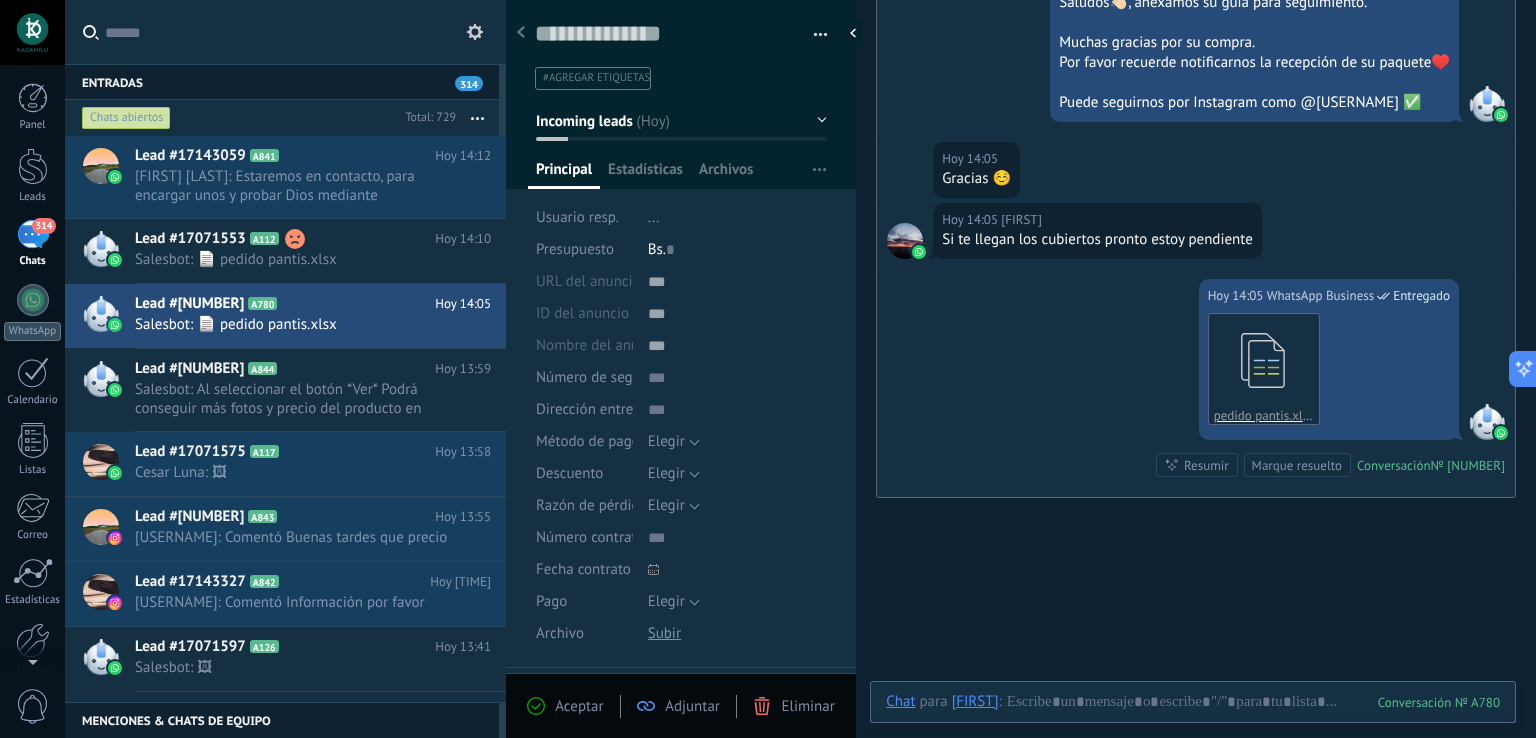 click on "pedido pantis.xlsx Descargar" at bounding box center [1329, 369] 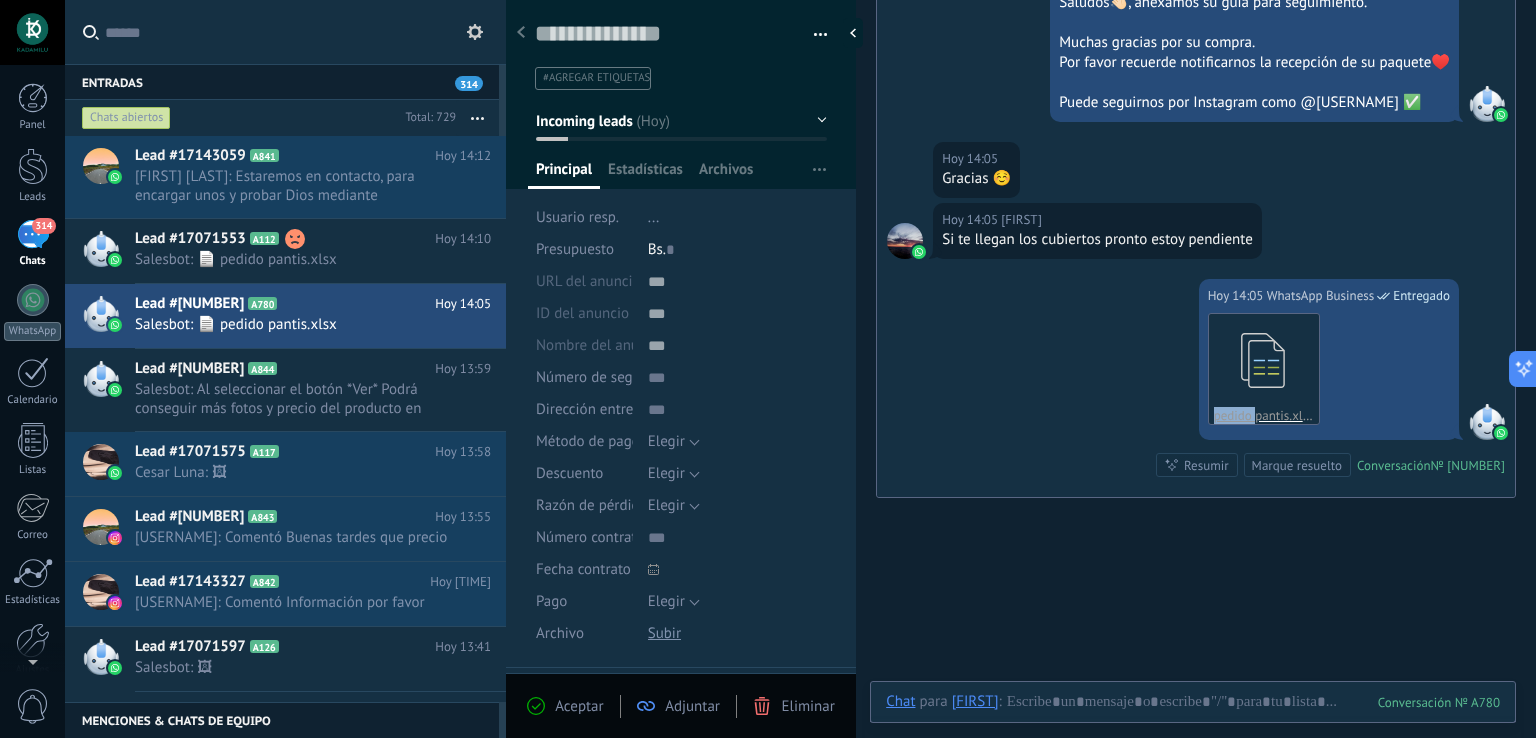 click on "pedido pantis.xlsx Descargar" at bounding box center [1329, 369] 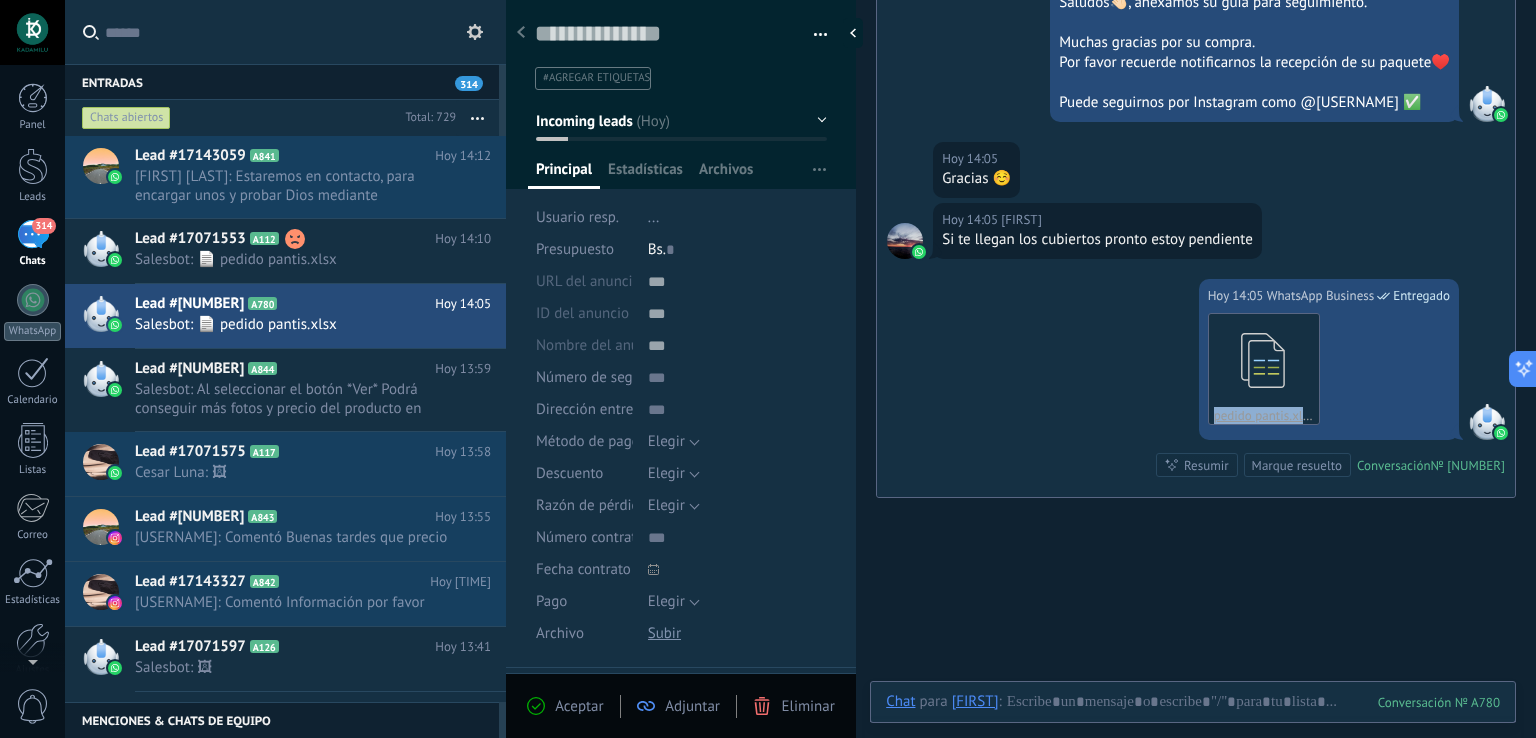click on "pedido pantis.xlsx Descargar" at bounding box center (1329, 369) 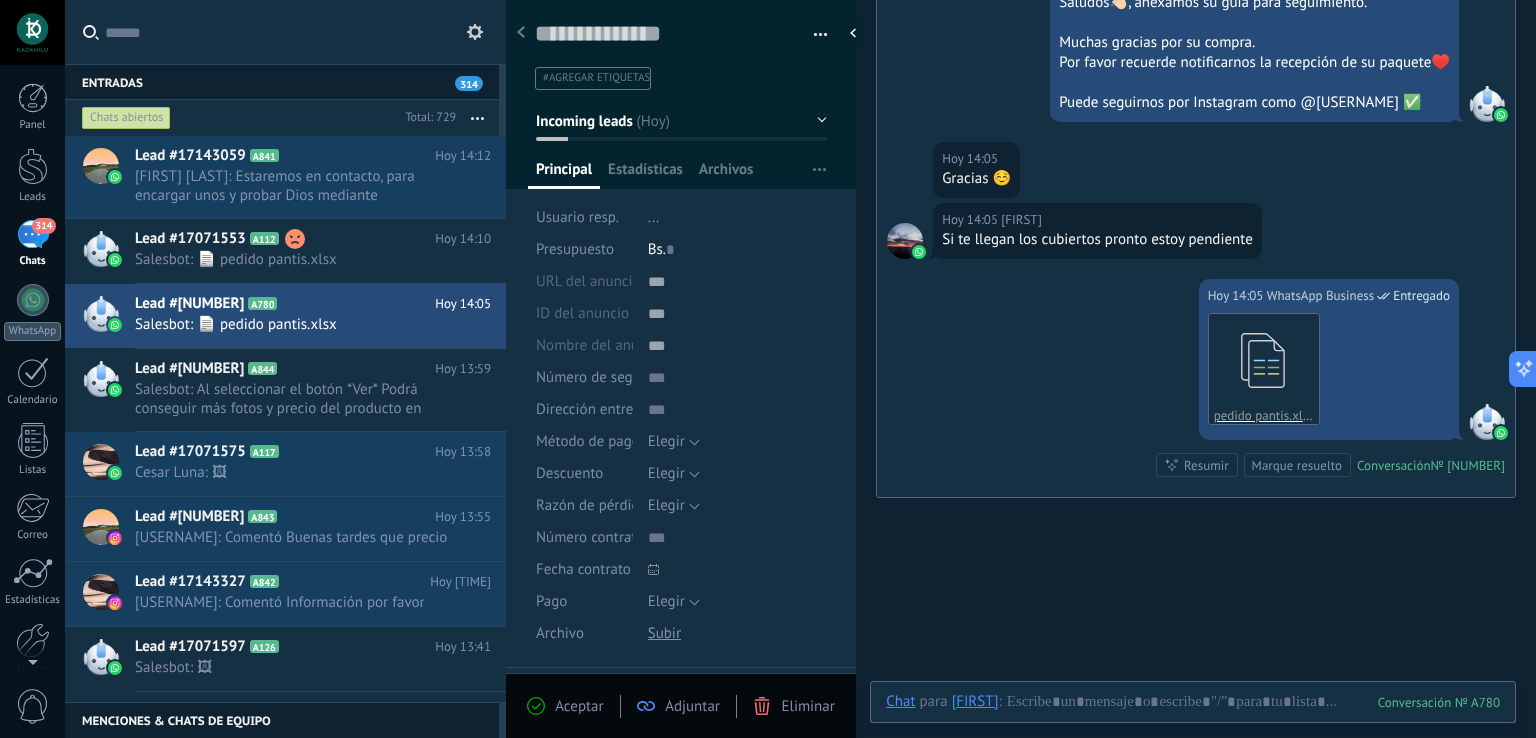 click on "pedido pantis.xlsx Descargar" at bounding box center (1329, 369) 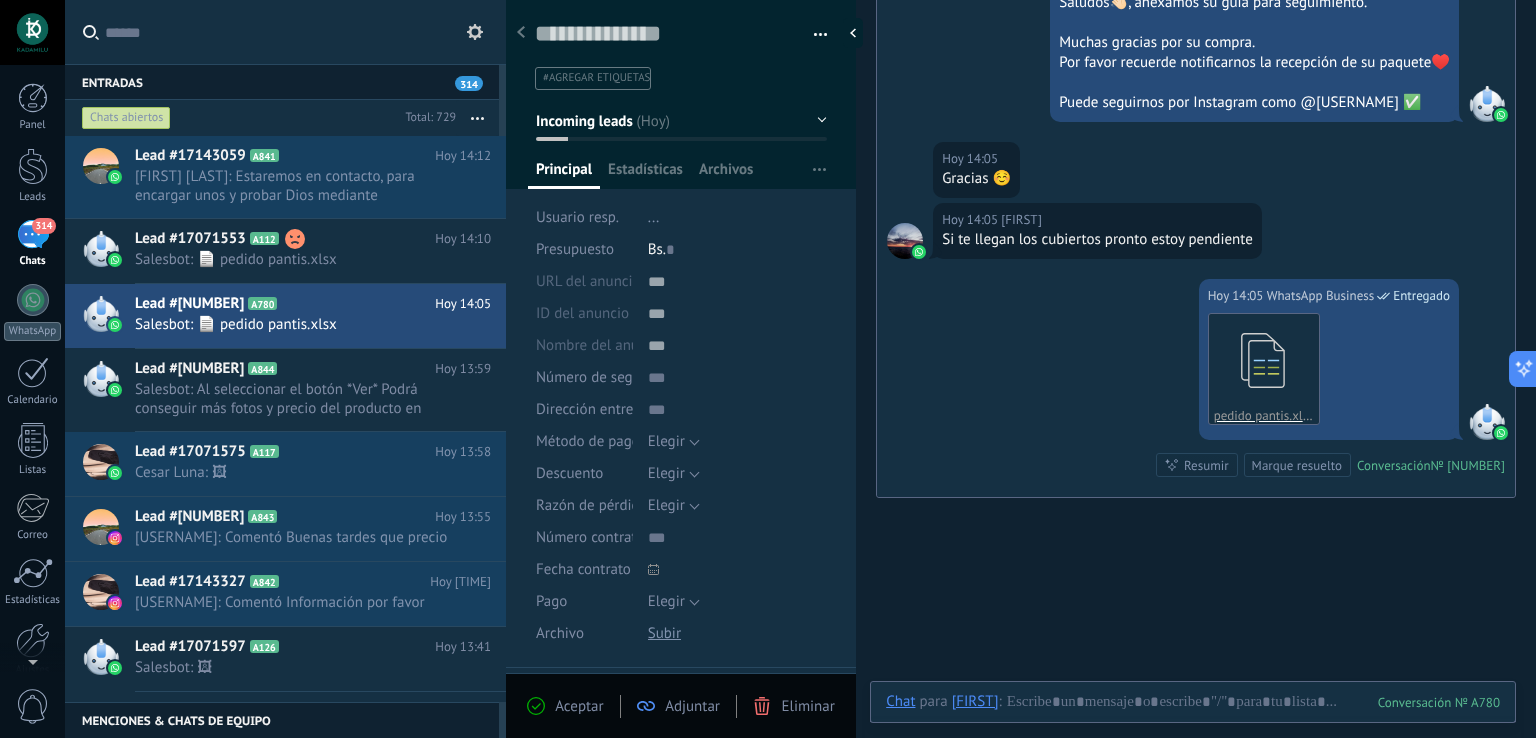 click on "Resumir" at bounding box center (1206, 465) 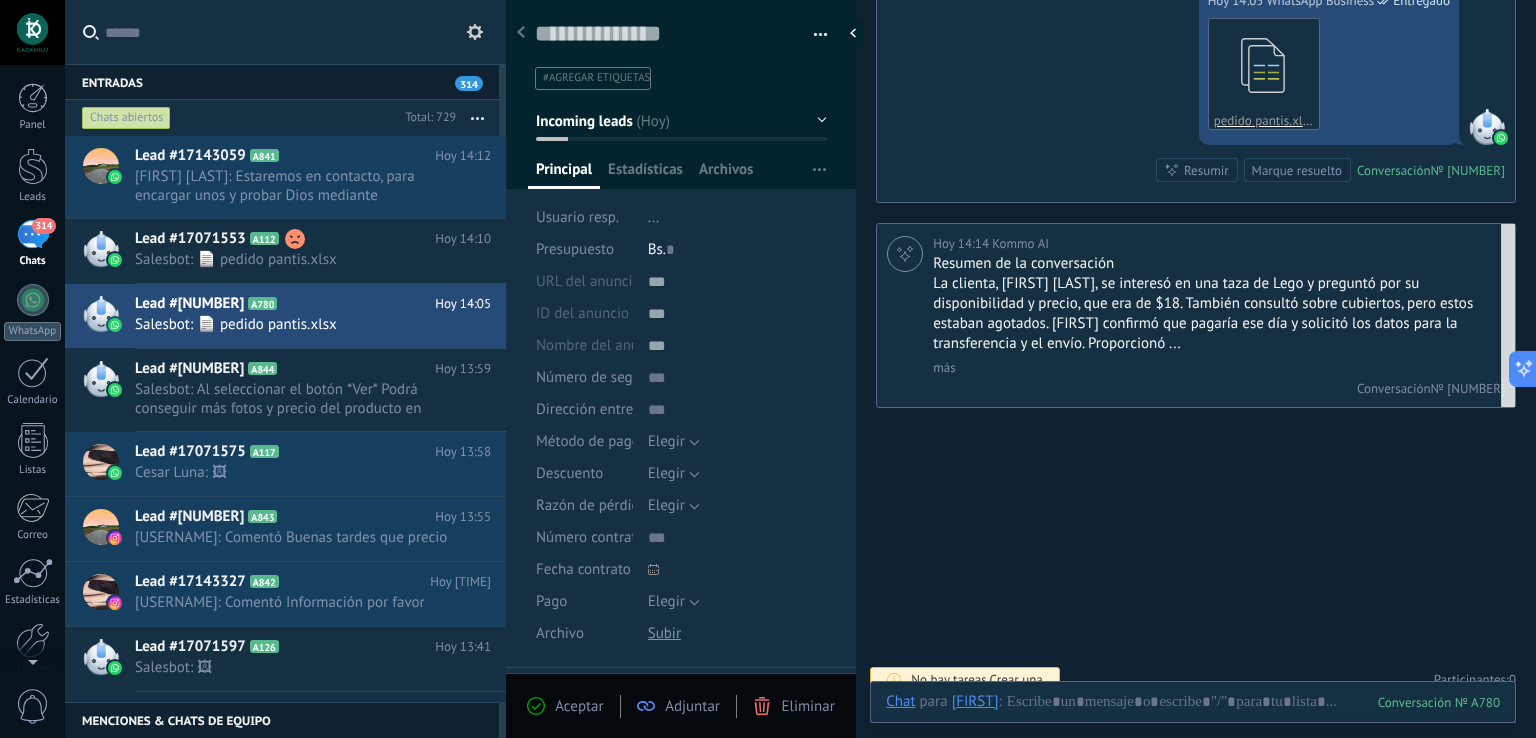 scroll, scrollTop: 1496, scrollLeft: 0, axis: vertical 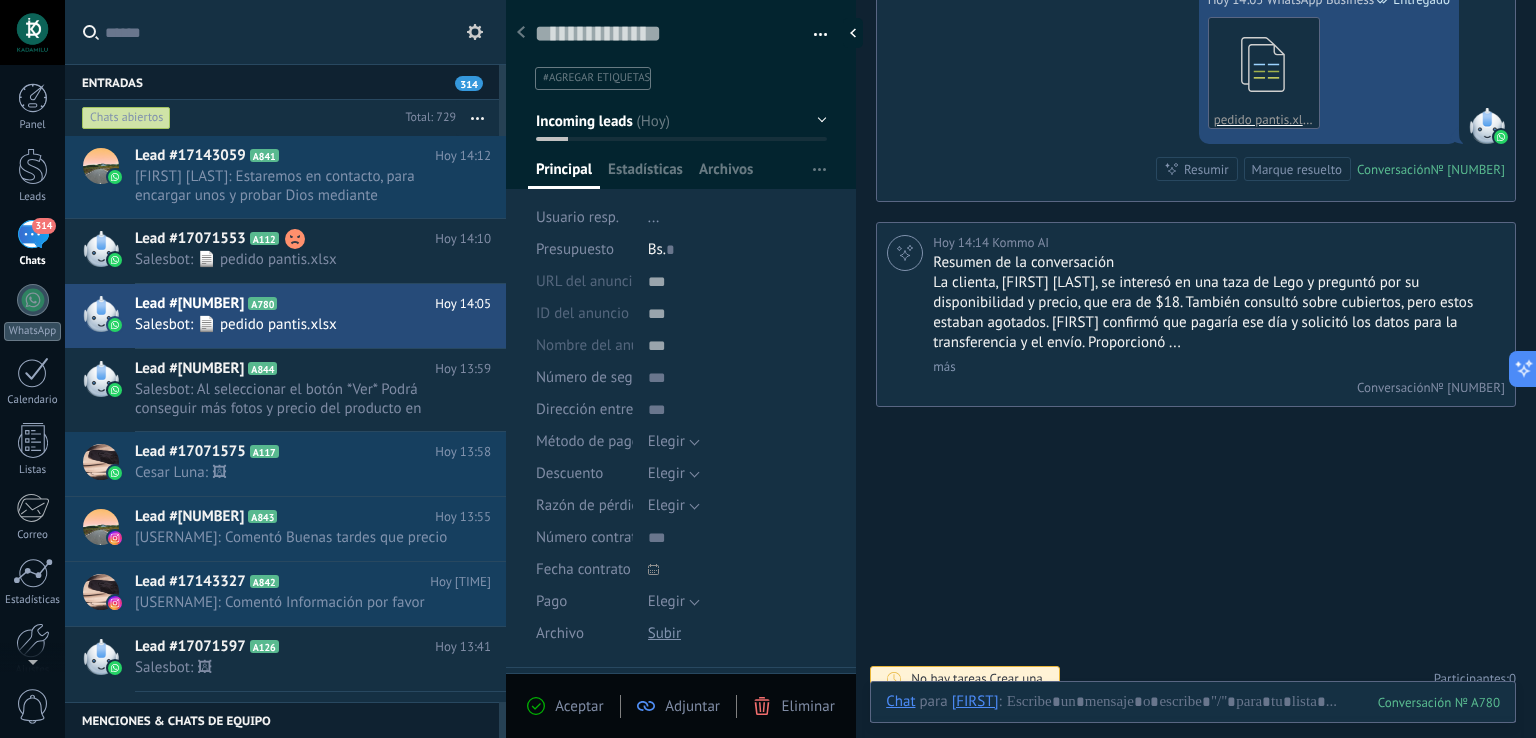 click on "Conversación" at bounding box center (1394, 169) 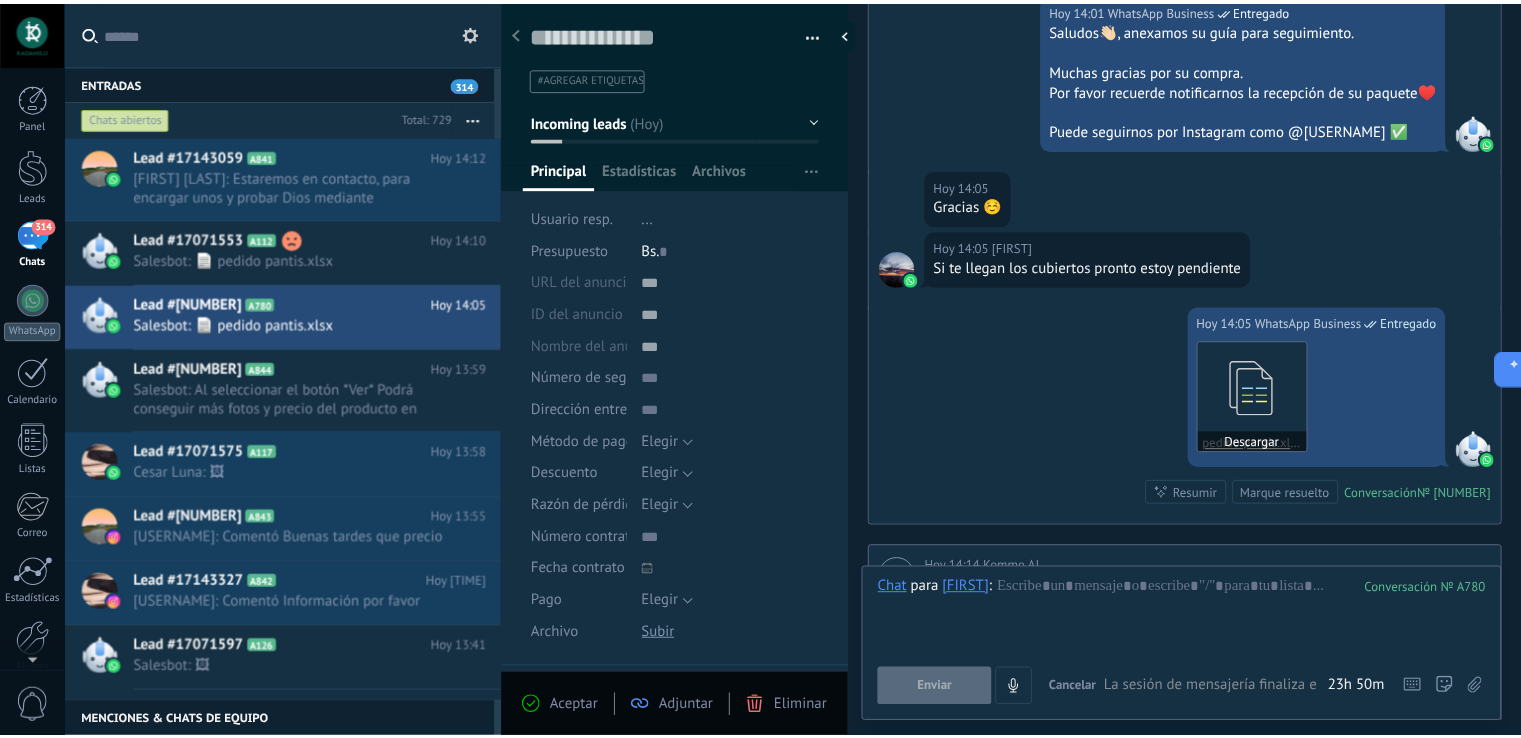 scroll, scrollTop: 1196, scrollLeft: 0, axis: vertical 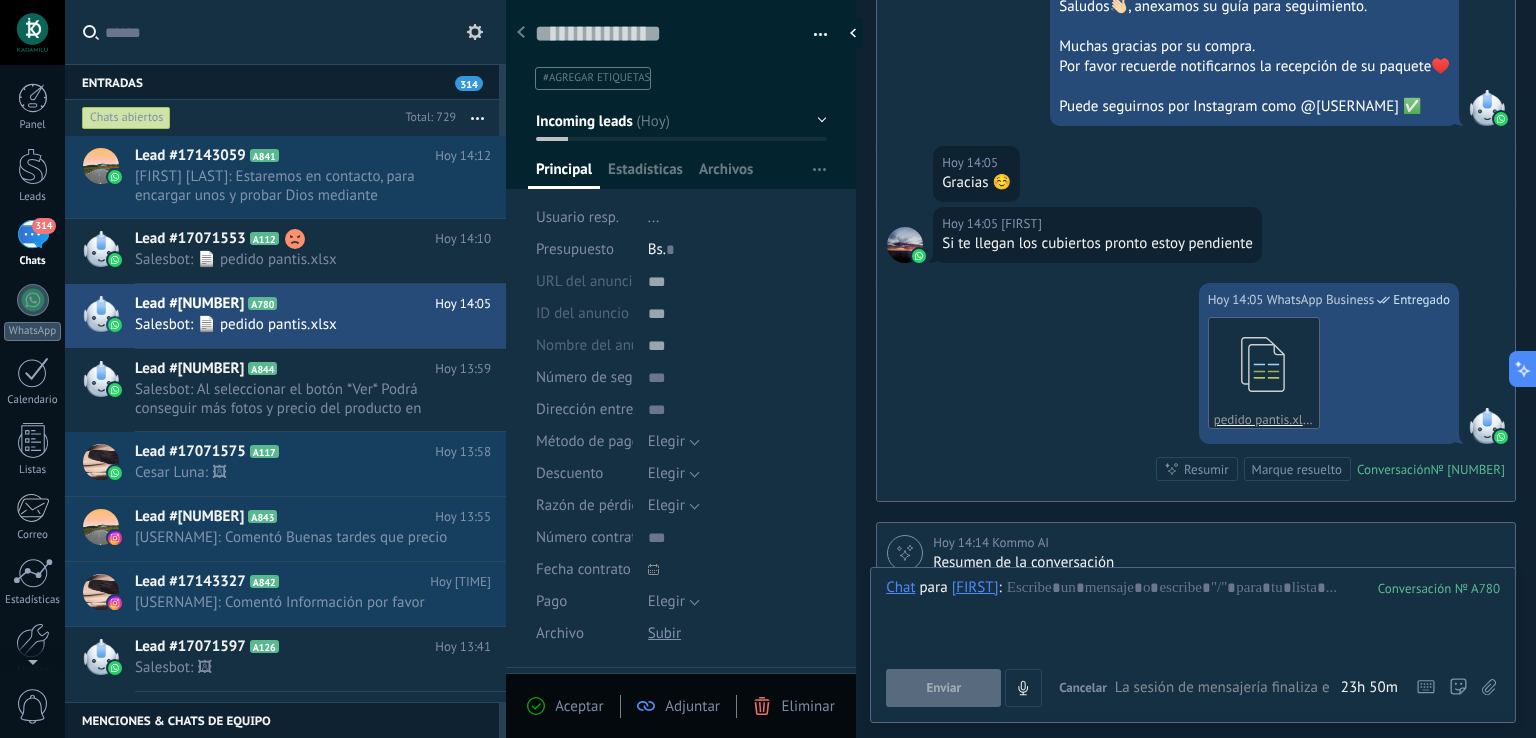 click on "314" at bounding box center [33, 234] 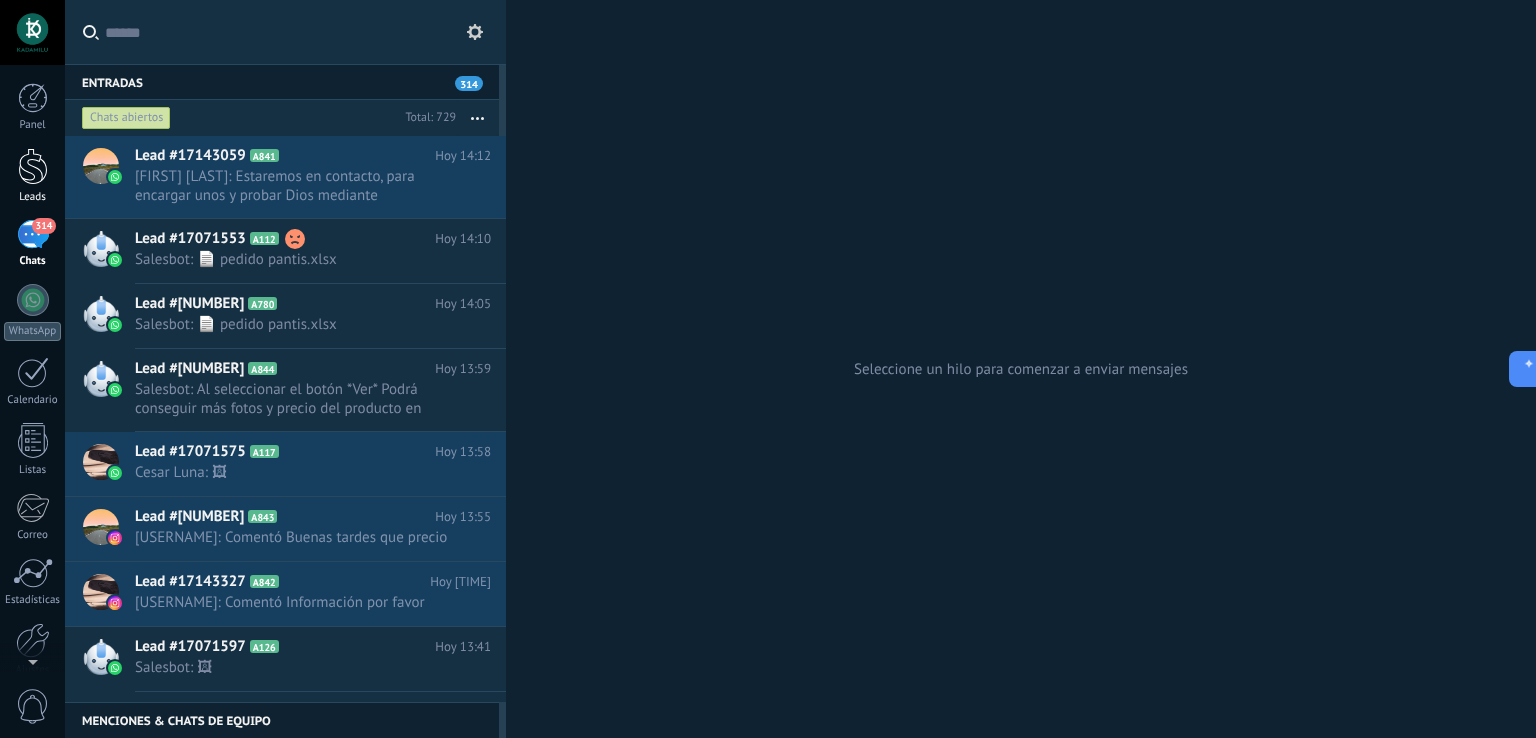 click at bounding box center (33, 166) 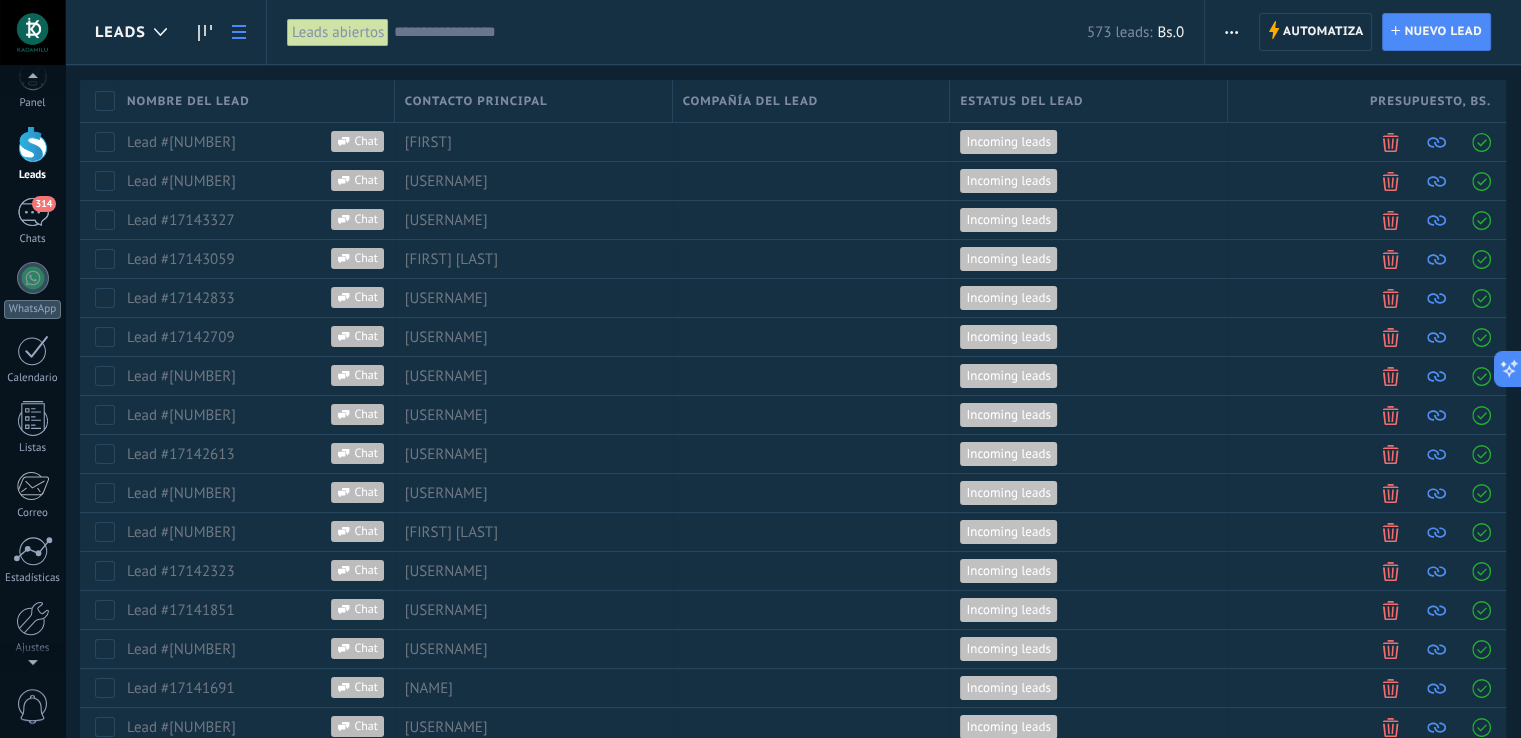 scroll, scrollTop: 51, scrollLeft: 0, axis: vertical 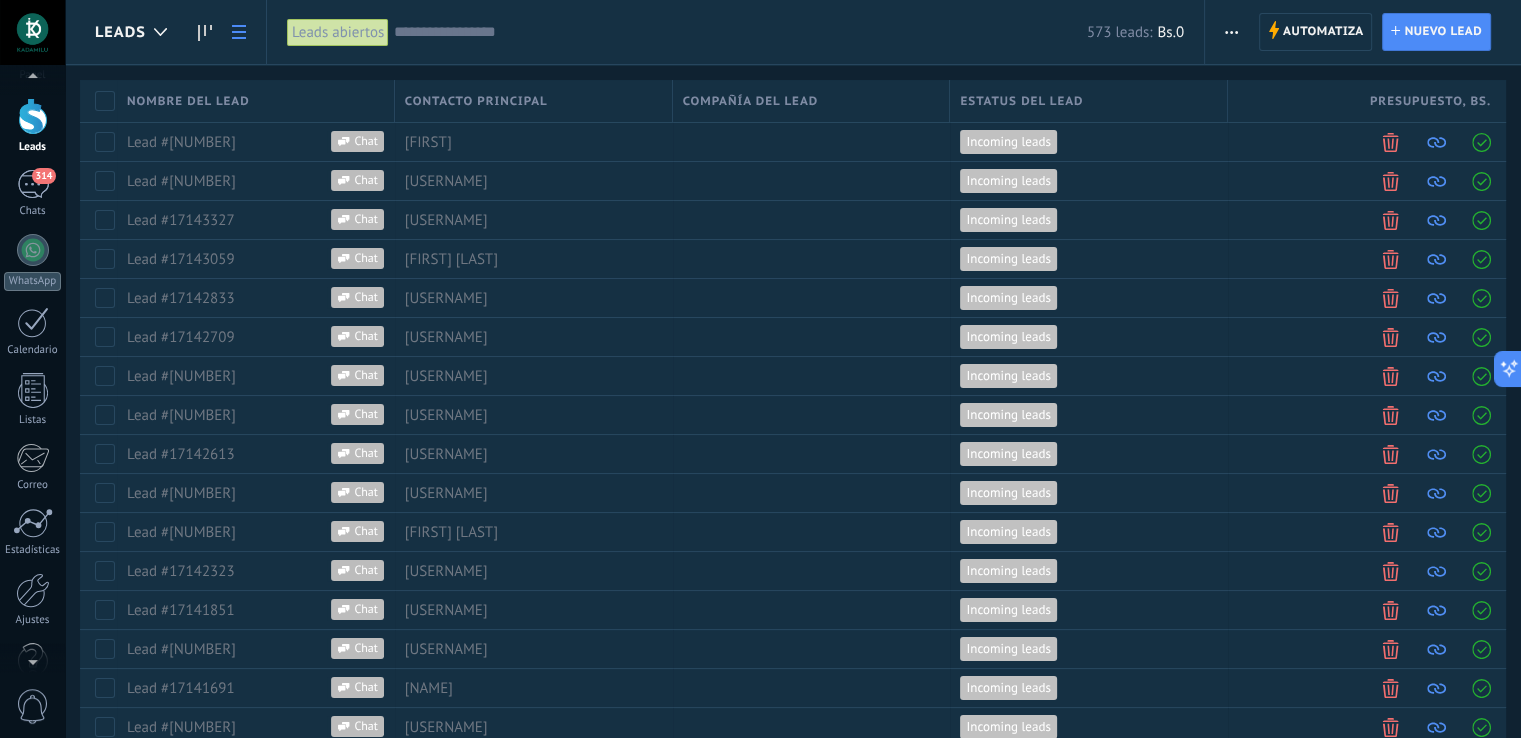 drag, startPoint x: 34, startPoint y: 645, endPoint x: 33, endPoint y: 634, distance: 11.045361 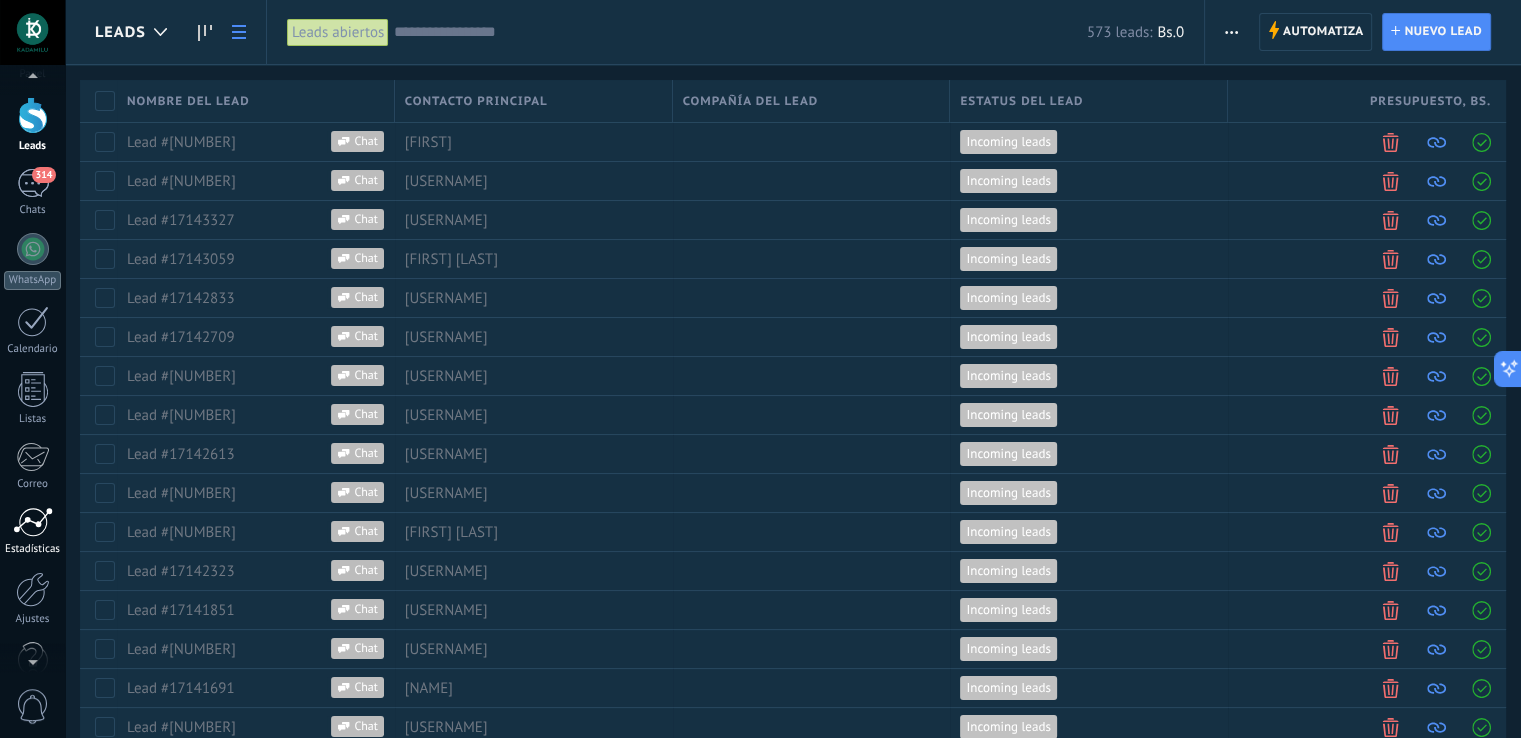 click on "Estadísticas" at bounding box center [33, 549] 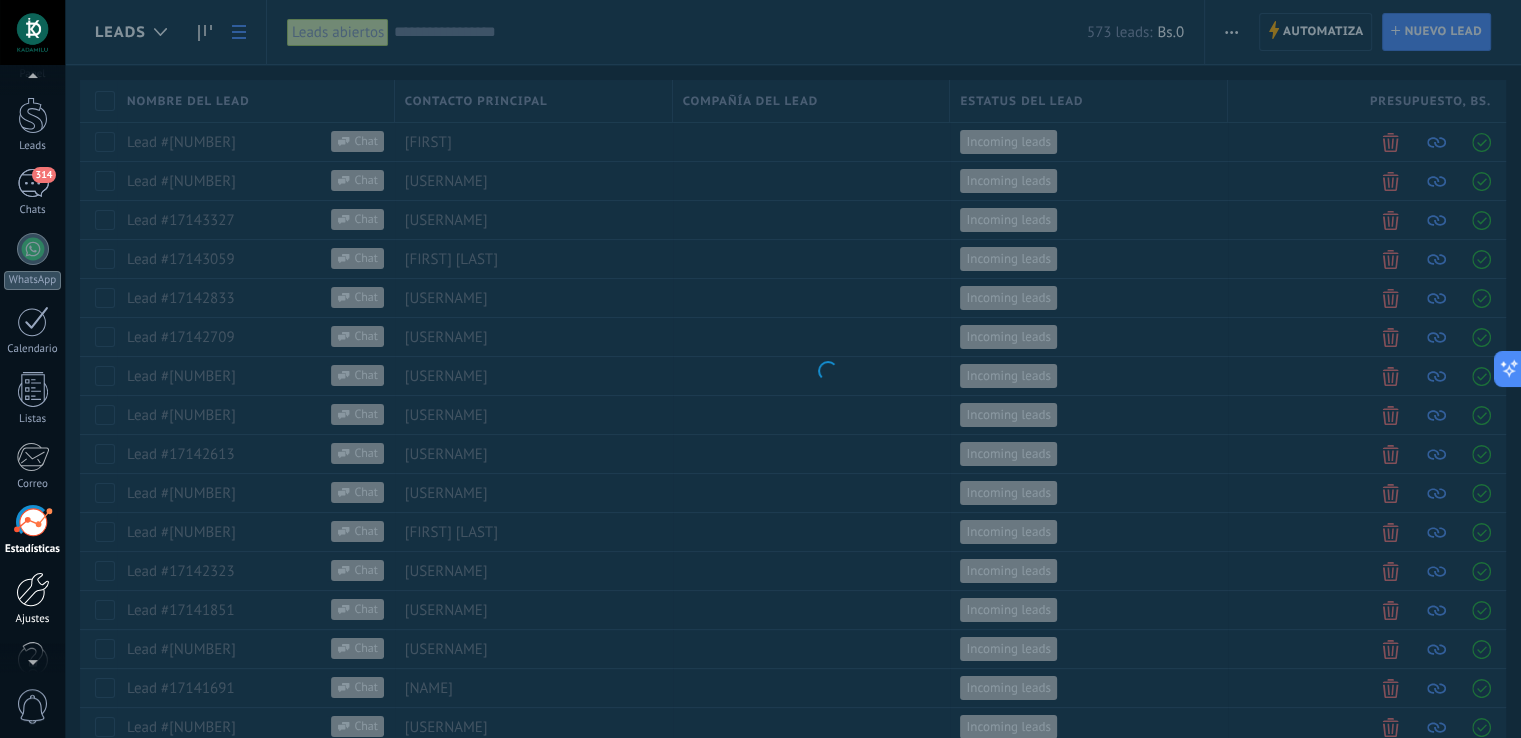 click at bounding box center (33, 589) 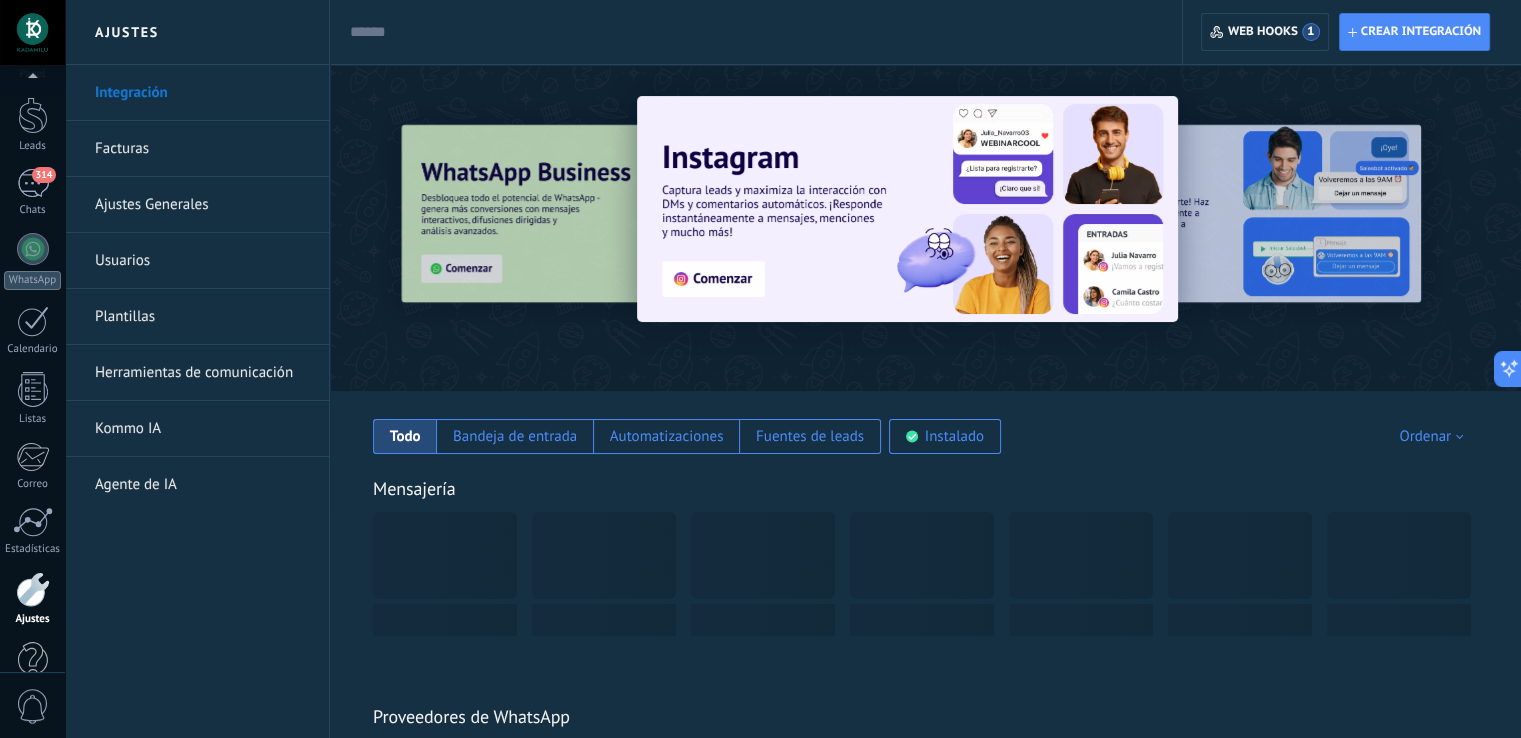 scroll, scrollTop: 93, scrollLeft: 0, axis: vertical 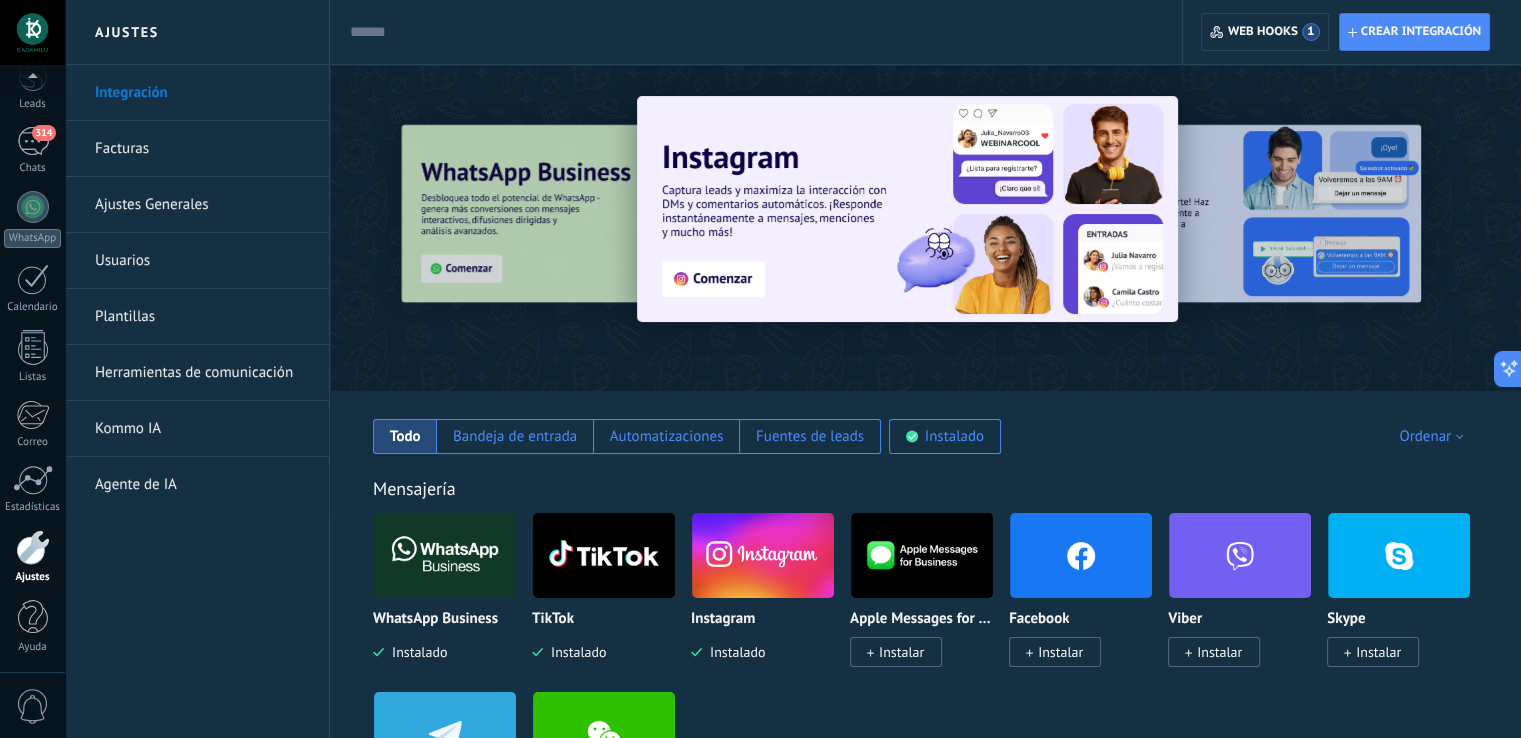 click at bounding box center [445, 555] 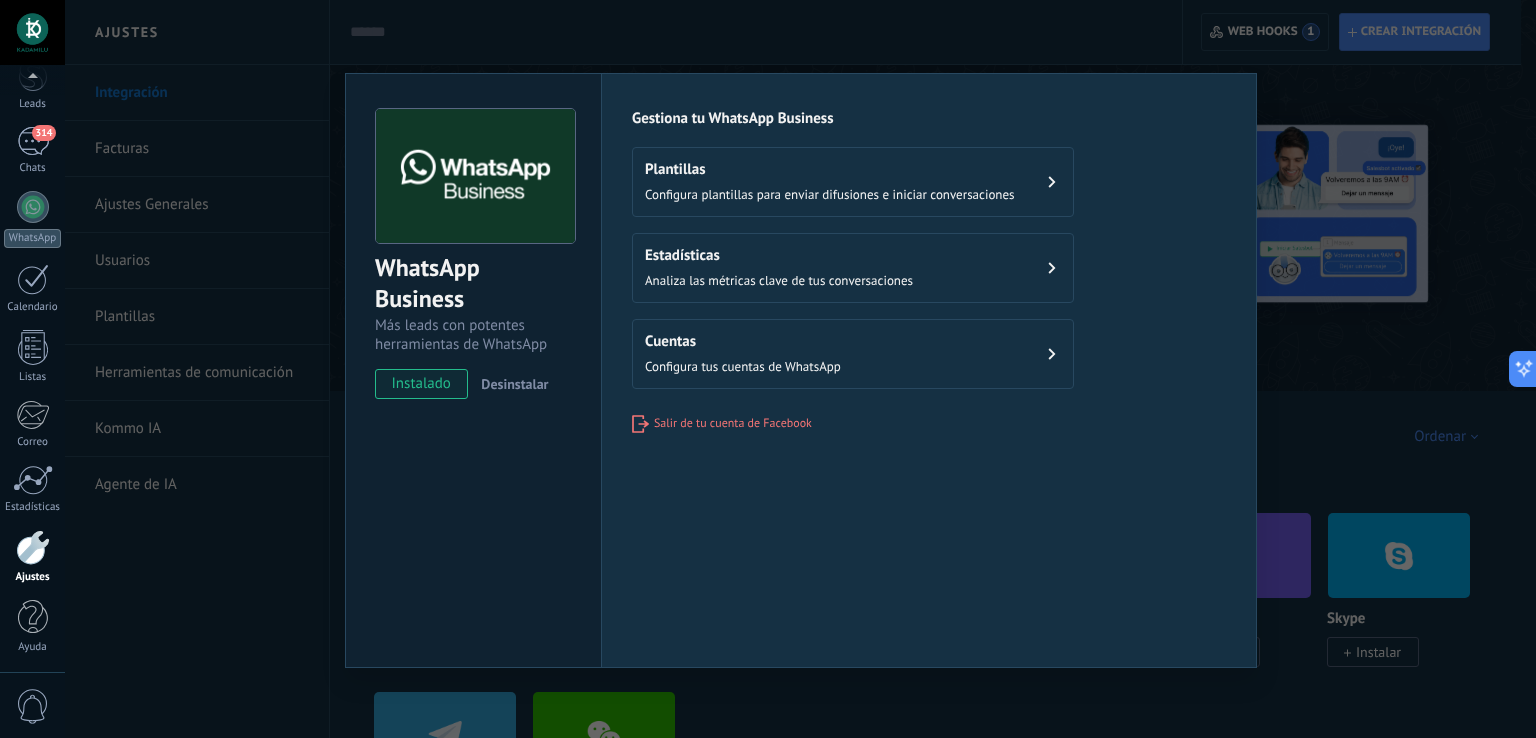 click on "Cuentas Configura tus cuentas de WhatsApp" at bounding box center (853, 354) 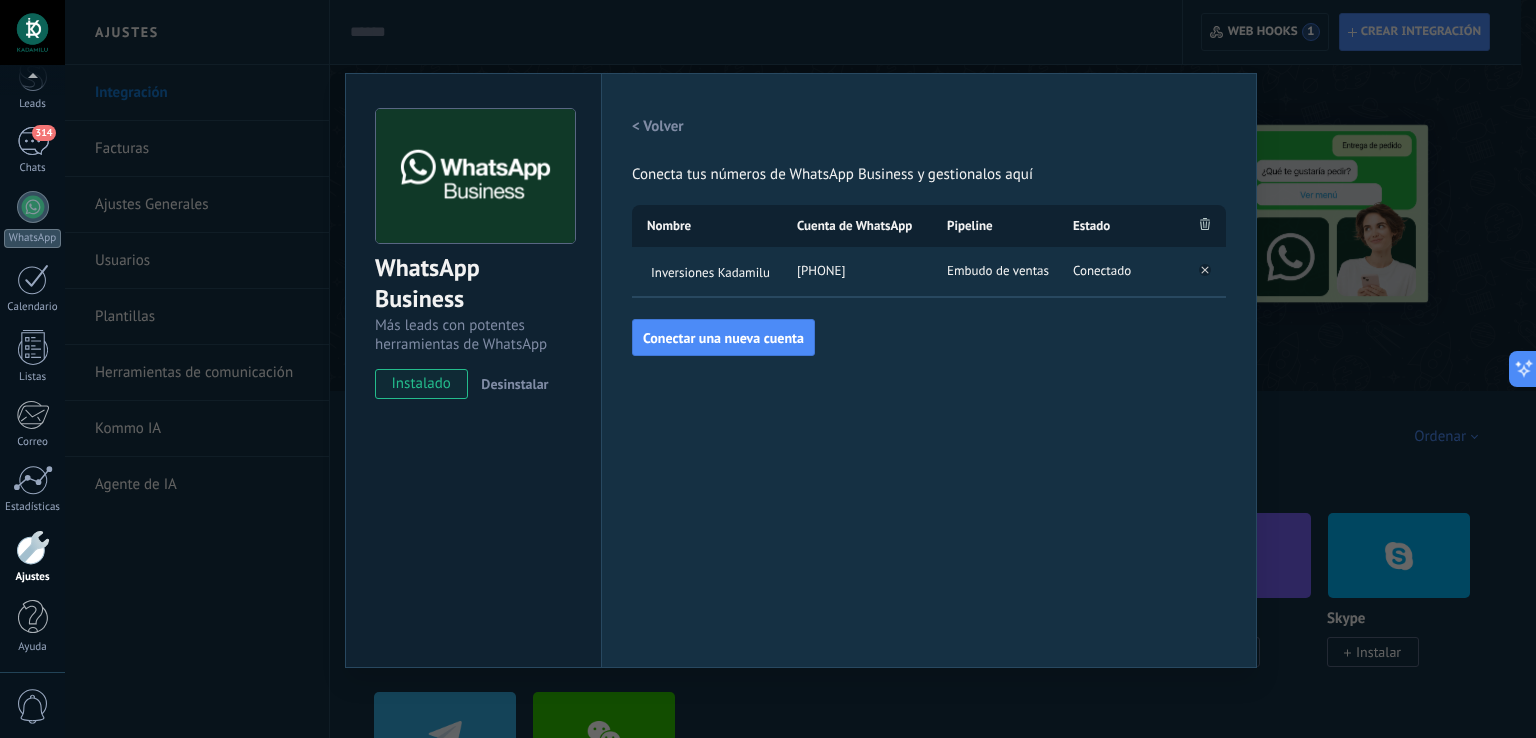 click on "< Volver" at bounding box center [658, 126] 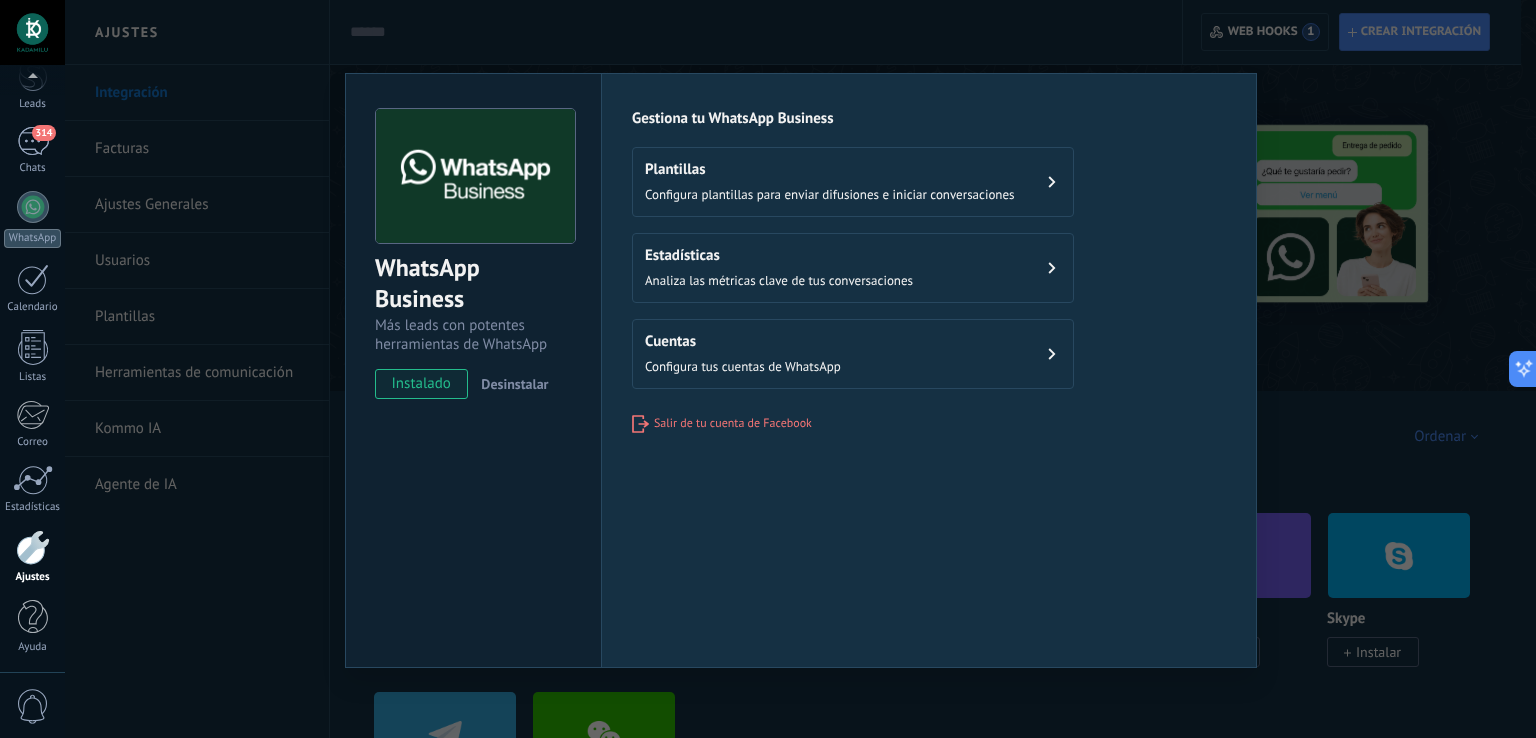 click on "Analiza las métricas clave de tus conversaciones" at bounding box center (779, 280) 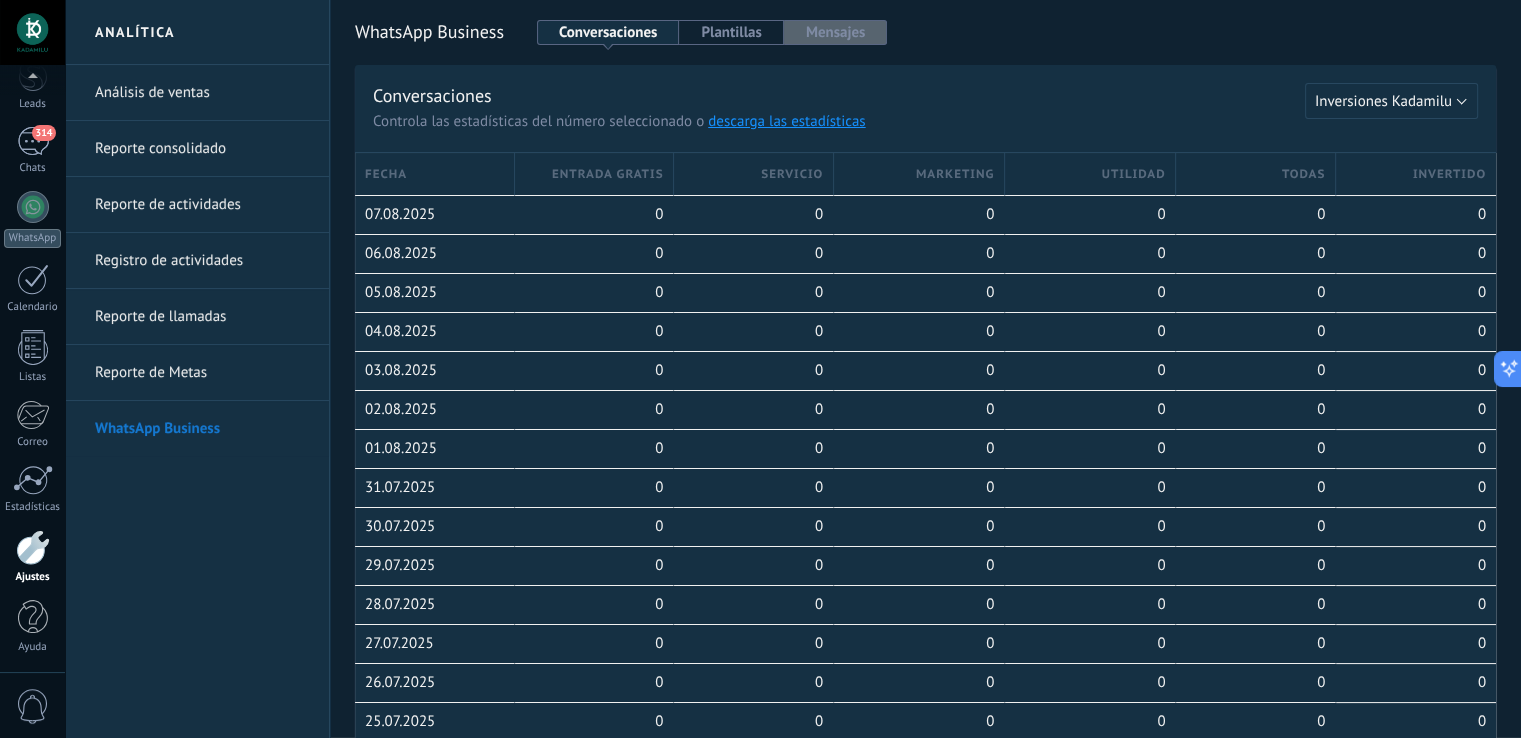 click on "Mensajes" at bounding box center (836, 32) 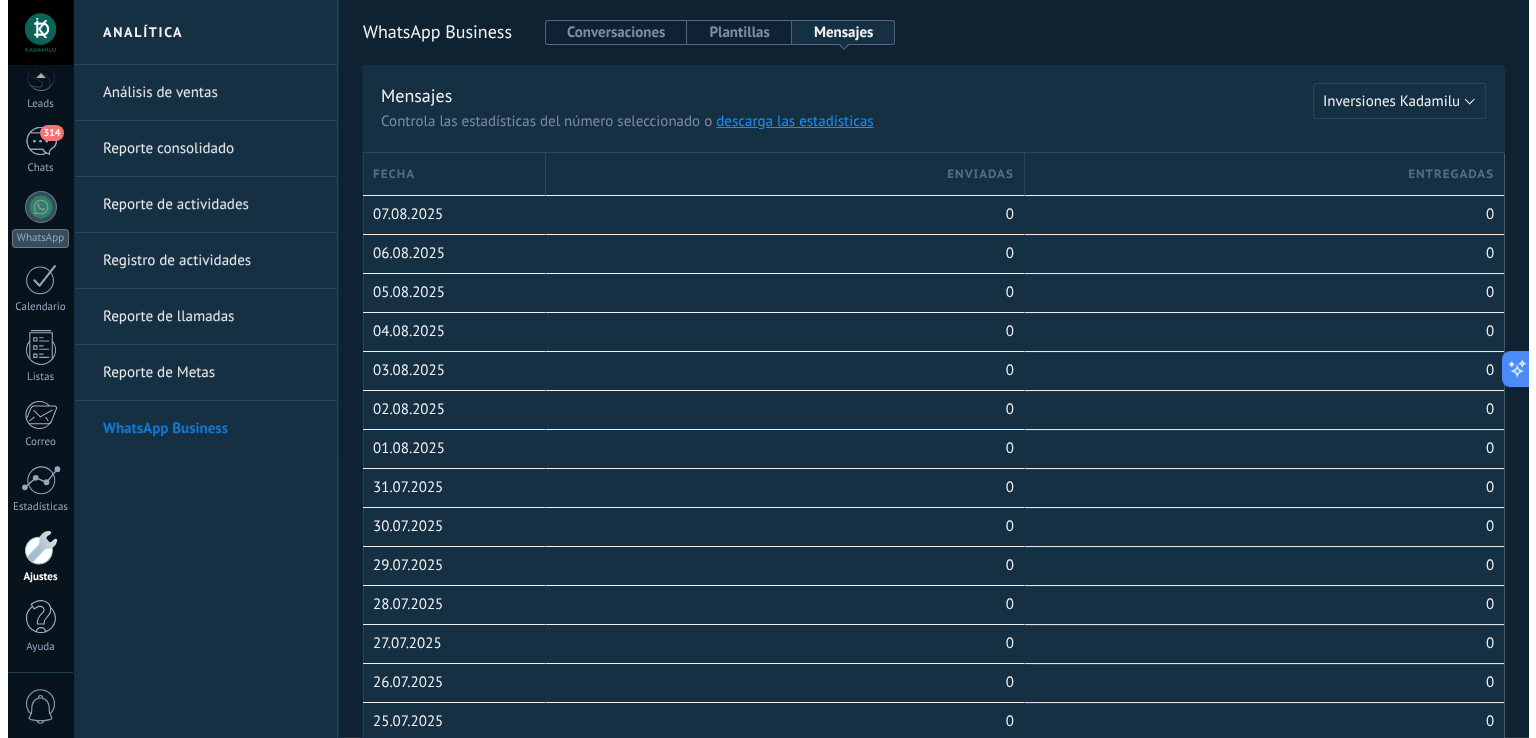 scroll, scrollTop: 0, scrollLeft: 0, axis: both 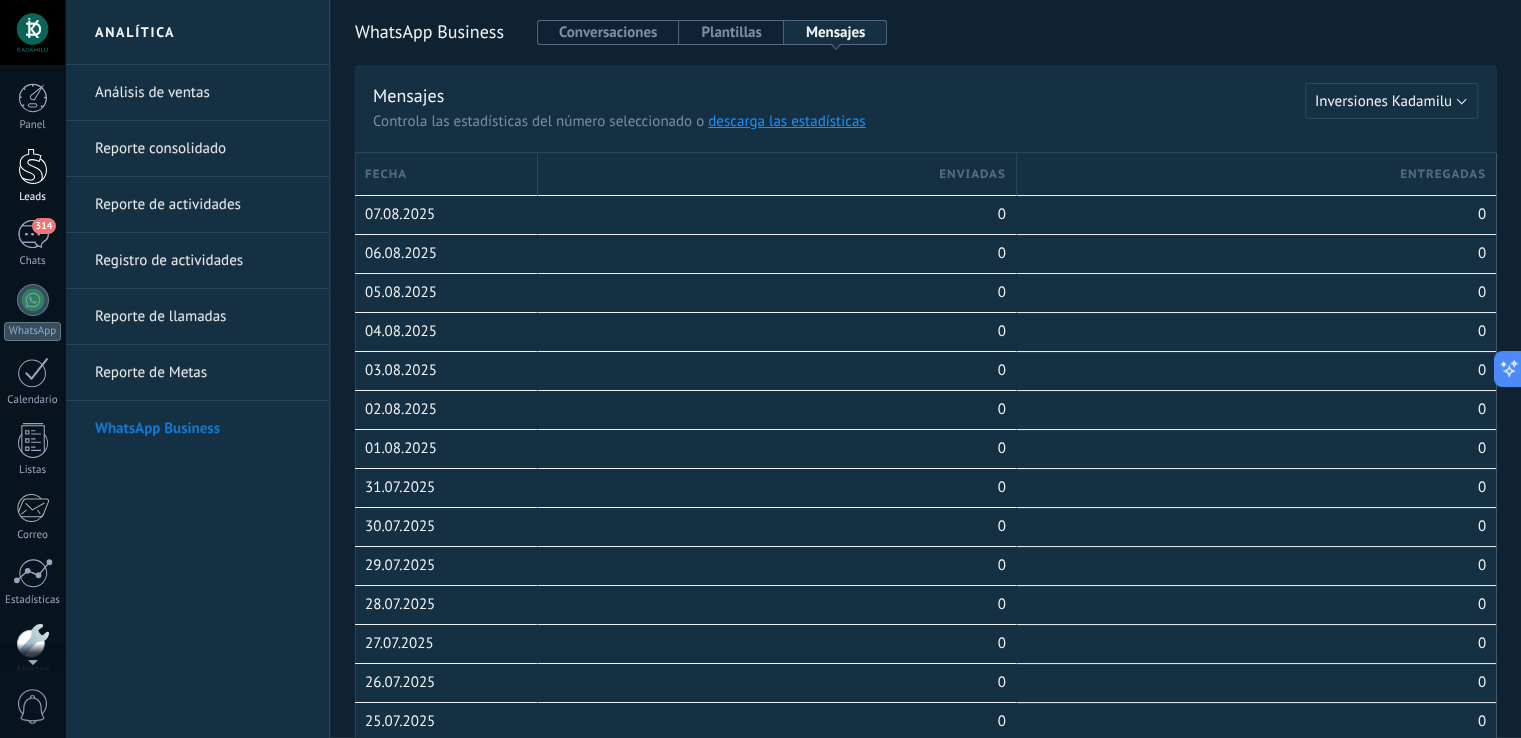 click at bounding box center (33, 166) 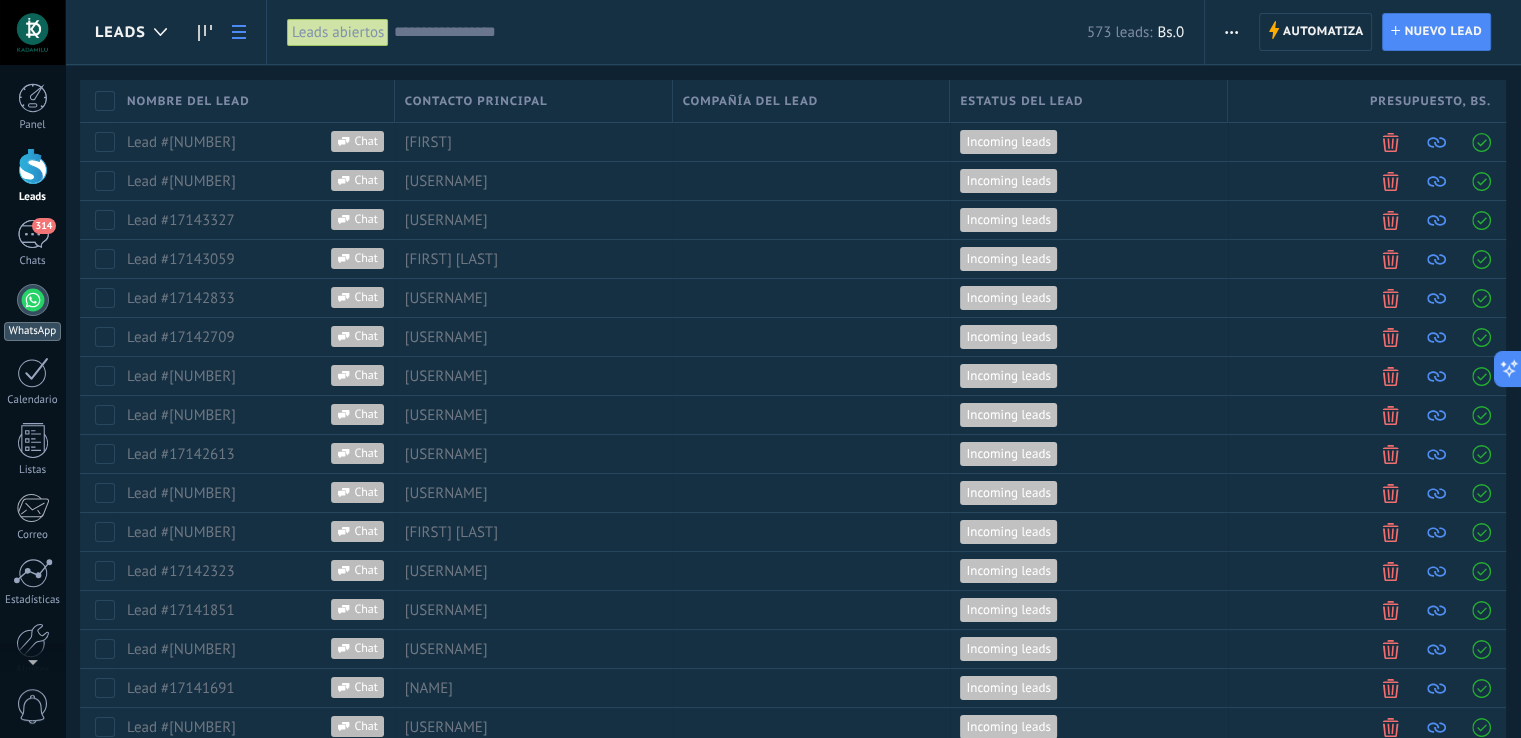 click on "WhatsApp" at bounding box center [32, 331] 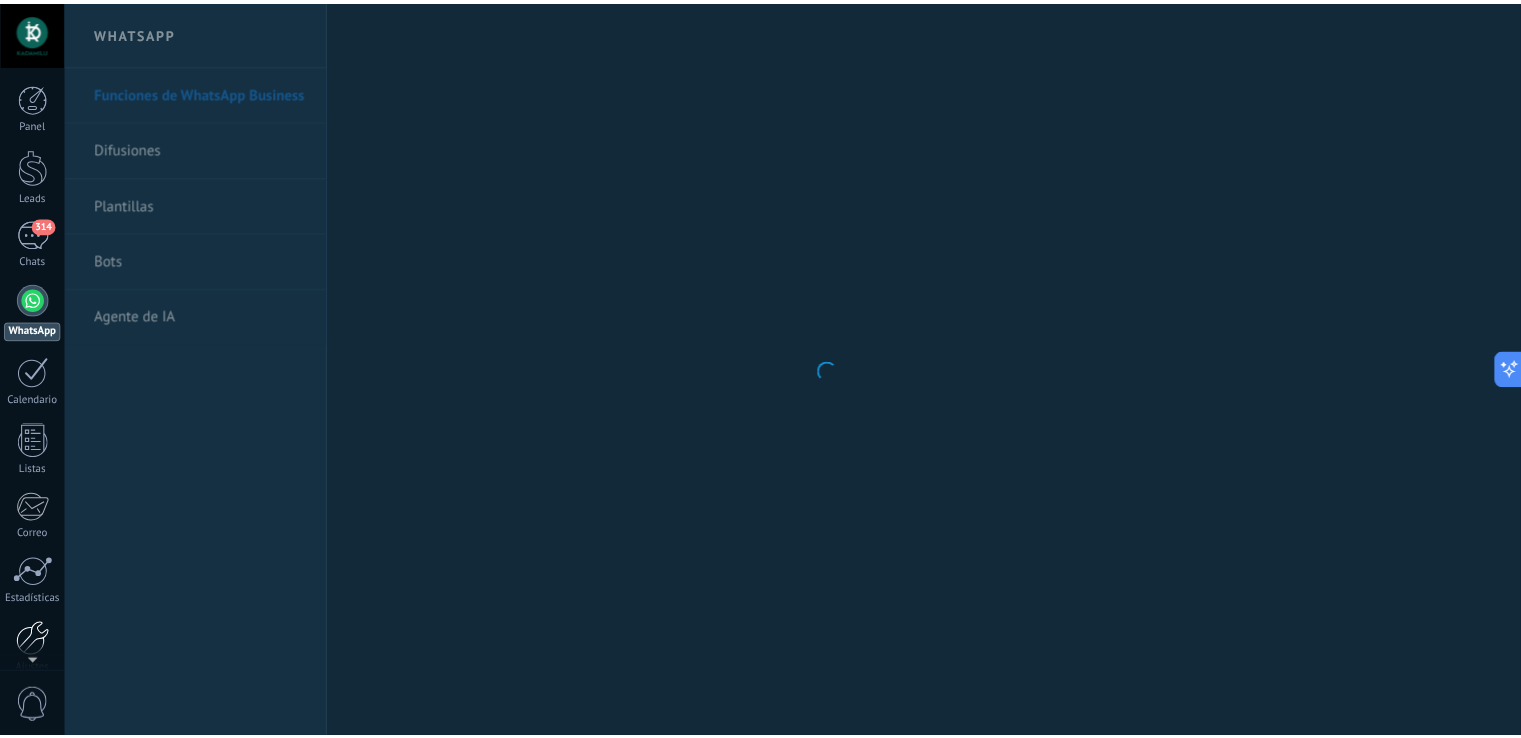 scroll, scrollTop: 93, scrollLeft: 0, axis: vertical 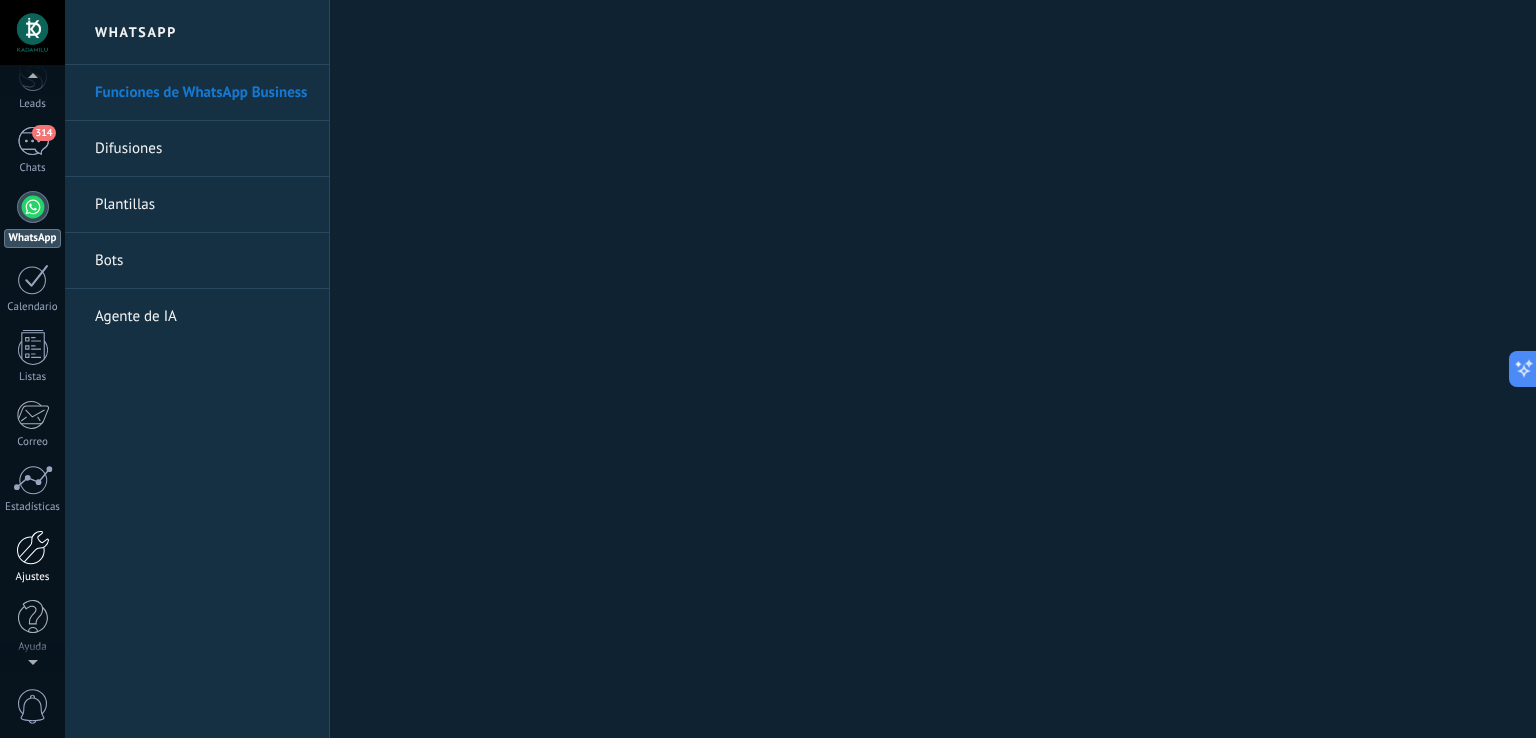click at bounding box center [33, 547] 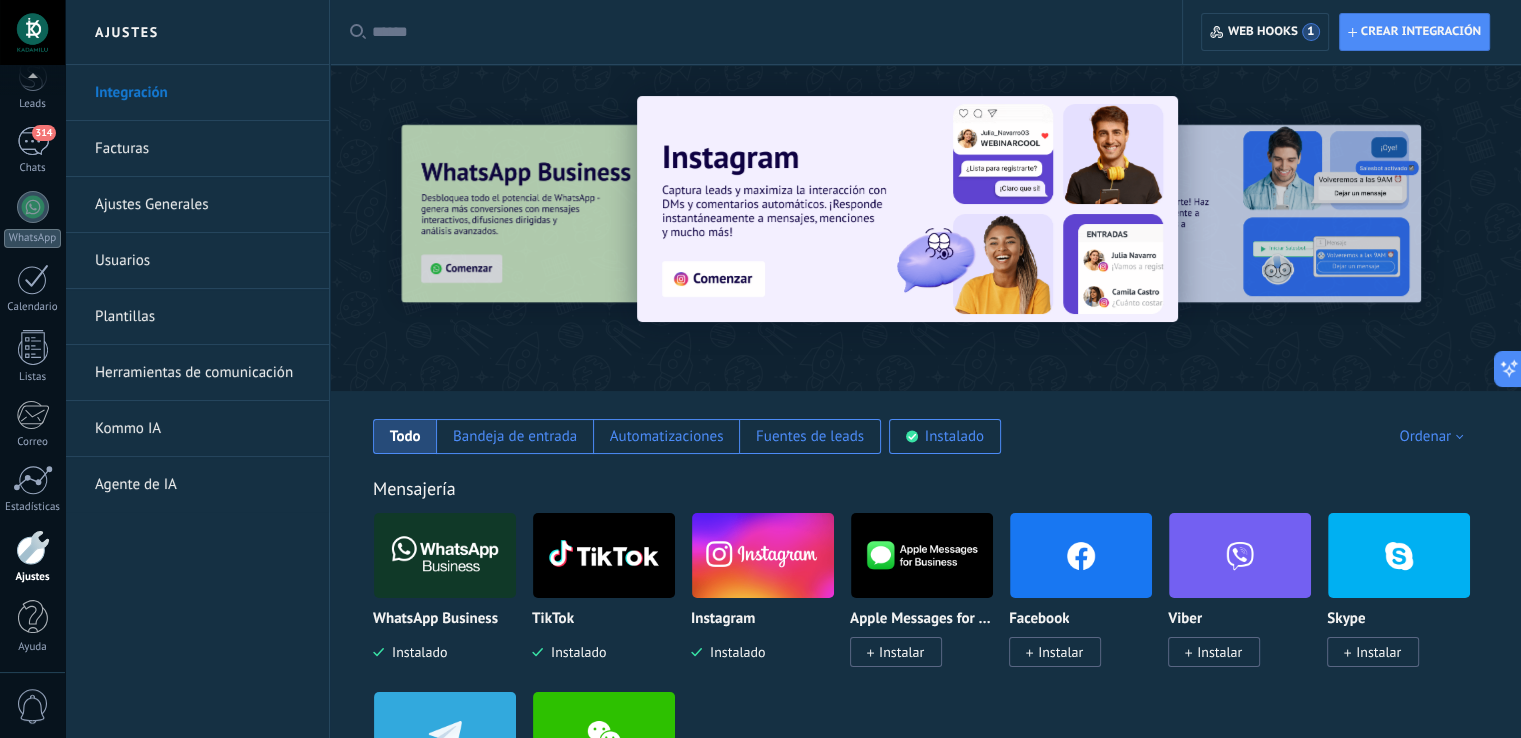 click at bounding box center [763, 555] 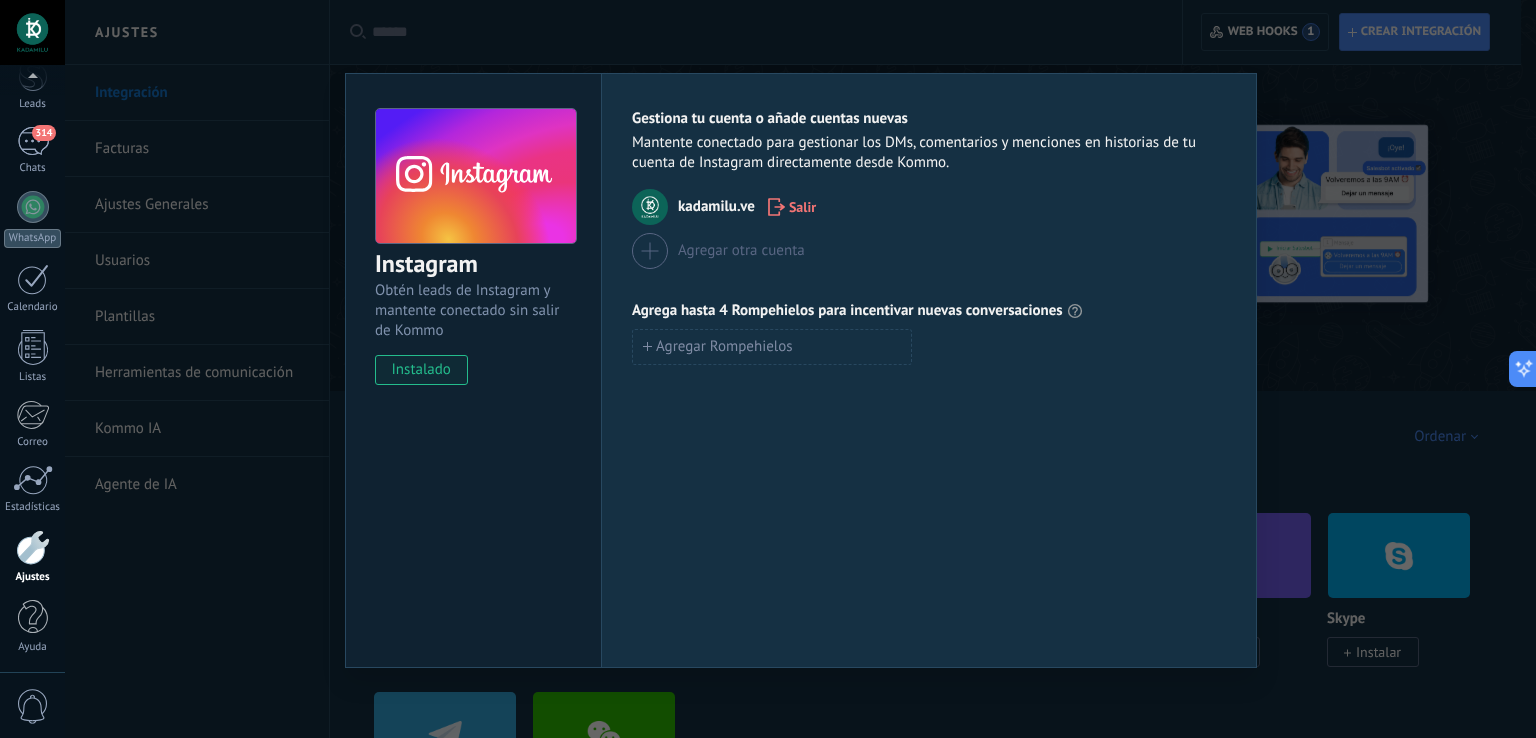 click on "Instagram Obtén leads de Instagram y mantente conectado sin salir de Kommo instalado Gestiona tu cuenta o añade cuentas nuevas Mantente conectado para gestionar los DMs, comentarios y menciones en historias de tu cuenta de Instagram directamente desde Kommo. [USERNAME] Salir Agregar otra cuenta Agrega hasta 4 Rompehielos para incentivar nuevas conversaciones Agregar Rompehielos" at bounding box center (800, 369) 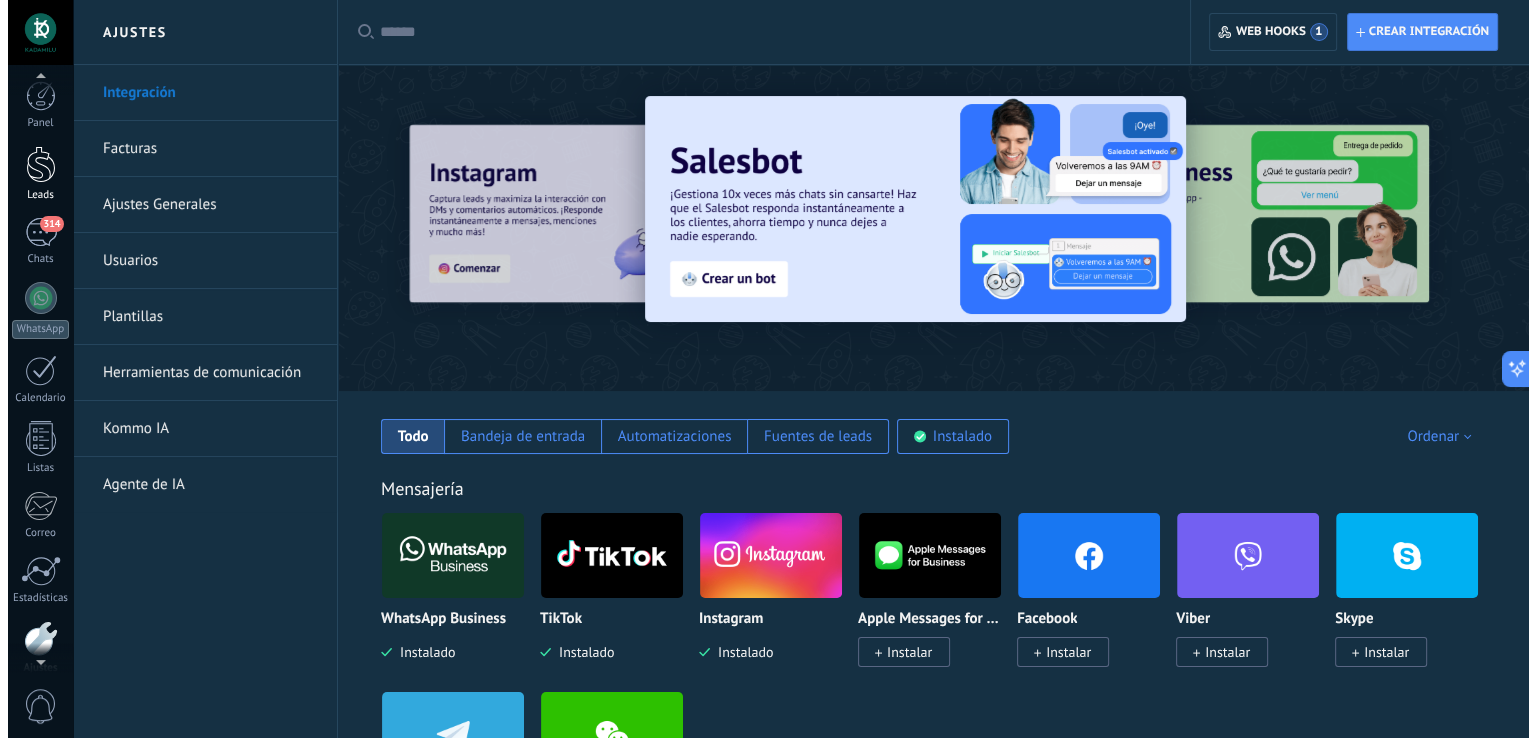 scroll, scrollTop: 0, scrollLeft: 0, axis: both 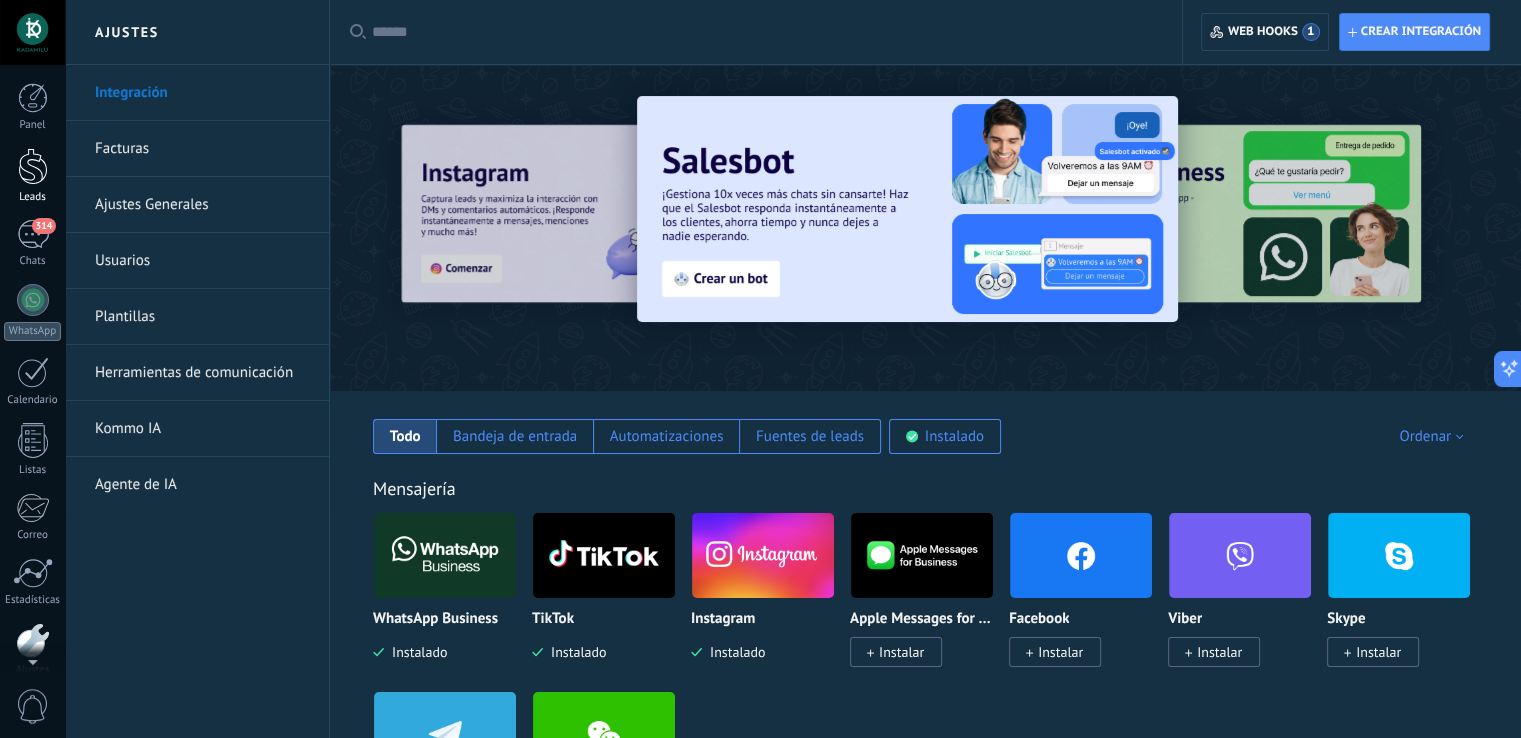click at bounding box center [33, 166] 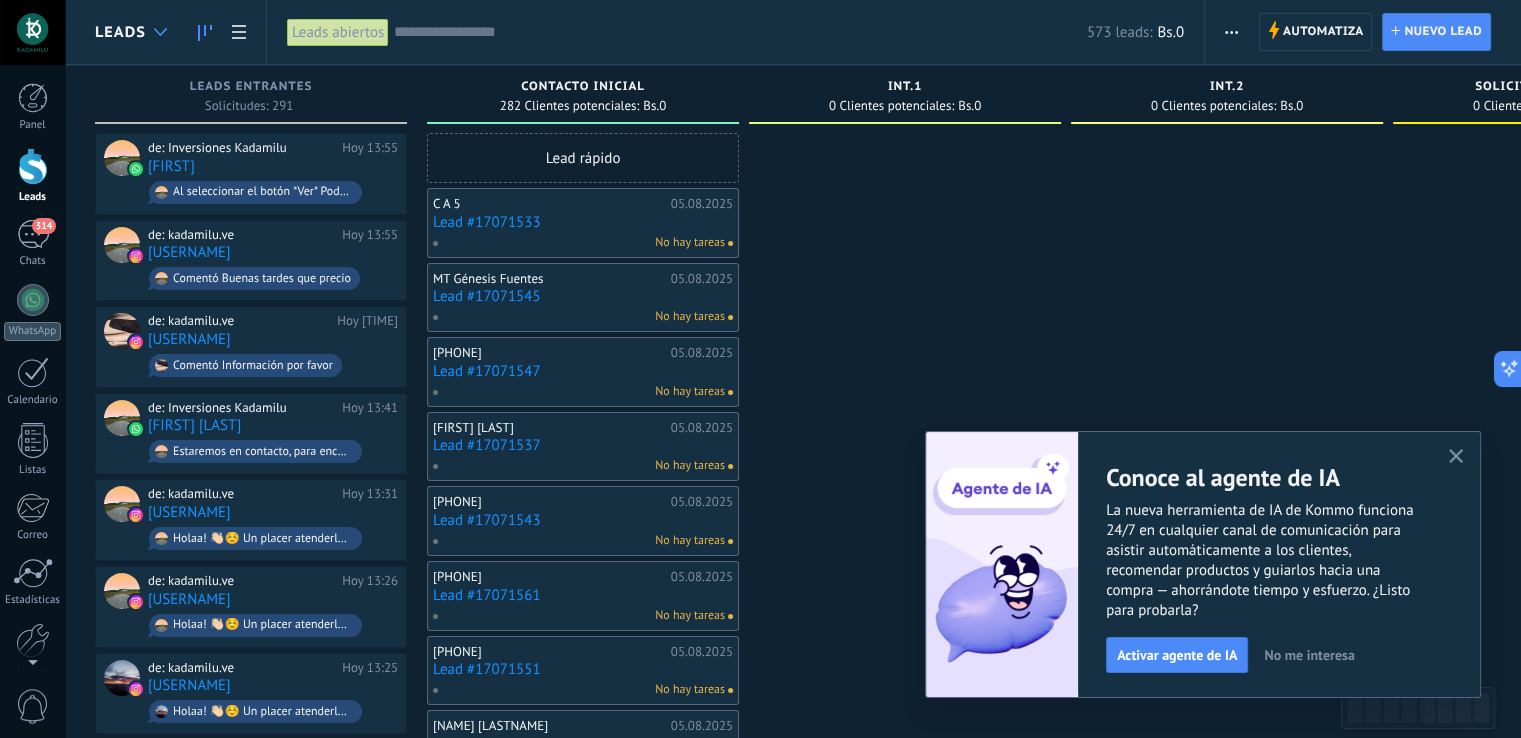 click at bounding box center [160, 32] 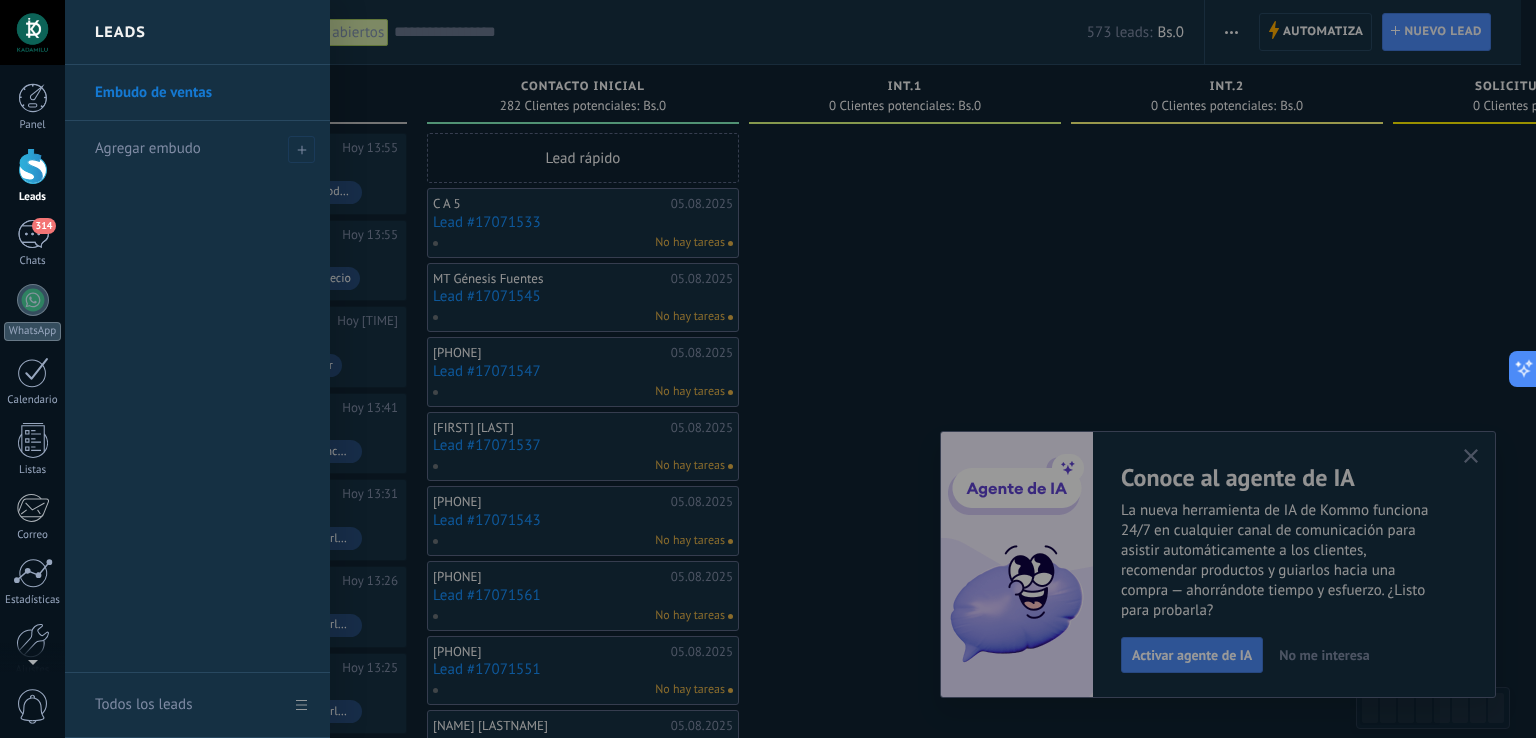 click at bounding box center [833, 369] 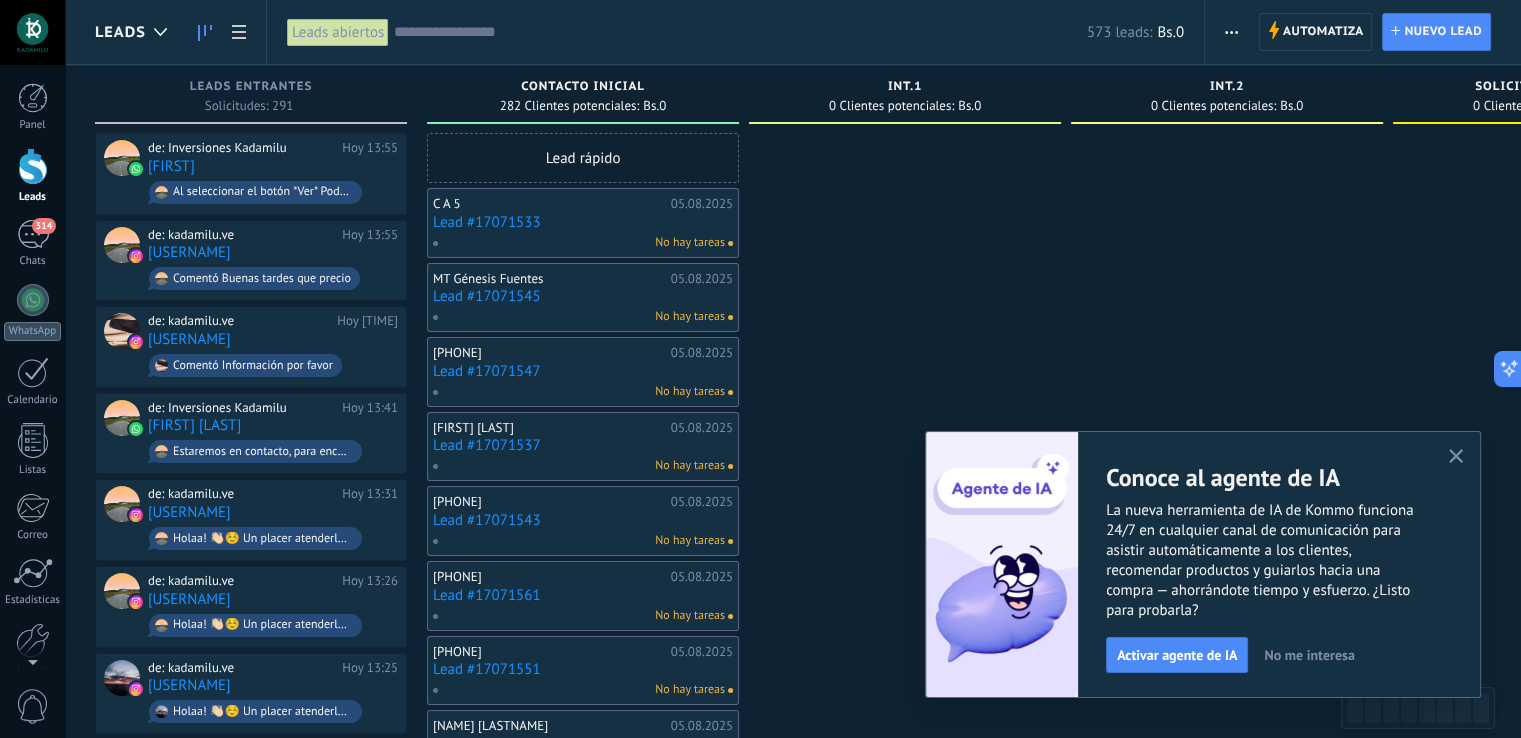 click at bounding box center (1231, 32) 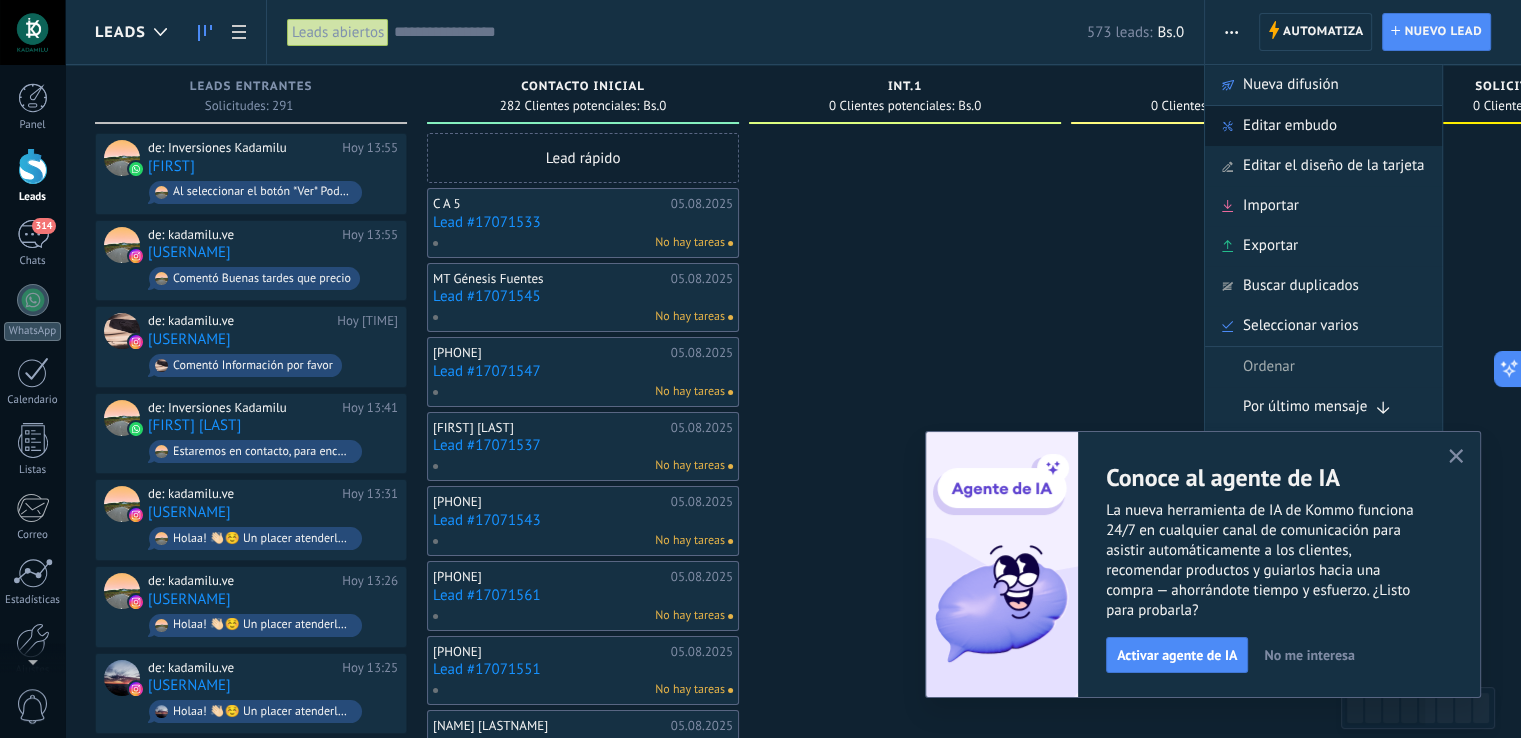 click on "Editar embudo" at bounding box center (1290, 126) 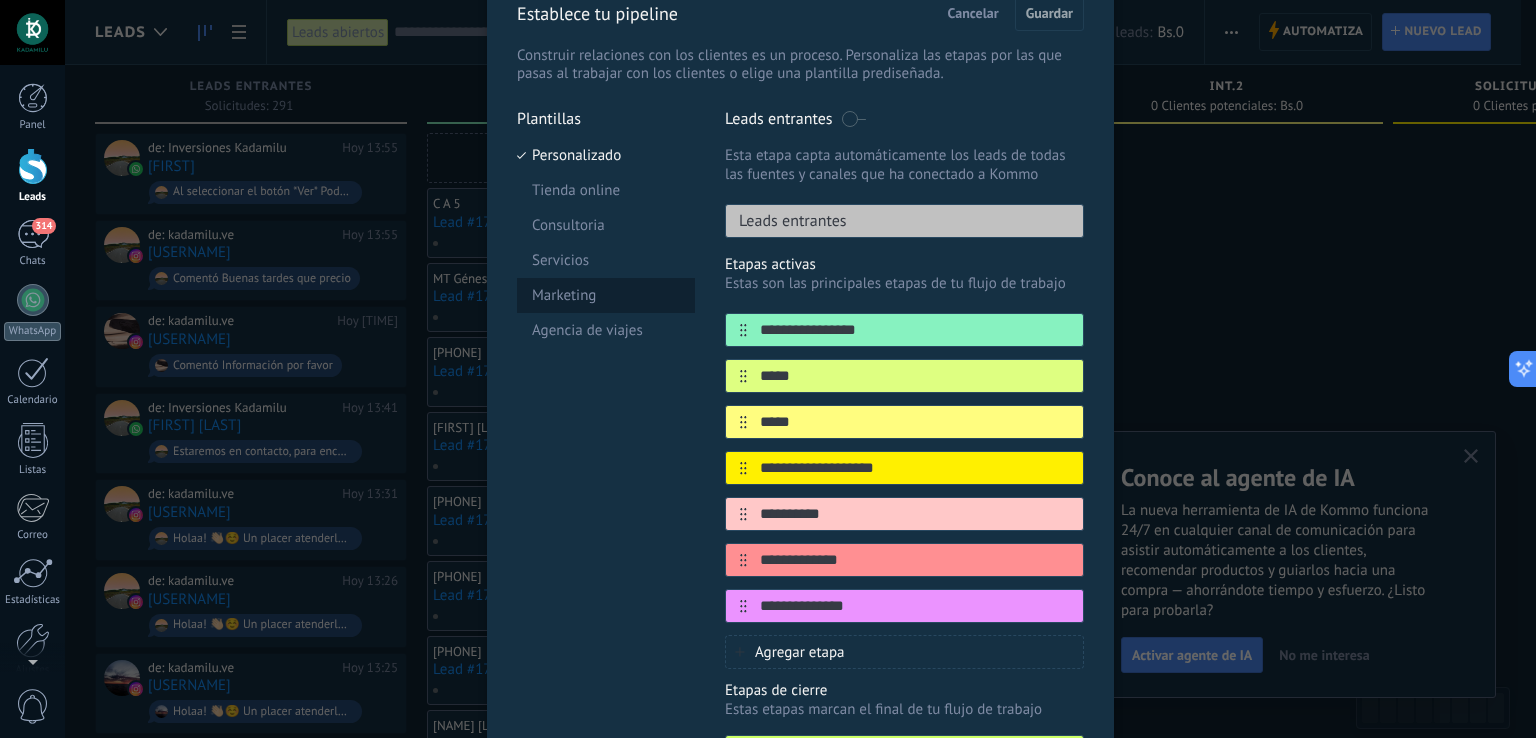 scroll, scrollTop: 100, scrollLeft: 0, axis: vertical 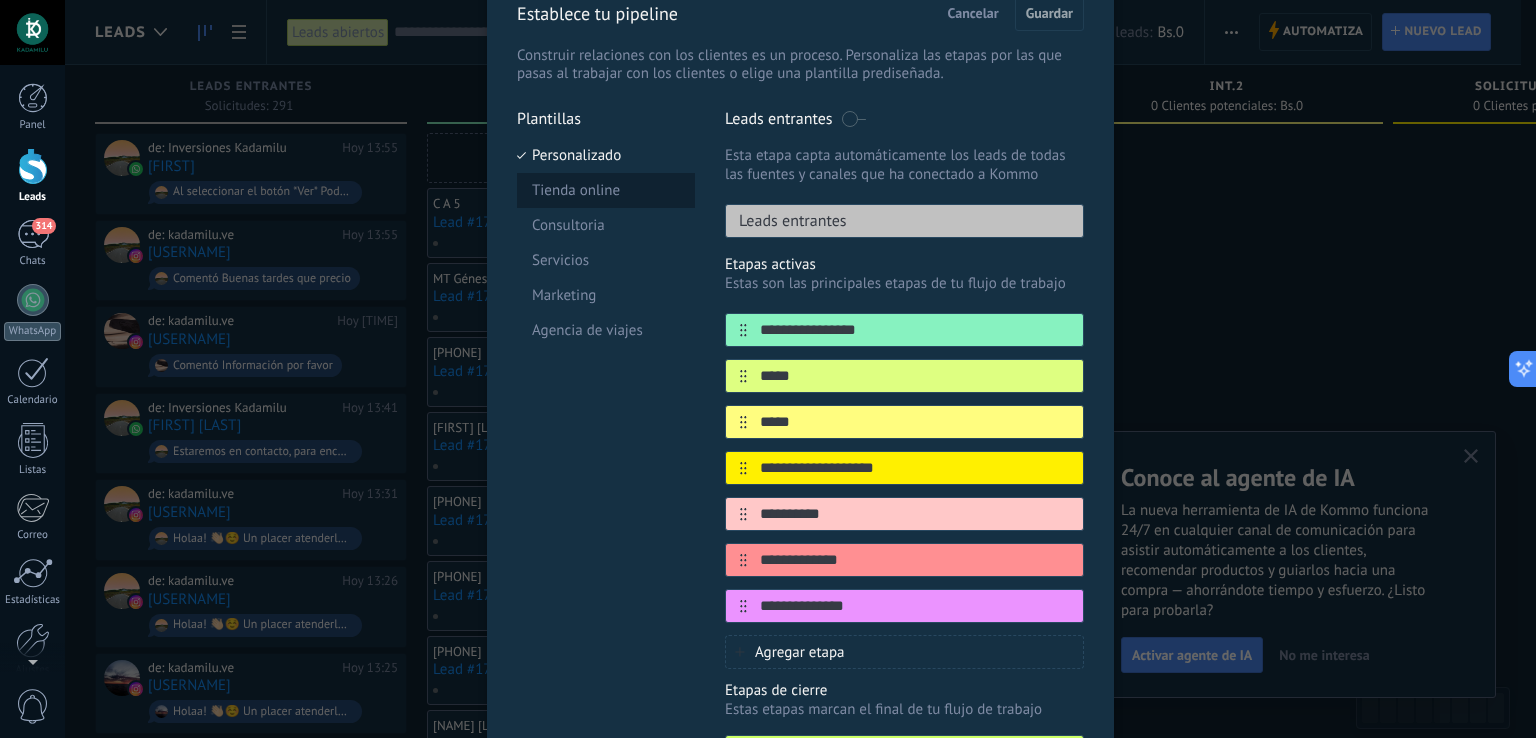 click on "Tienda online" at bounding box center (606, 190) 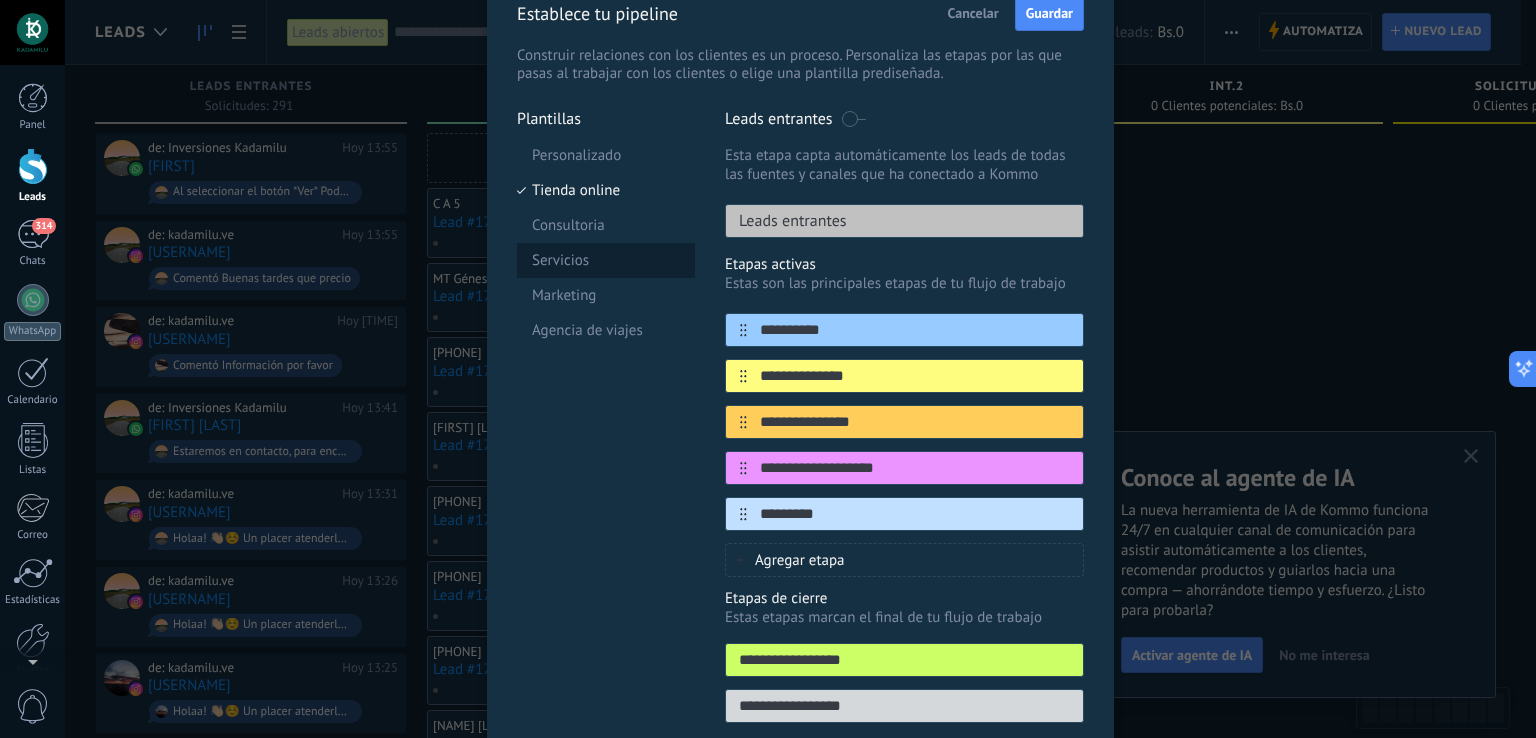 click on "Servicios" at bounding box center (606, 260) 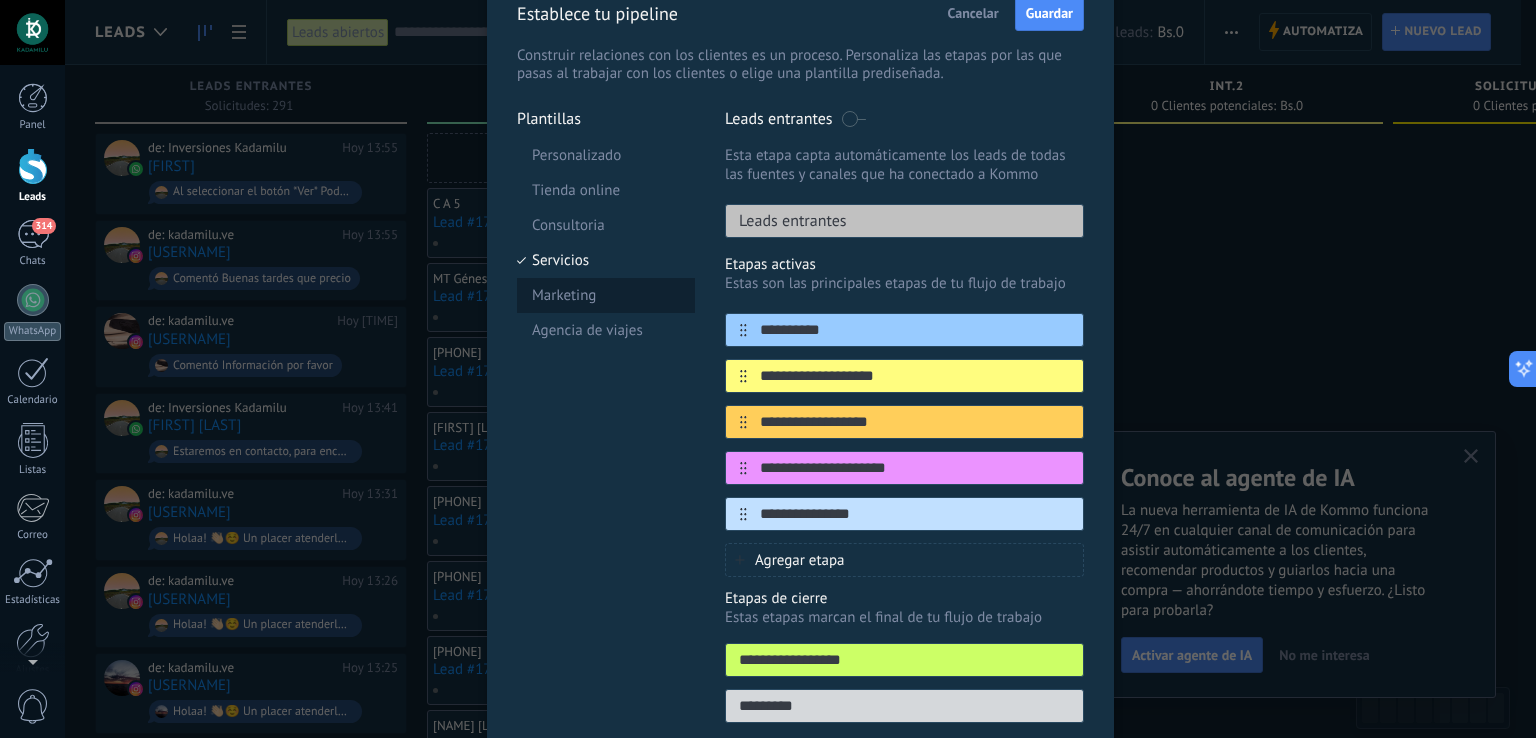 click on "Marketing" at bounding box center (606, 295) 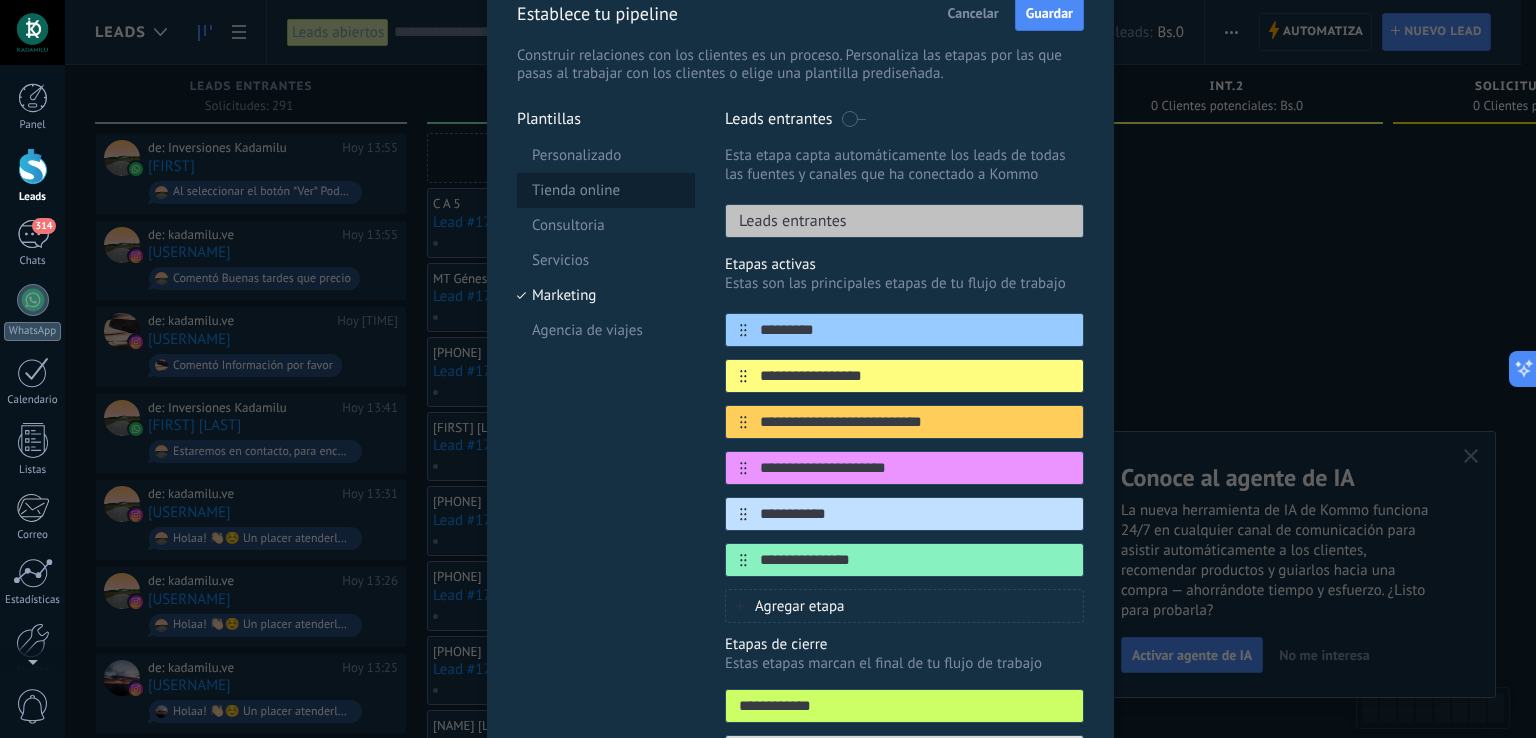 click on "Tienda online" at bounding box center [606, 190] 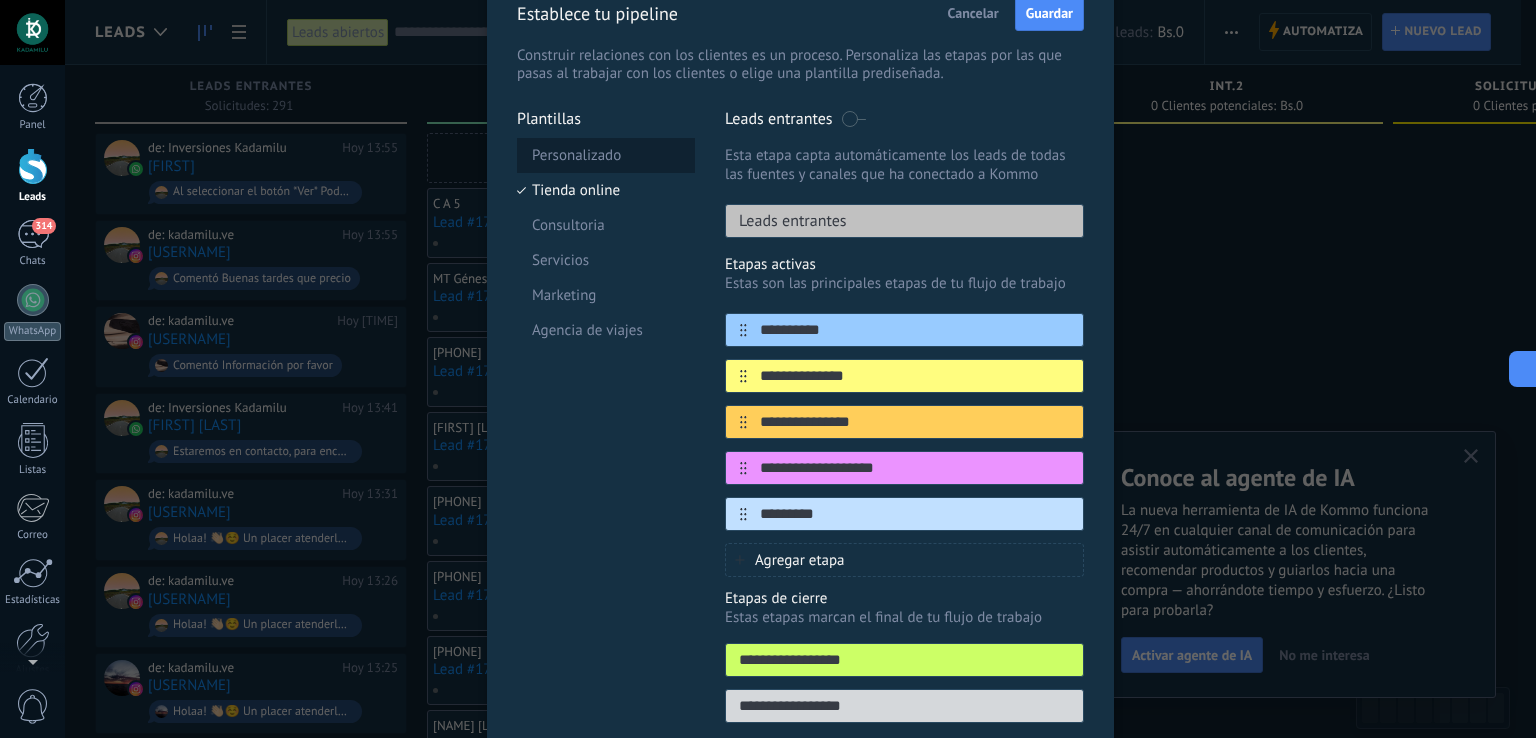 drag, startPoint x: 600, startPoint y: 204, endPoint x: 608, endPoint y: 165, distance: 39.812057 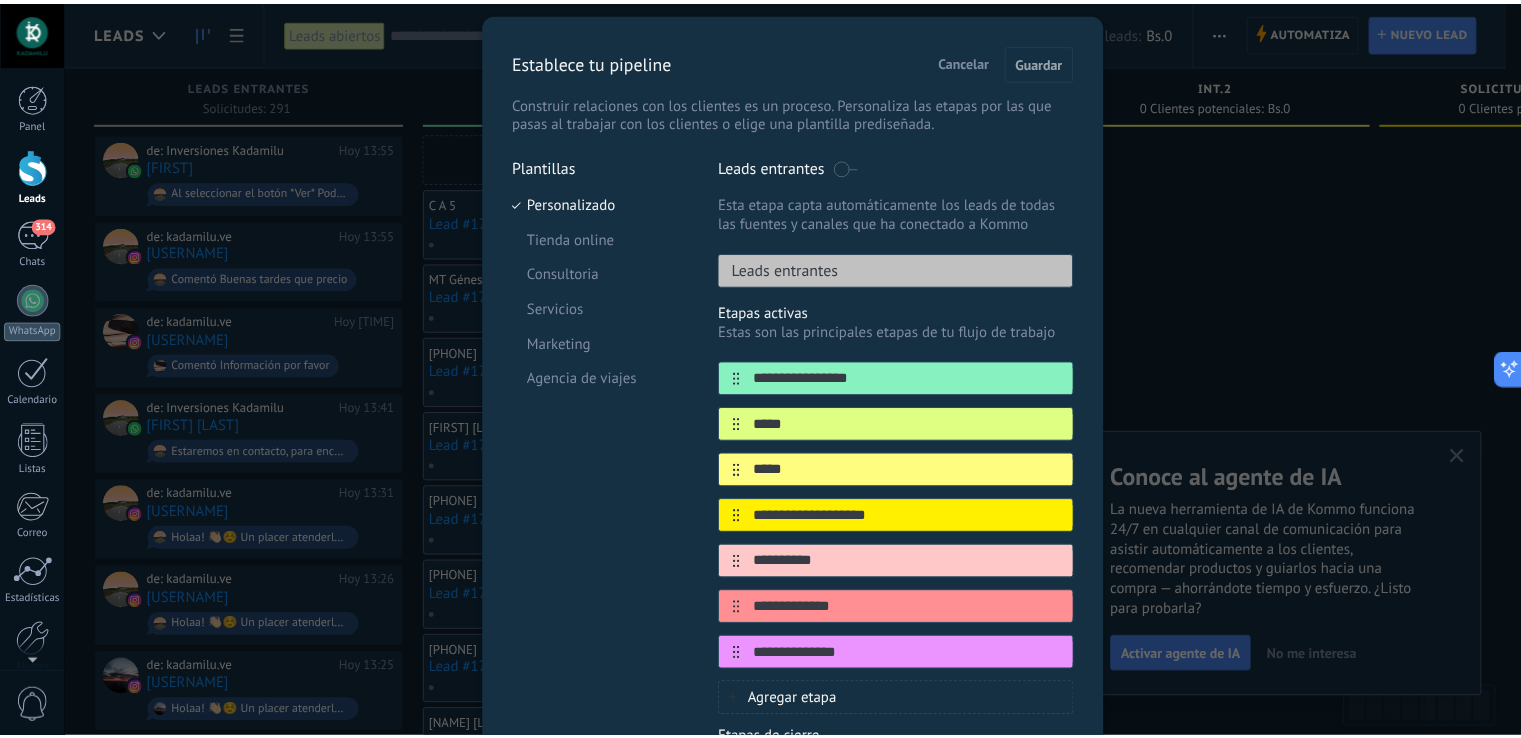 scroll, scrollTop: 0, scrollLeft: 0, axis: both 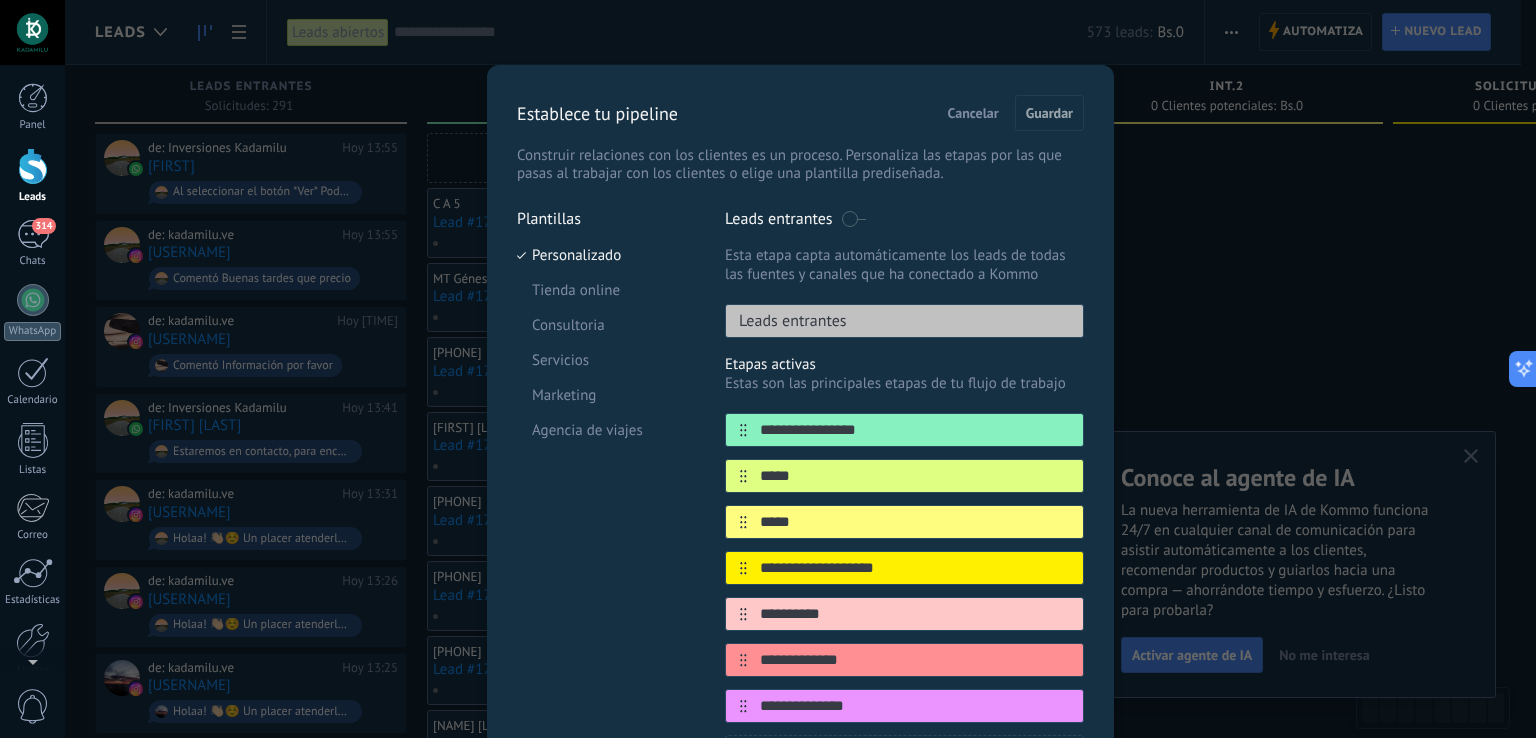 click on "Cancelar" at bounding box center (973, 113) 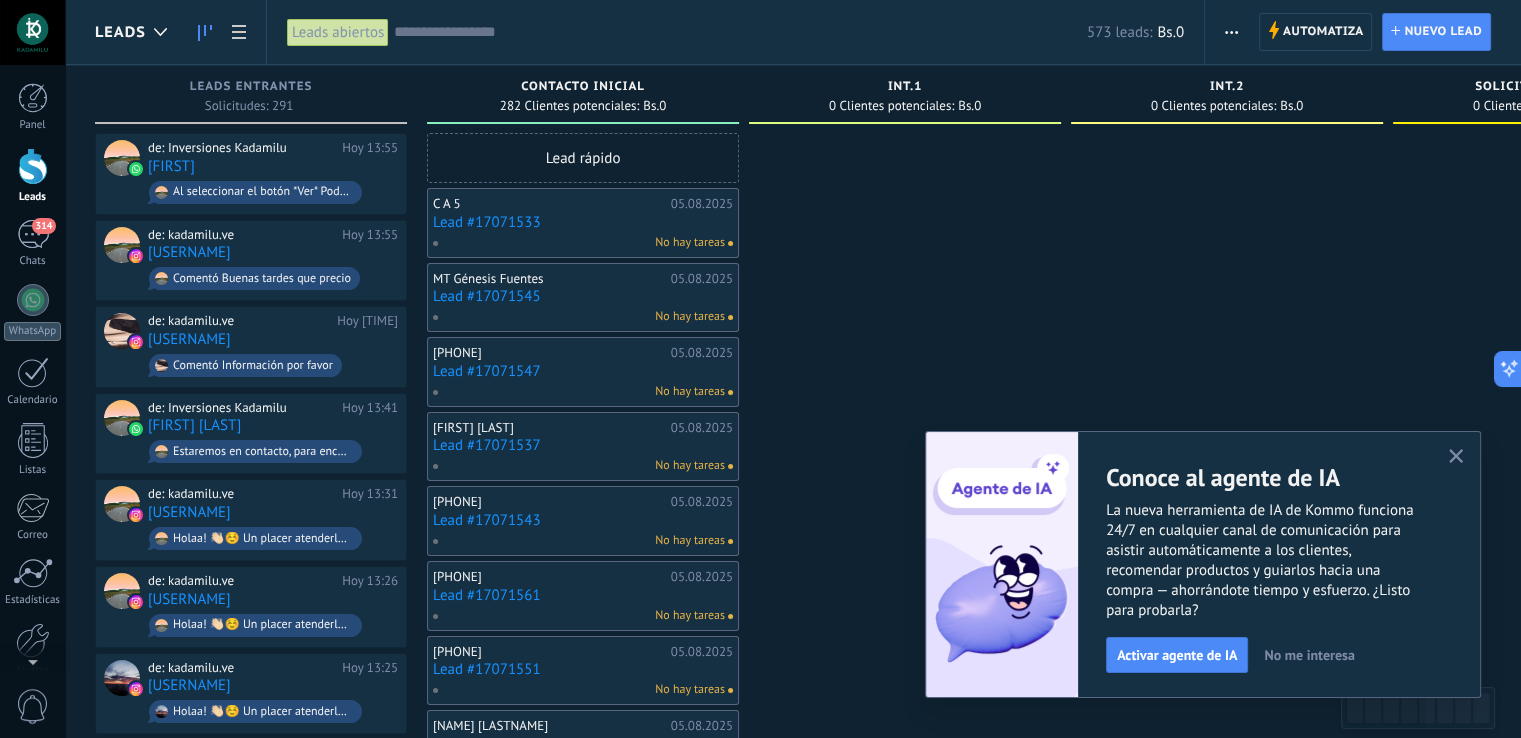 click at bounding box center (1231, 32) 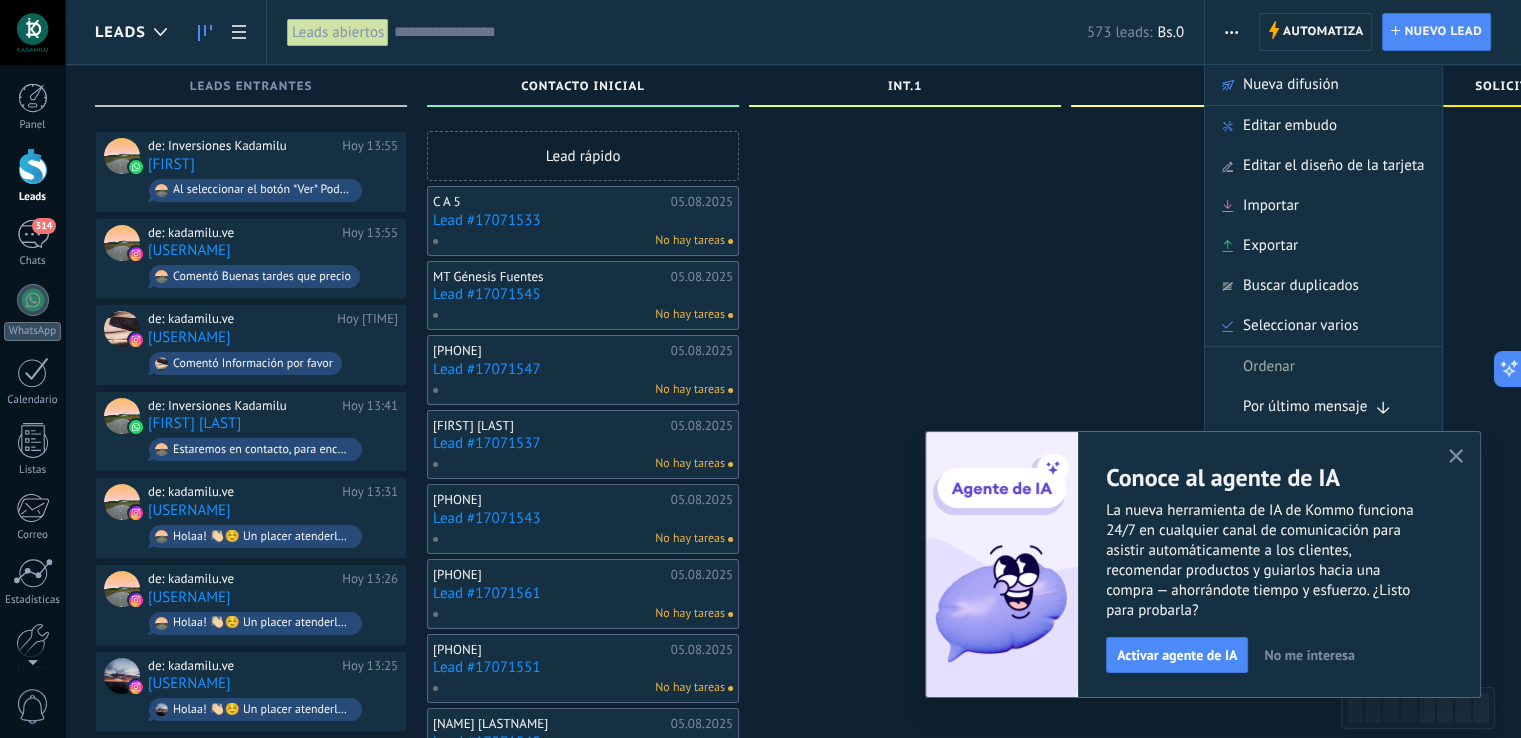 scroll, scrollTop: 0, scrollLeft: 0, axis: both 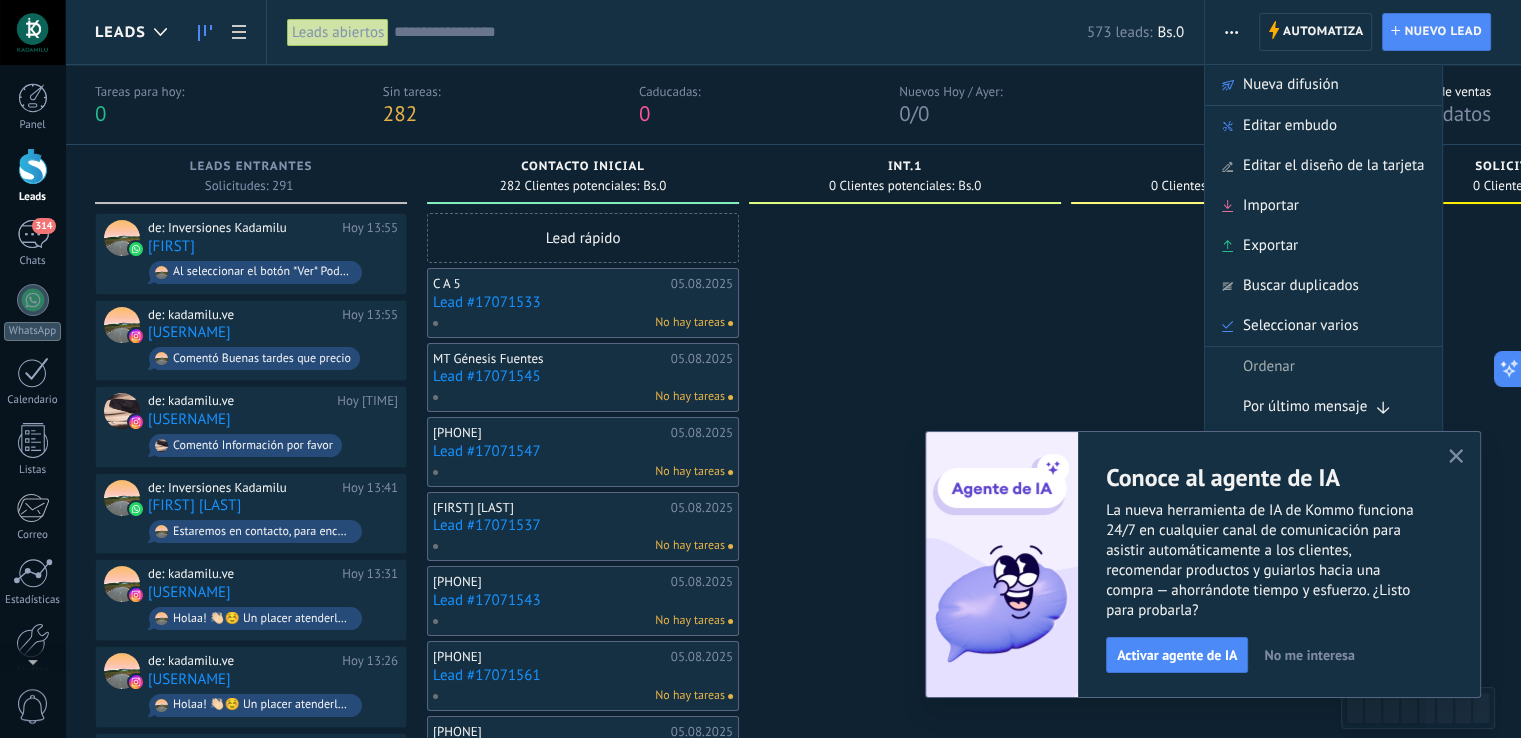 click at bounding box center [905, 1076] 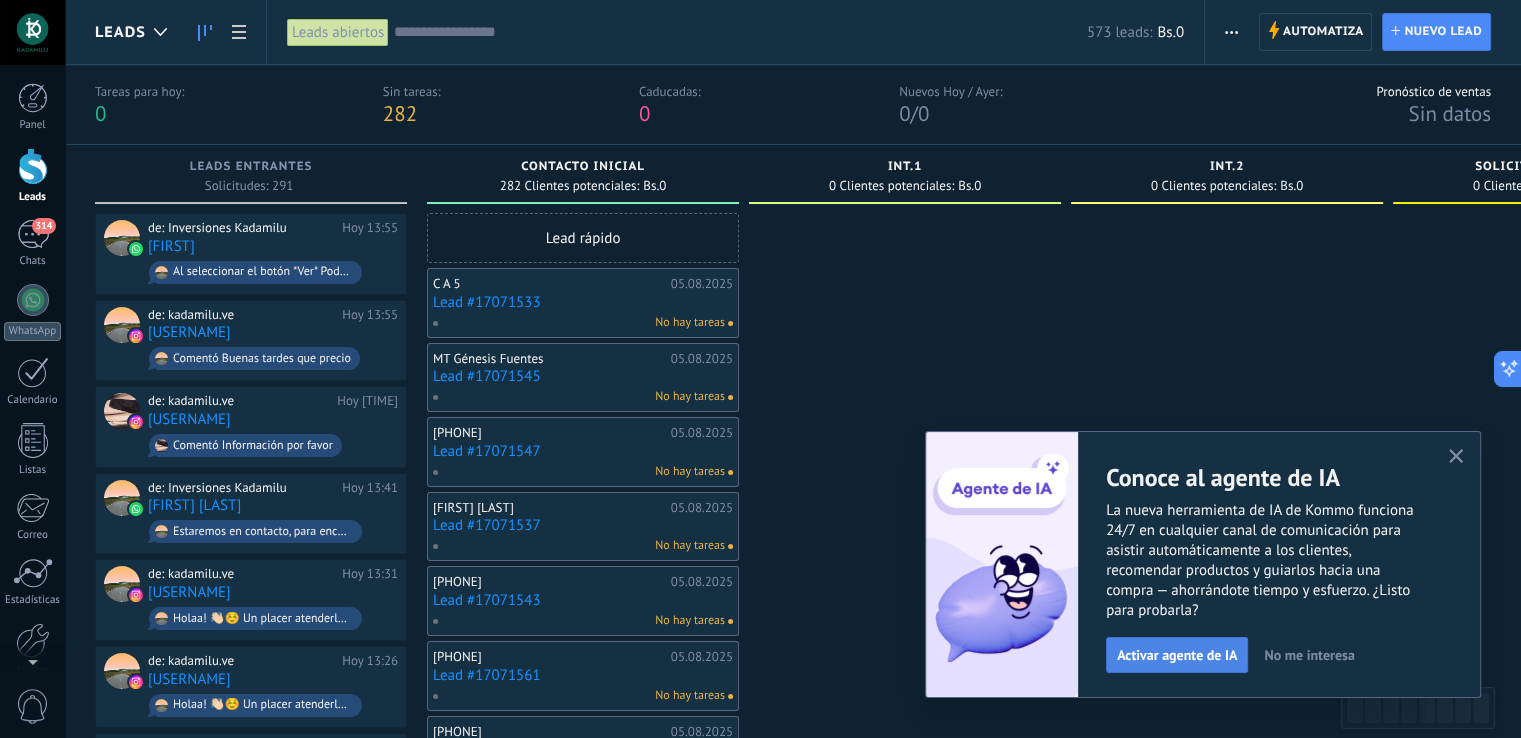 click on "Activar agente de IA" at bounding box center [1177, 655] 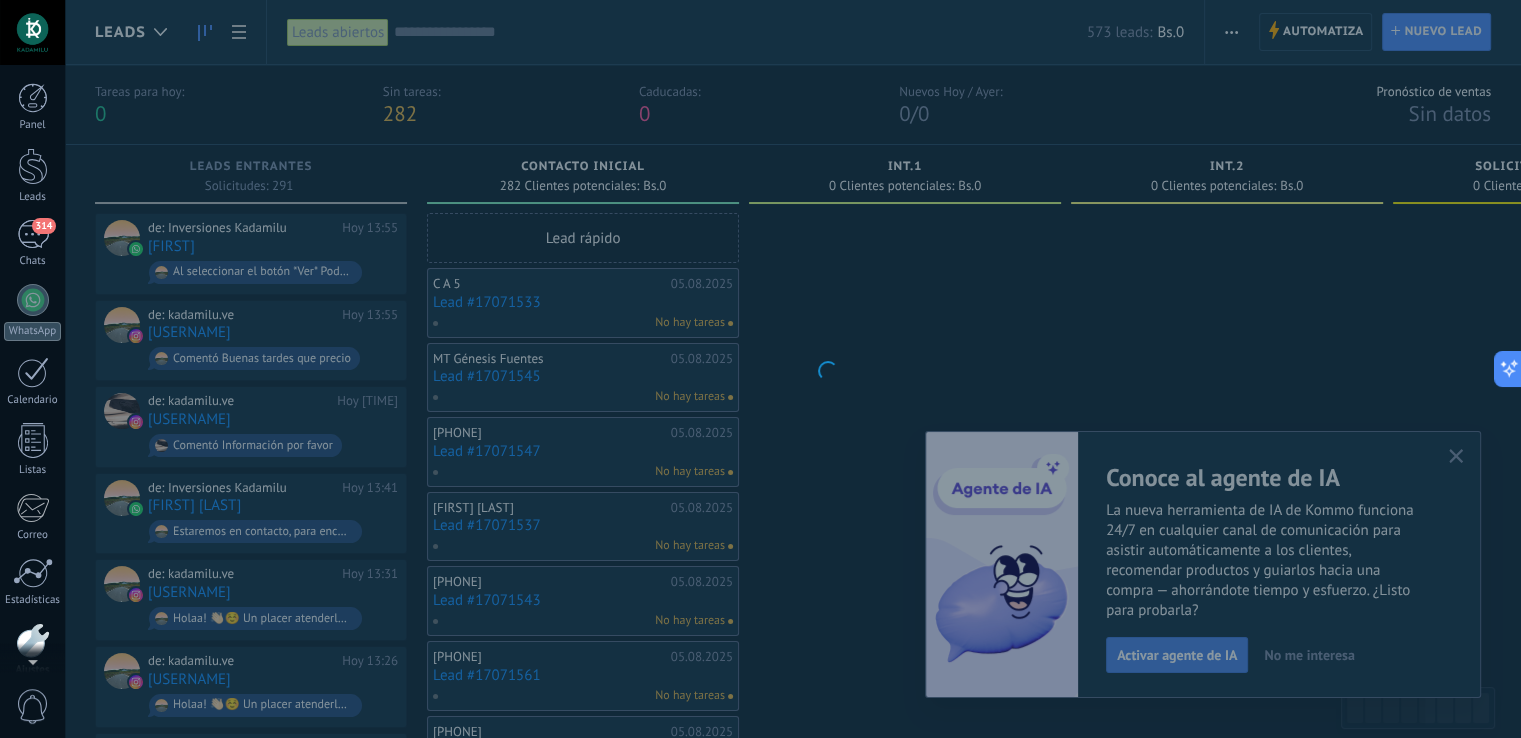 scroll, scrollTop: 93, scrollLeft: 0, axis: vertical 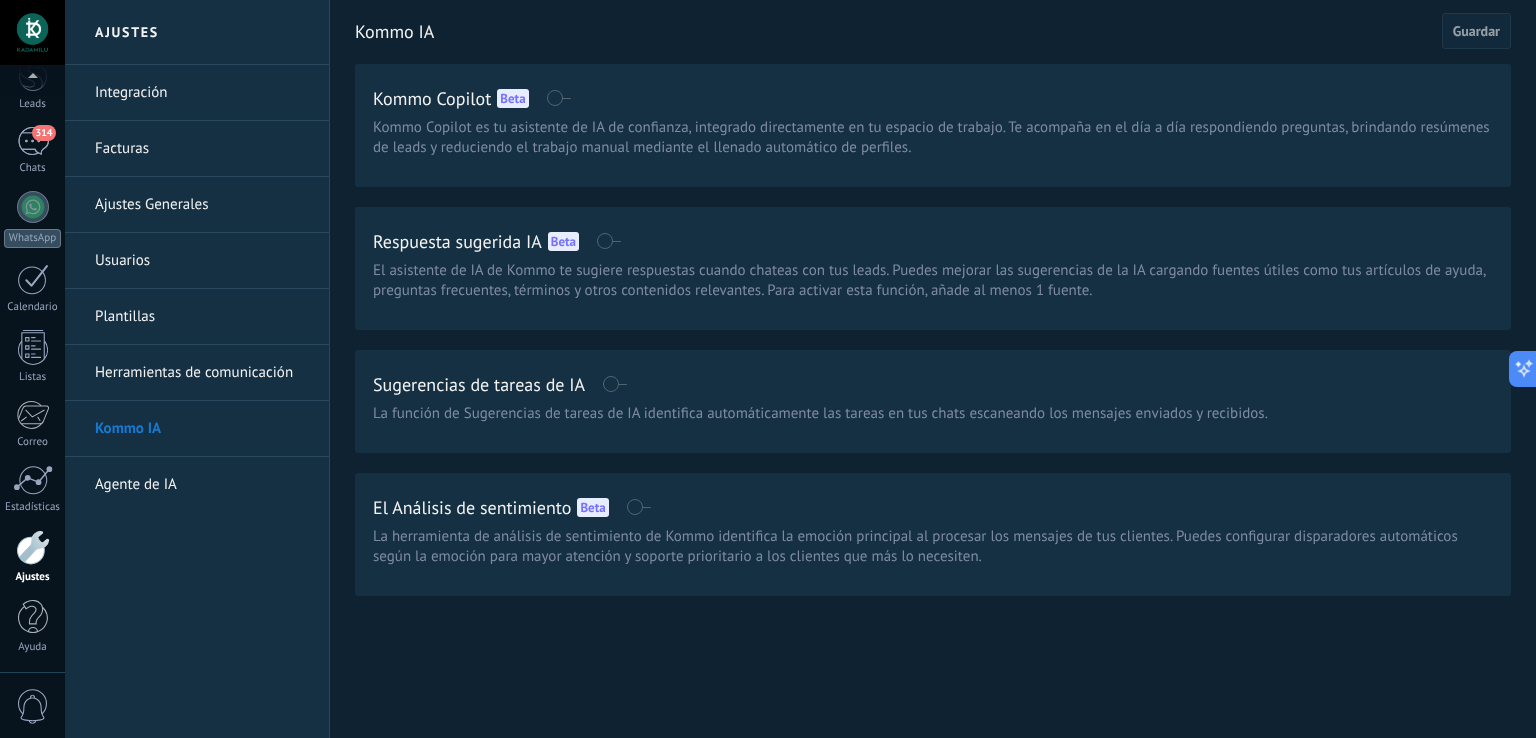 click on "Herramientas de comunicación" at bounding box center [202, 373] 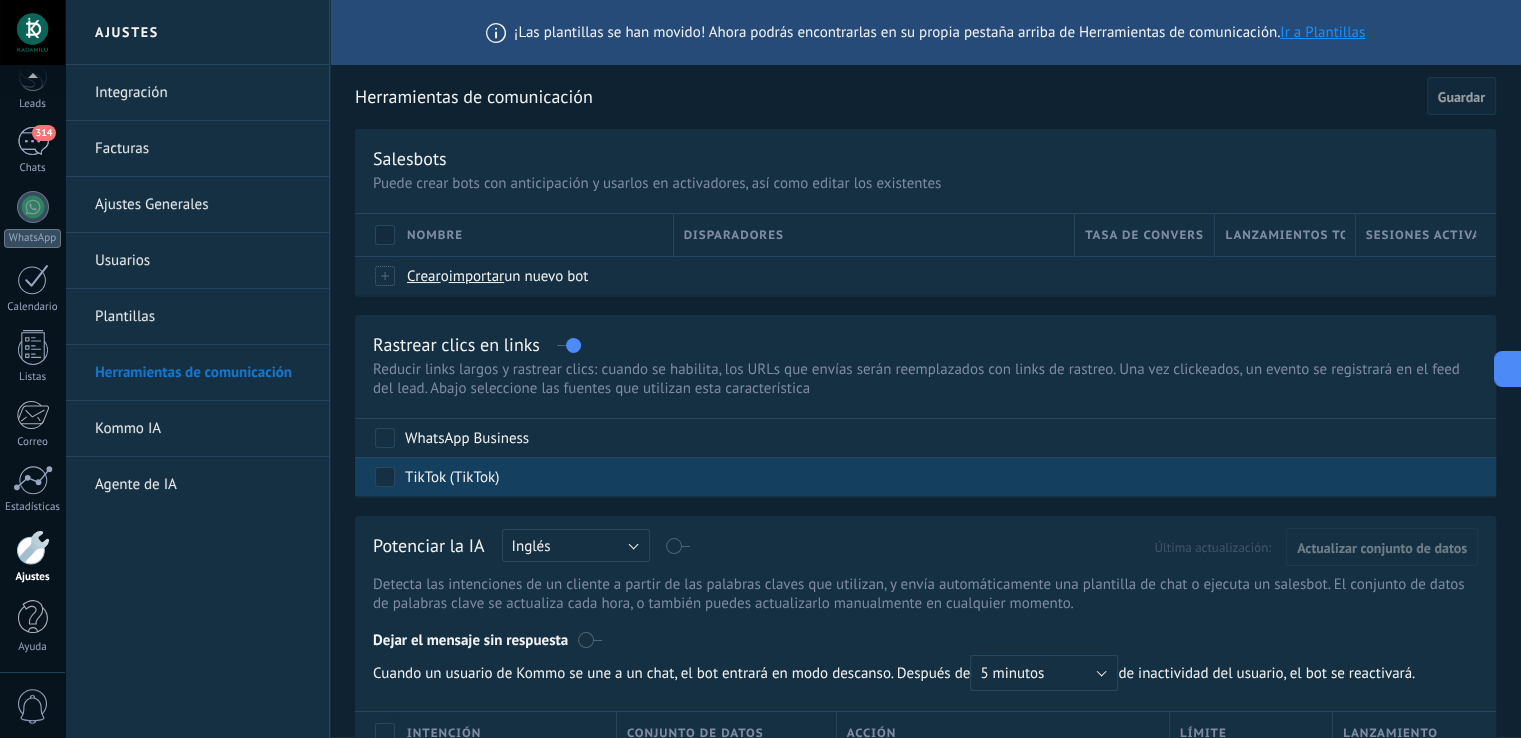 click on "TikTok (TikTok)" at bounding box center [452, 478] 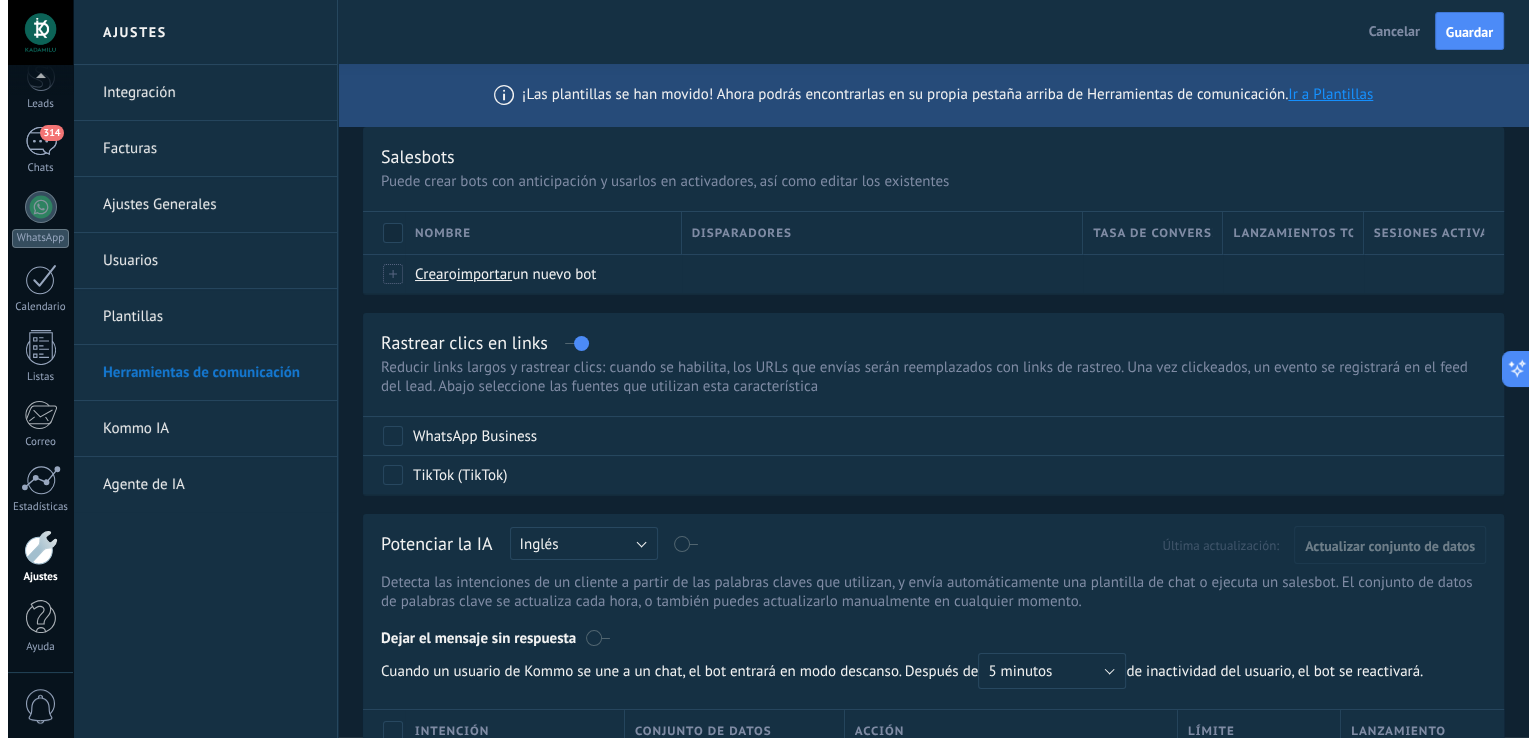 scroll, scrollTop: 0, scrollLeft: 0, axis: both 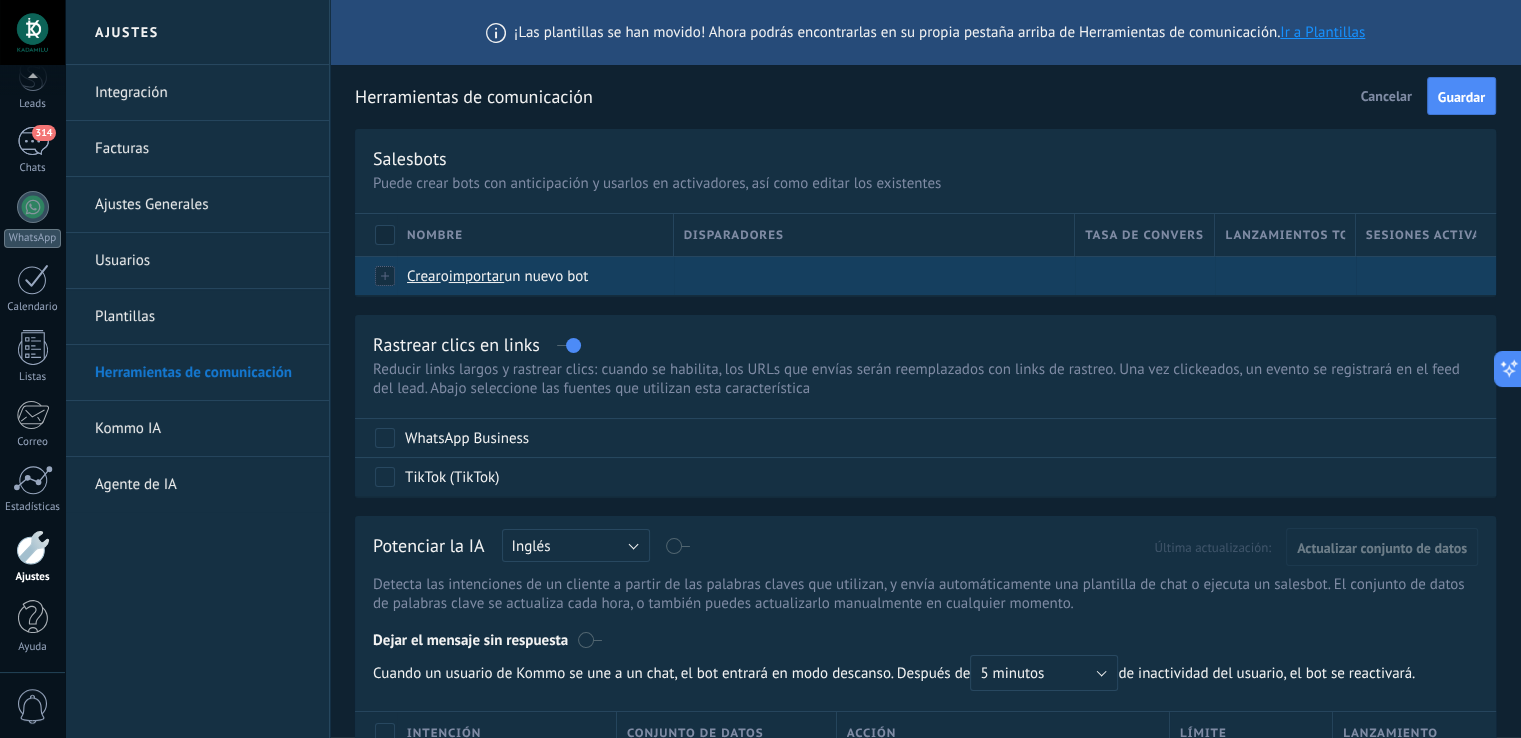 click on "Crear" at bounding box center (424, 276) 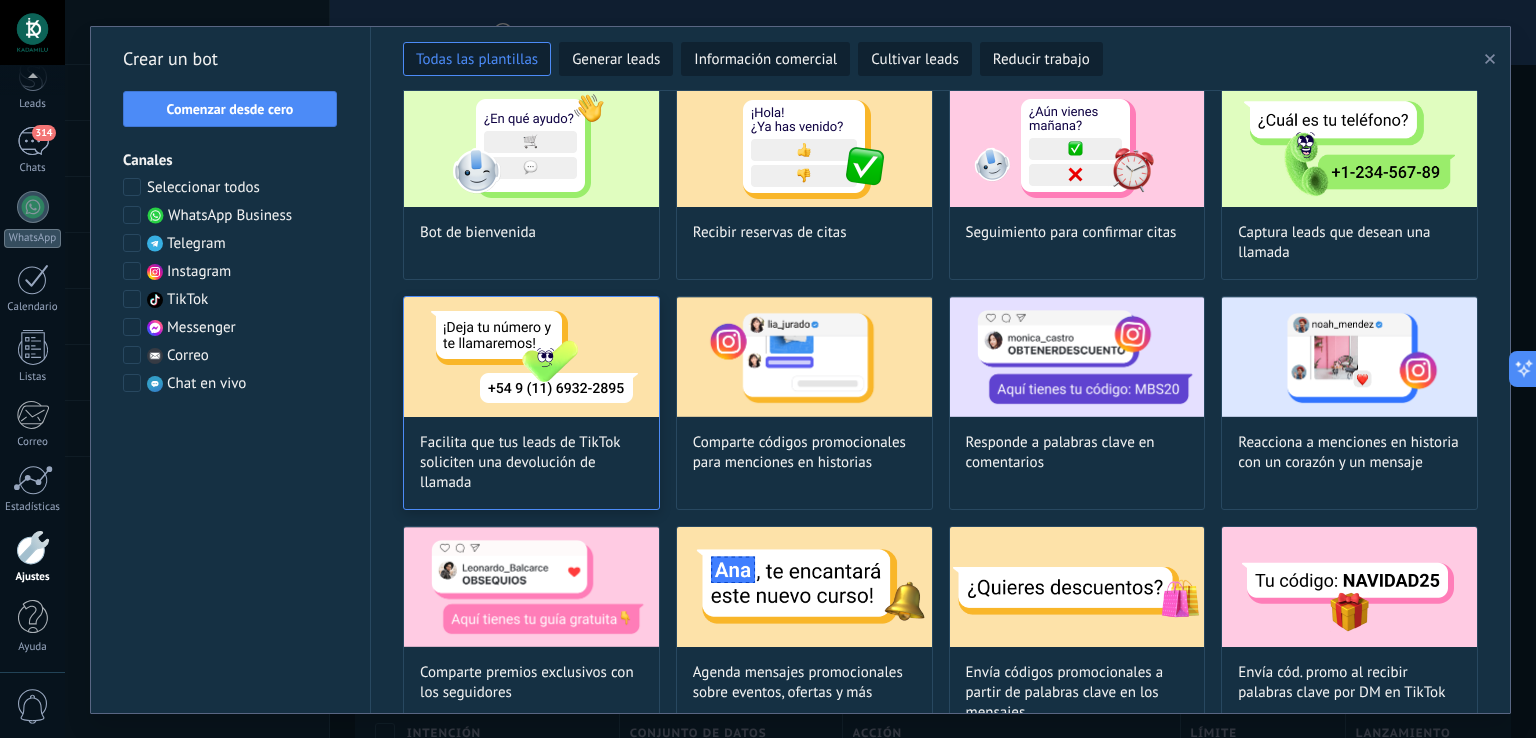 scroll, scrollTop: 100, scrollLeft: 0, axis: vertical 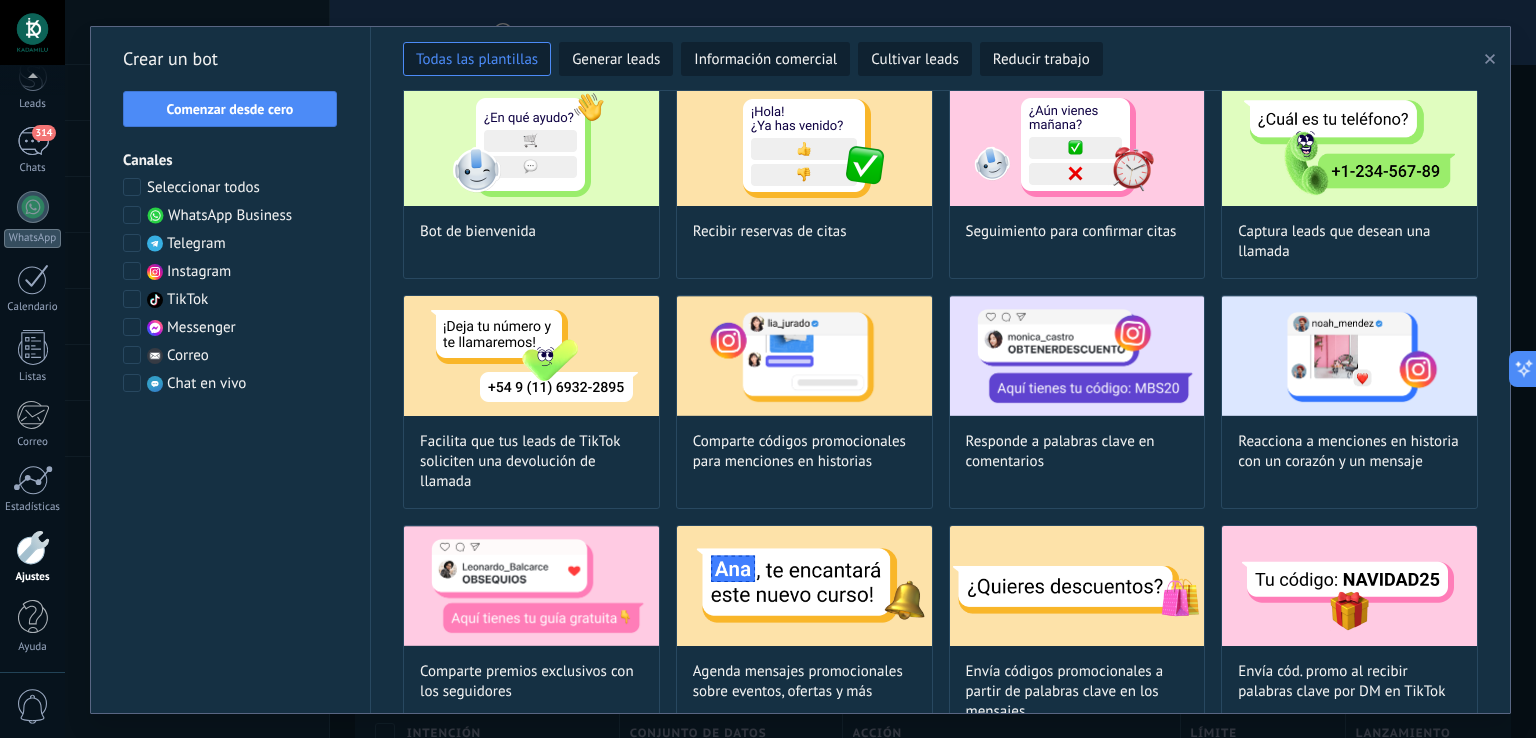 click at bounding box center [132, 271] 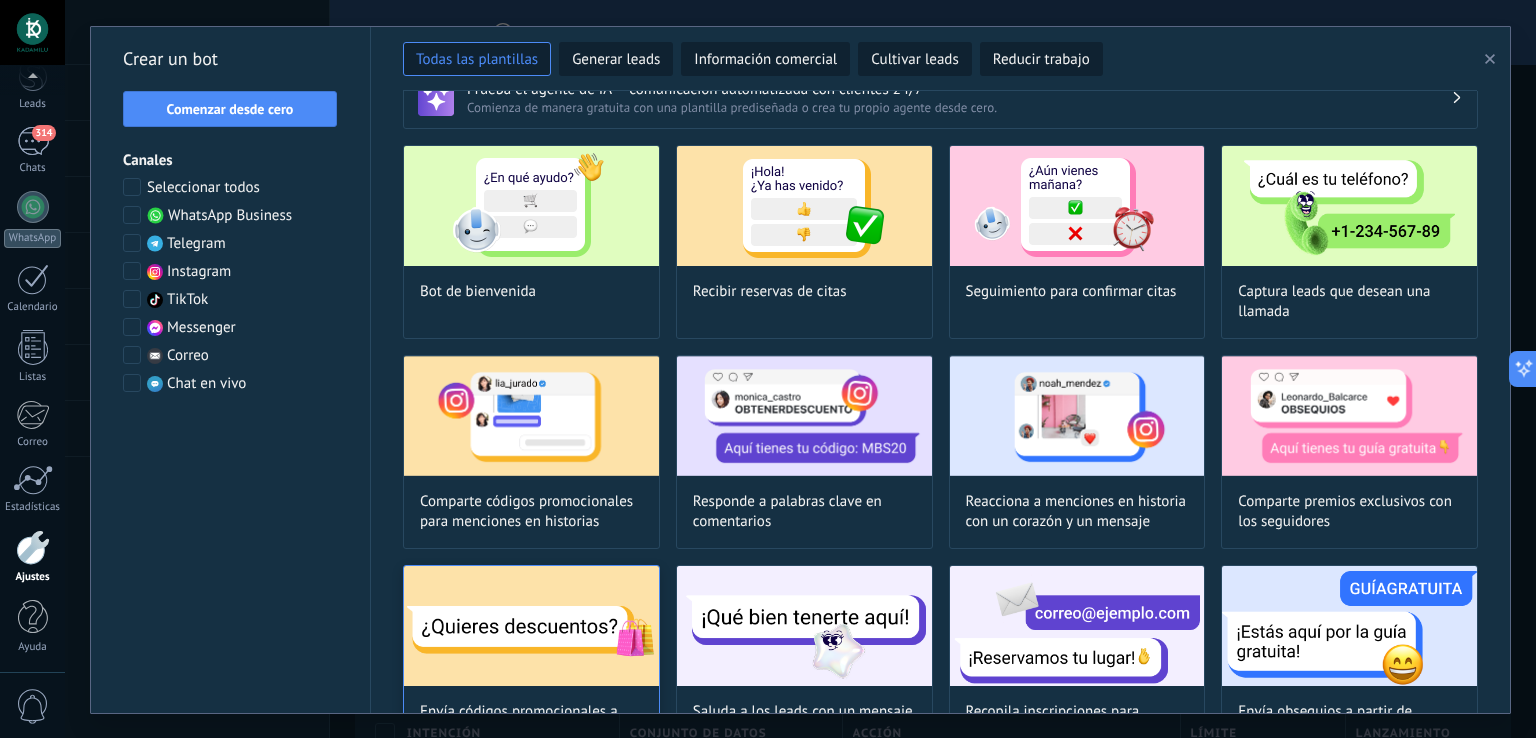 scroll, scrollTop: 39, scrollLeft: 0, axis: vertical 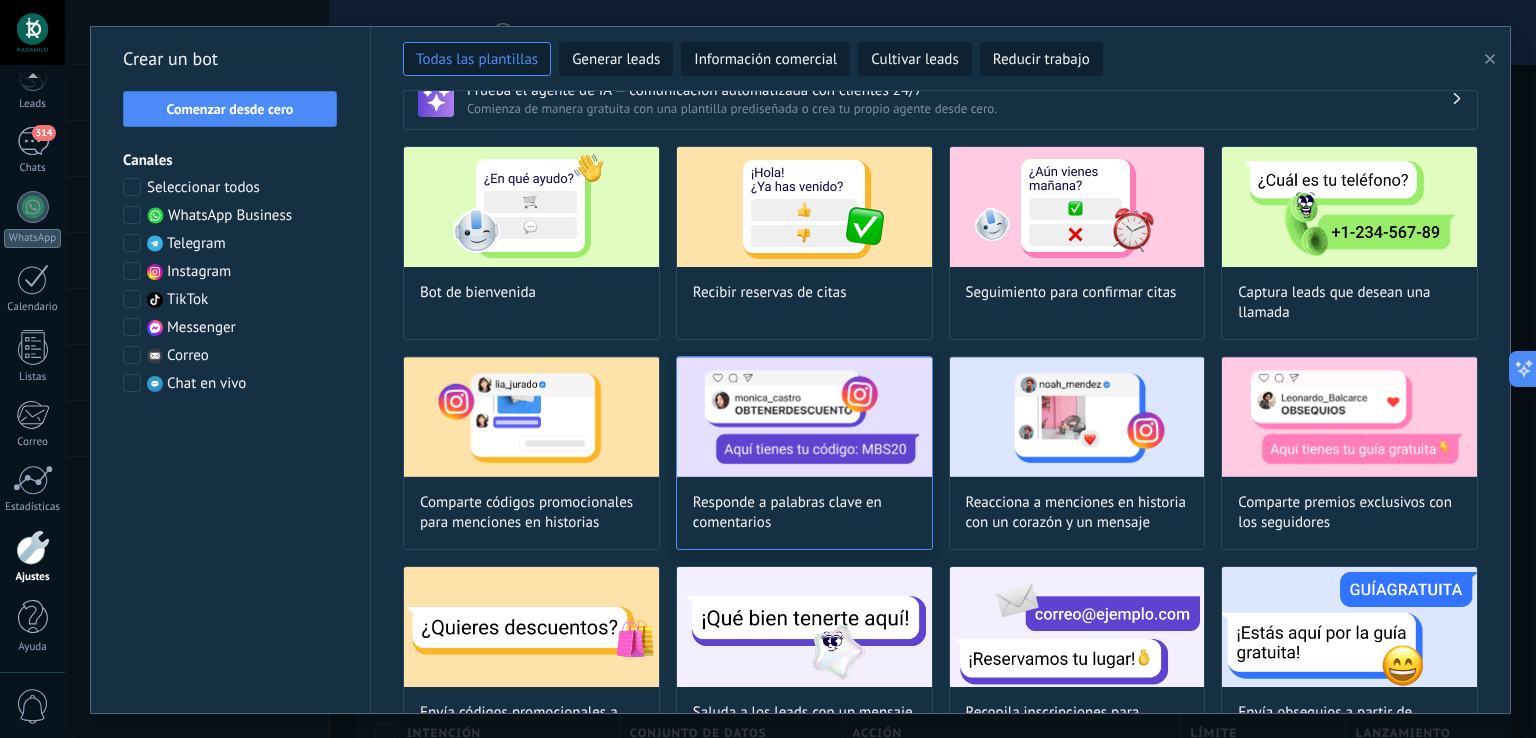 click on "Responde a palabras clave en comentarios" at bounding box center [804, 513] 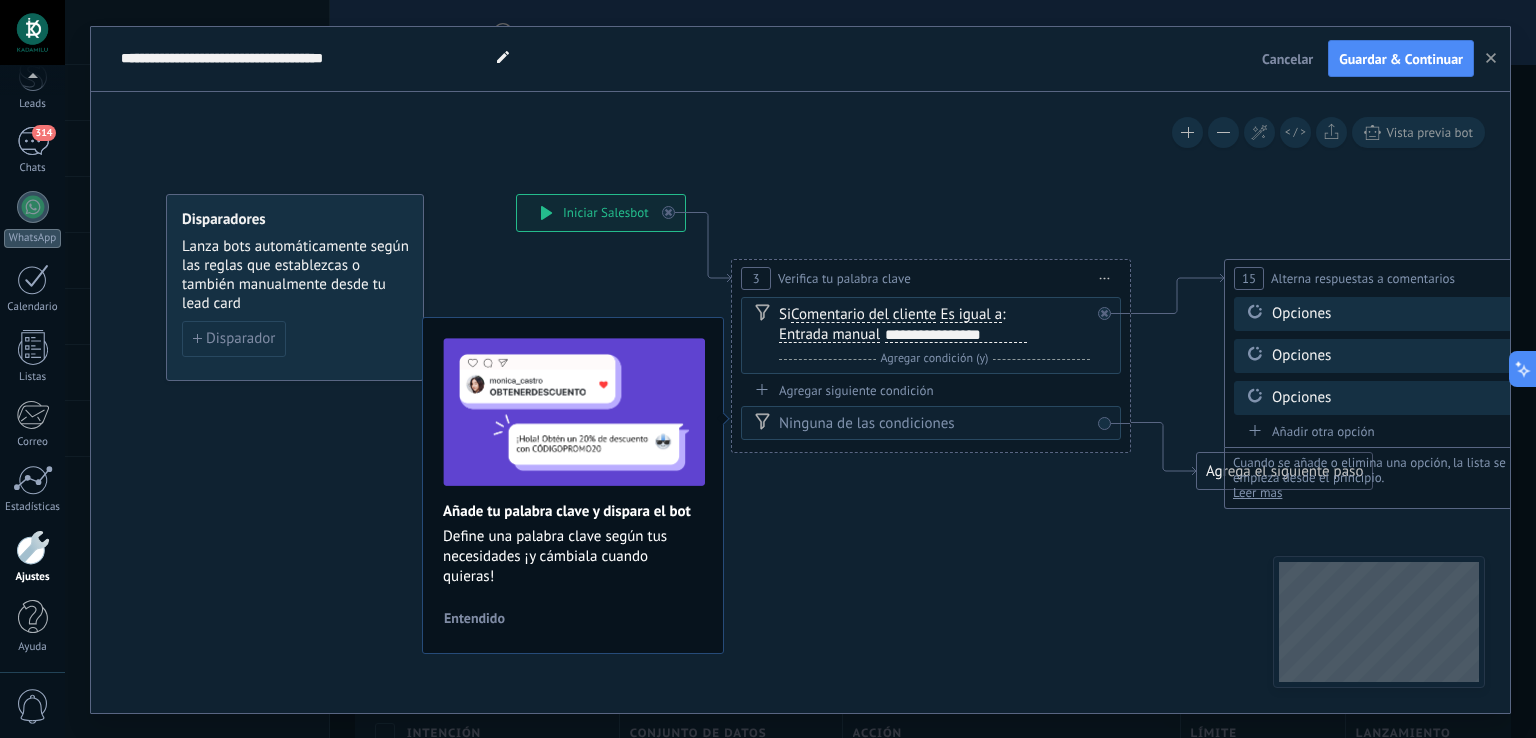 click on "**********" at bounding box center (956, 335) 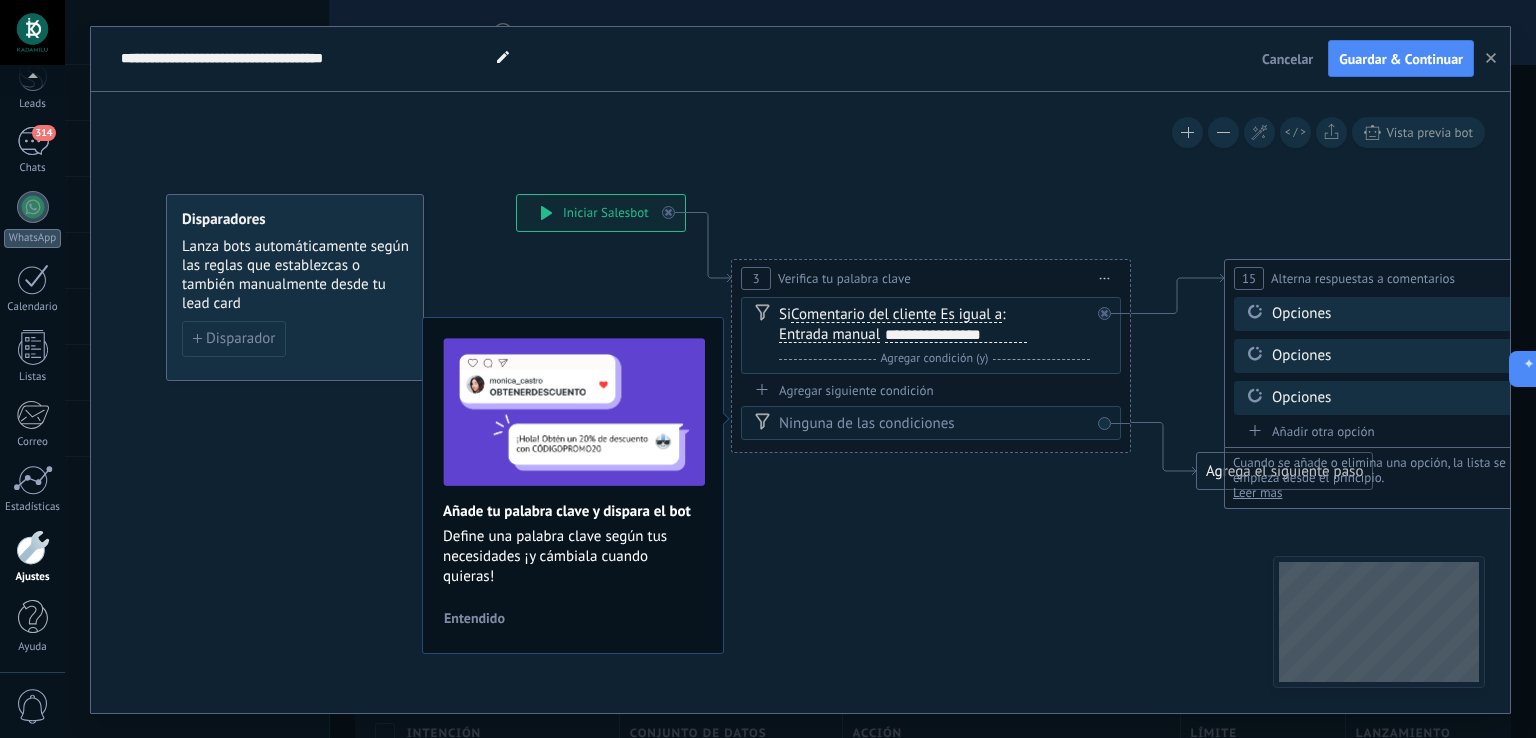 click on "**********" at bounding box center (956, 335) 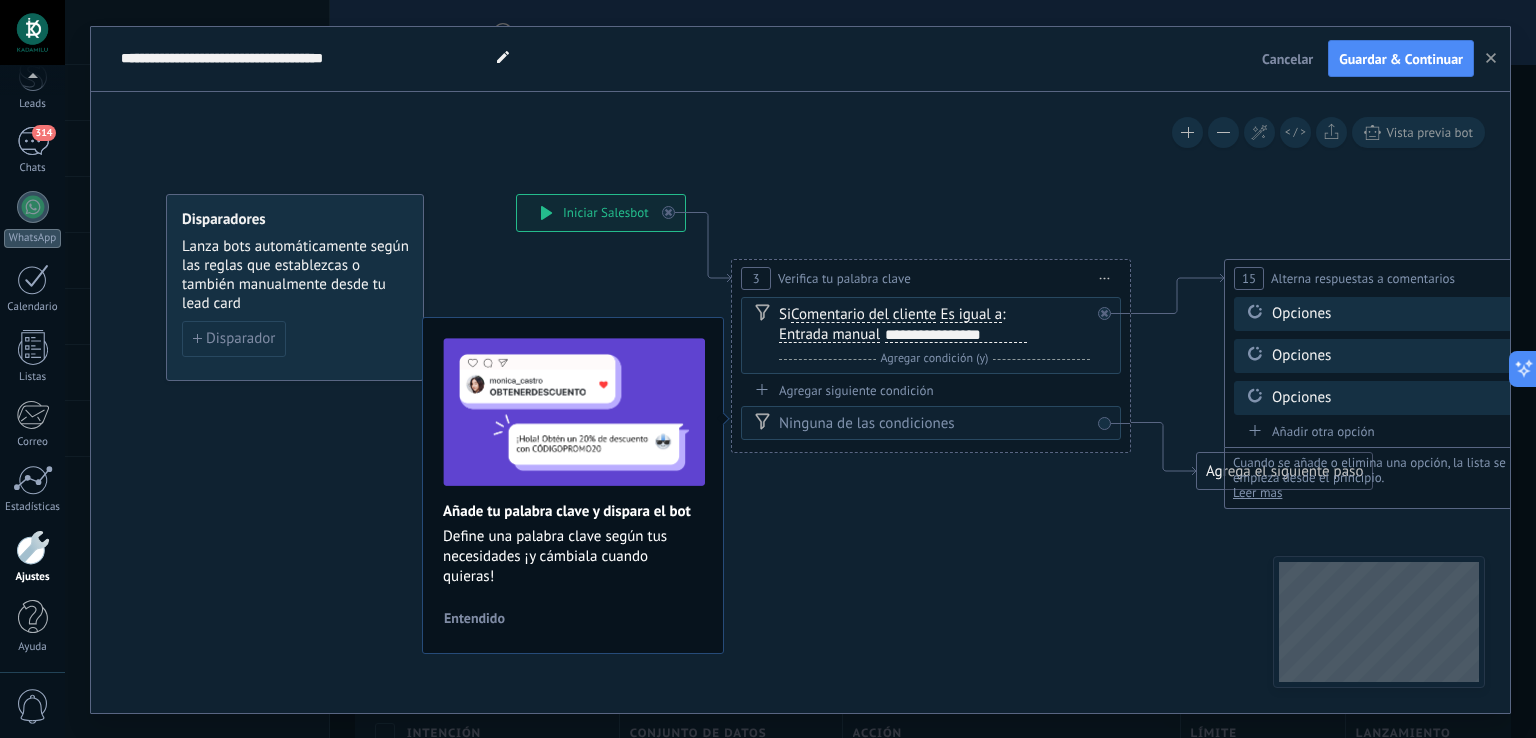 click on "**********" at bounding box center (956, 335) 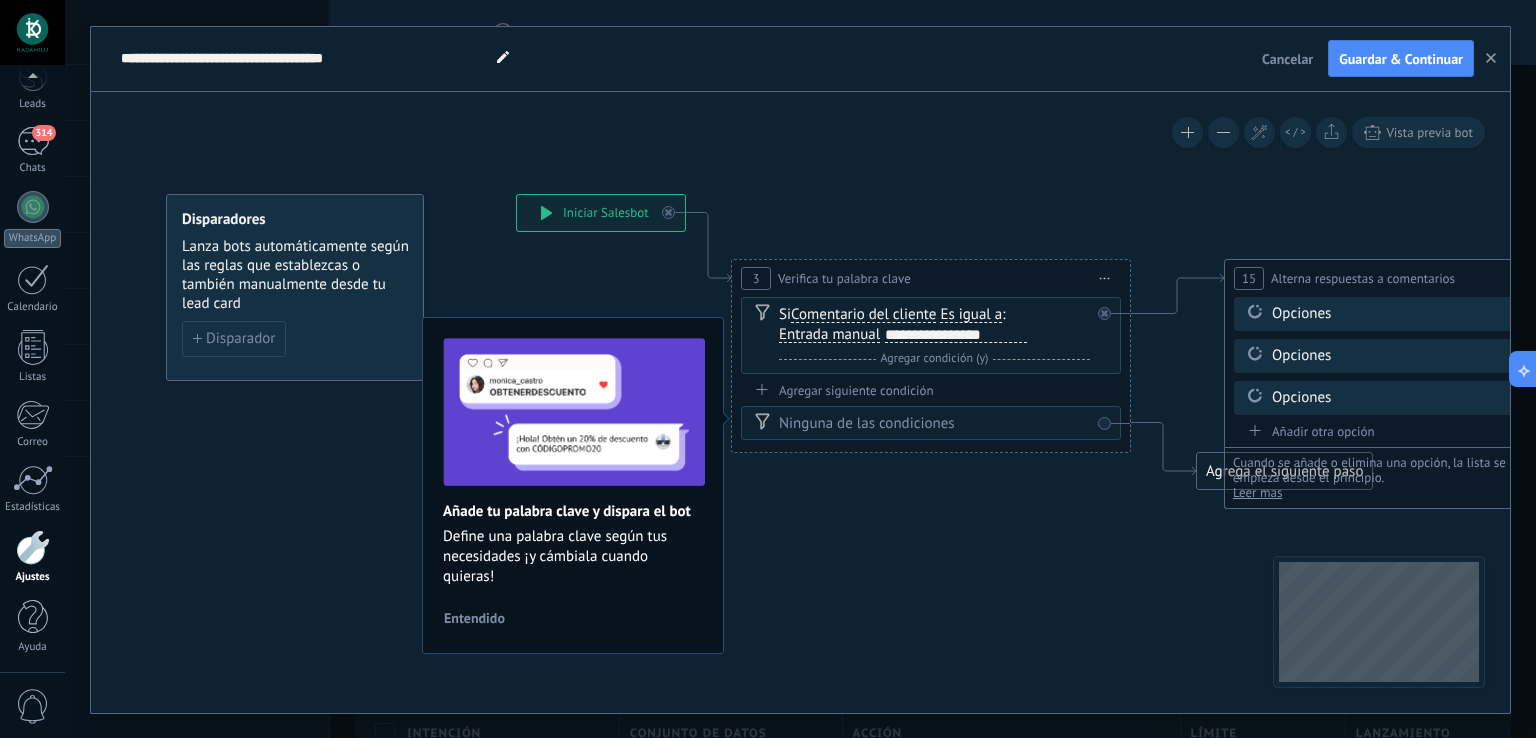 click 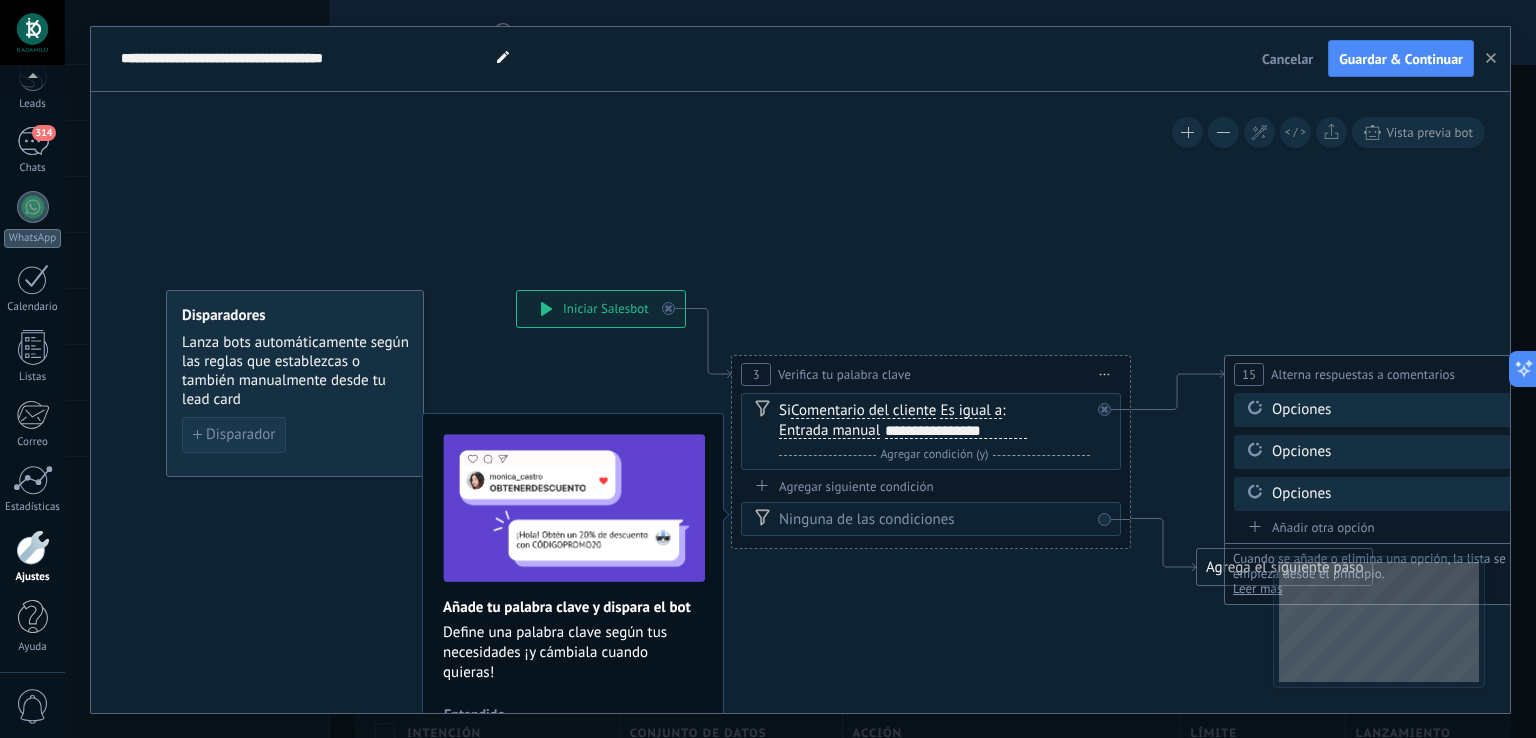 click on "Disparador" at bounding box center (240, 435) 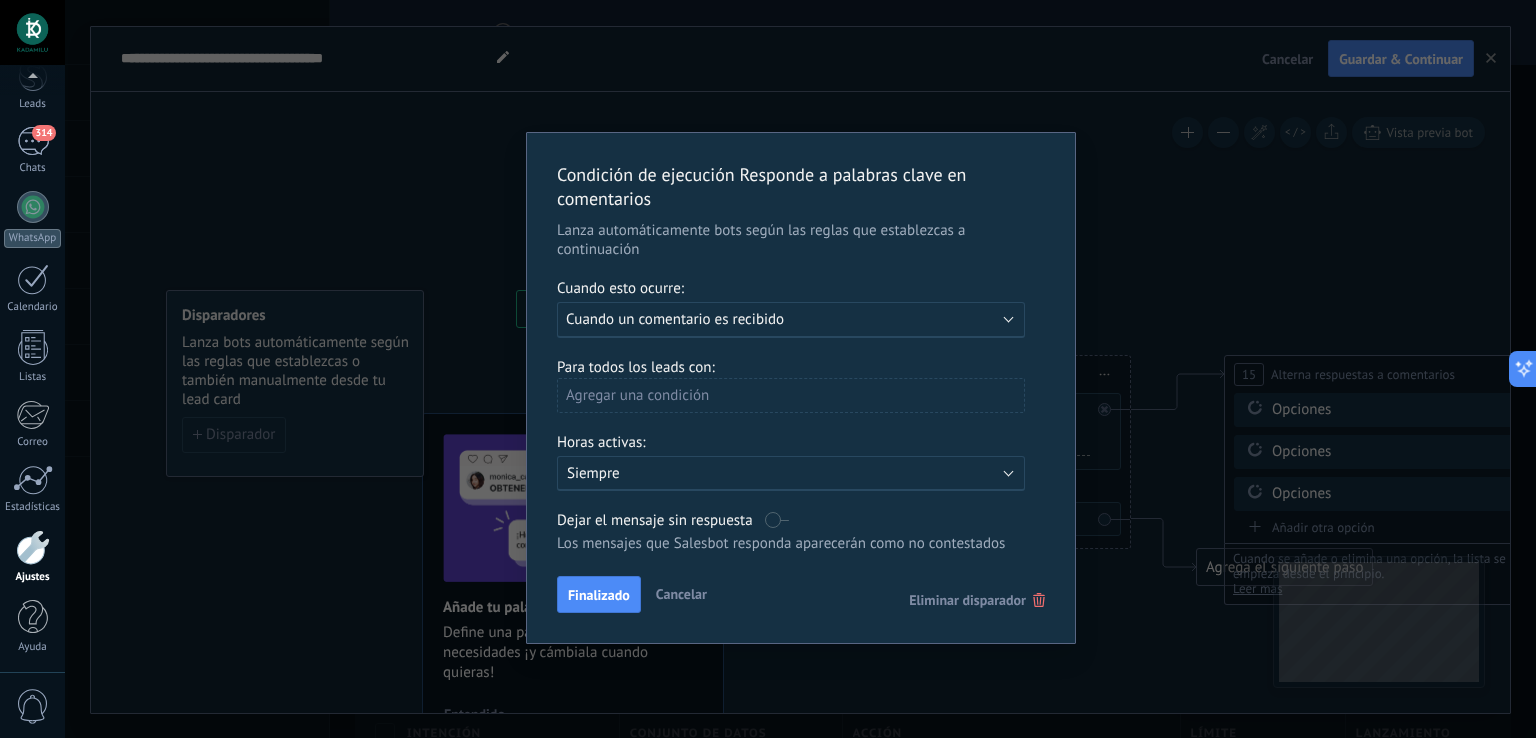 click on "Cancelar" at bounding box center [681, 594] 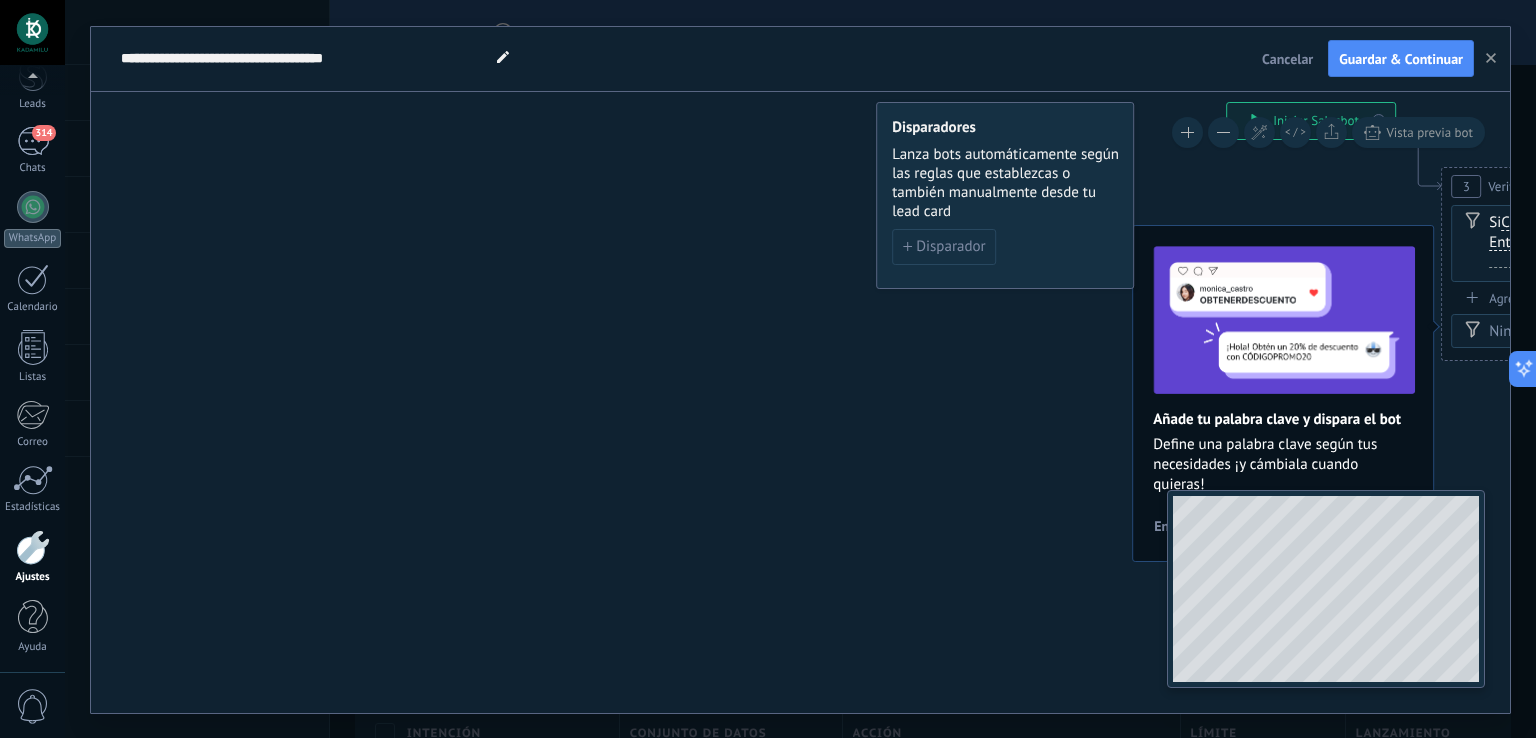 click on "**********" at bounding box center (800, 402) 